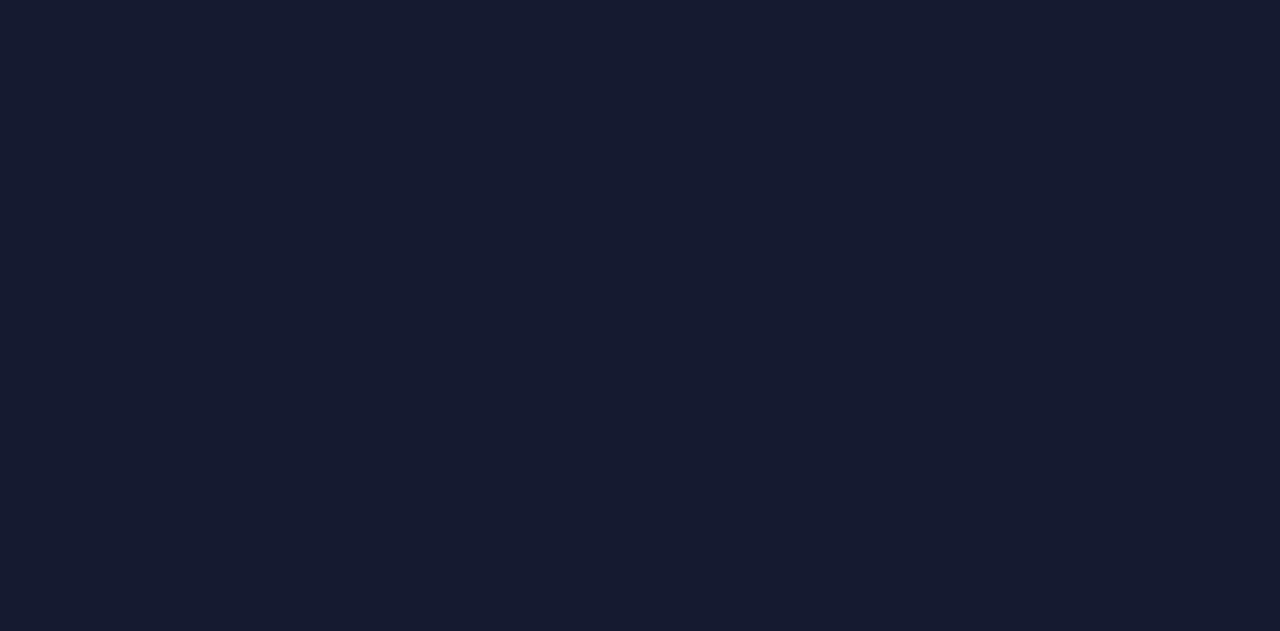 scroll, scrollTop: 0, scrollLeft: 0, axis: both 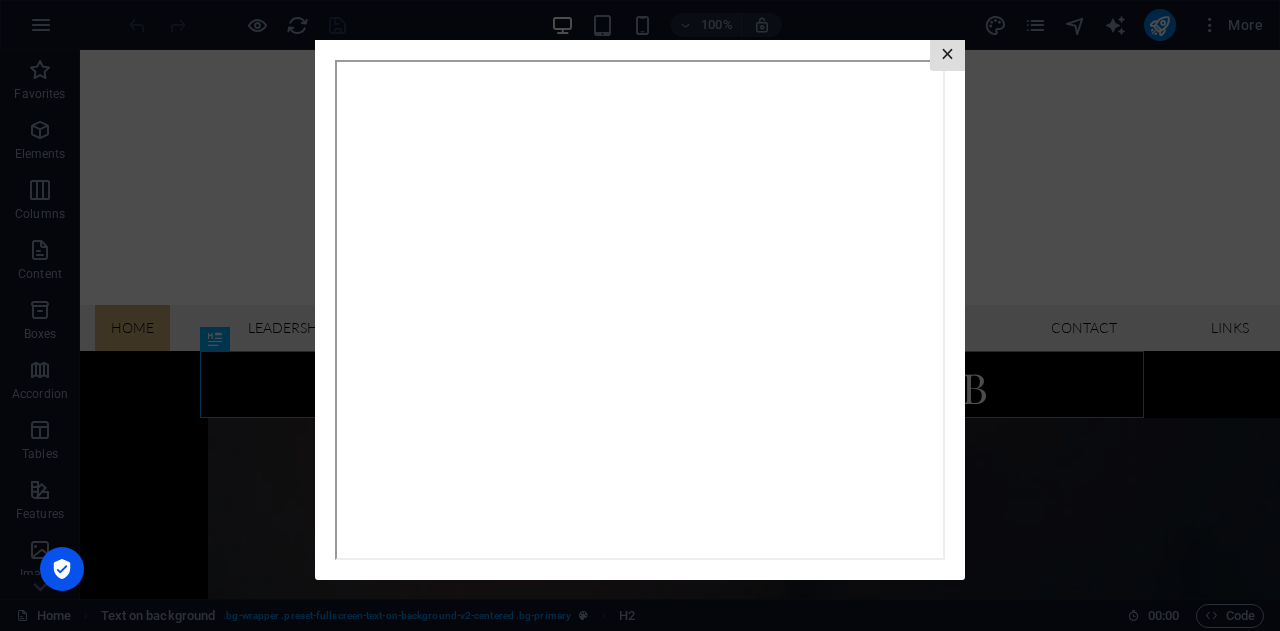 click on "×" at bounding box center (947, 55) 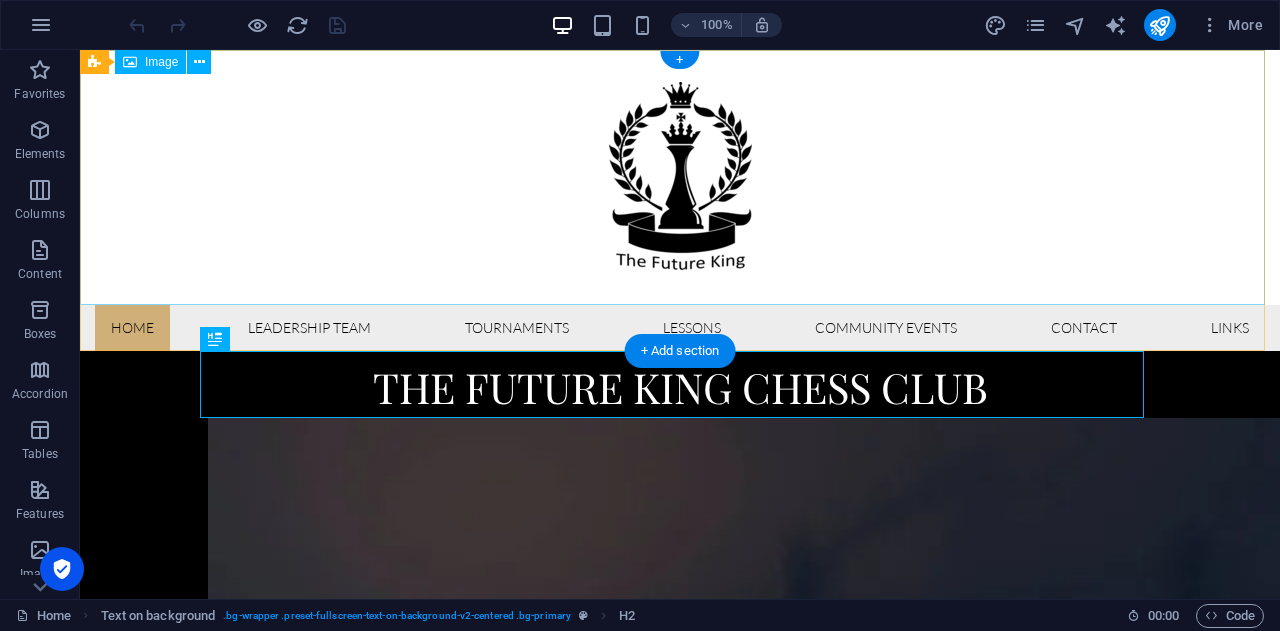 scroll, scrollTop: 0, scrollLeft: 0, axis: both 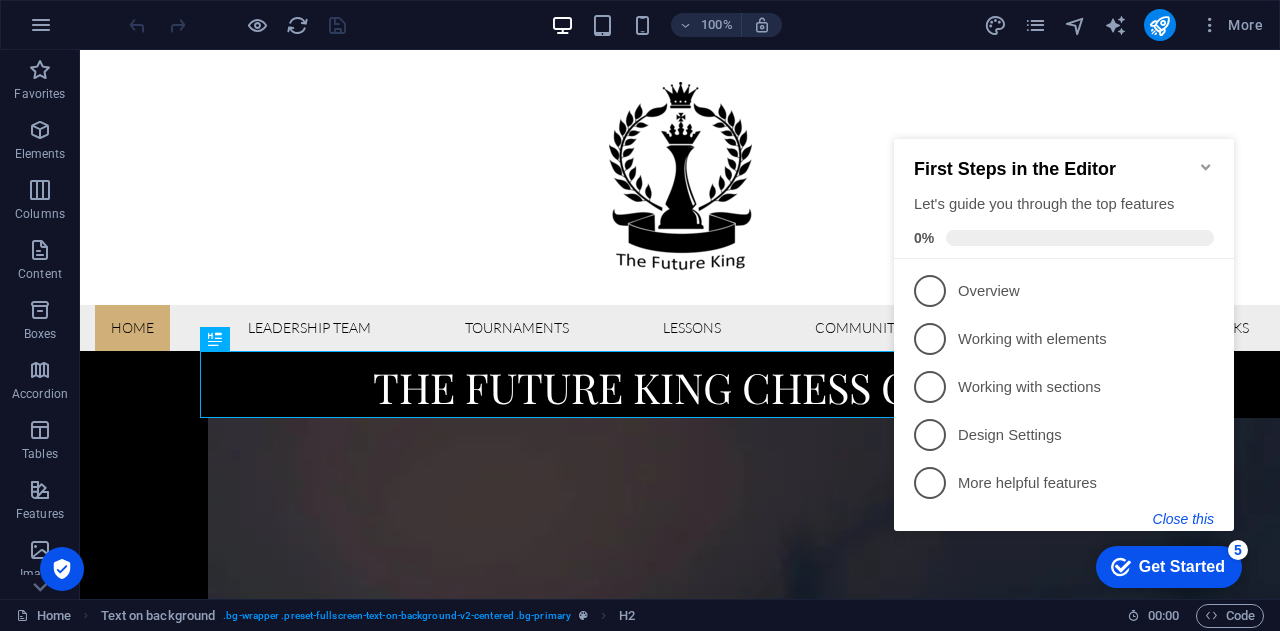 click on "Close this" at bounding box center (1183, 519) 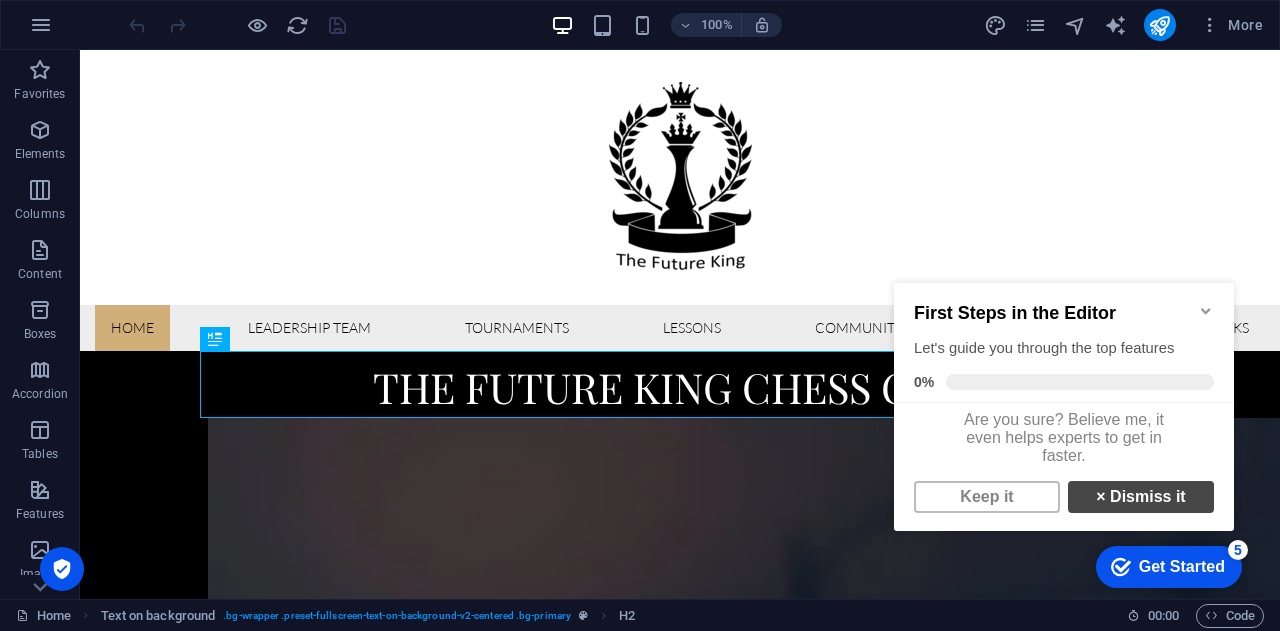 click on "×   Dismiss it" at bounding box center (1141, 497) 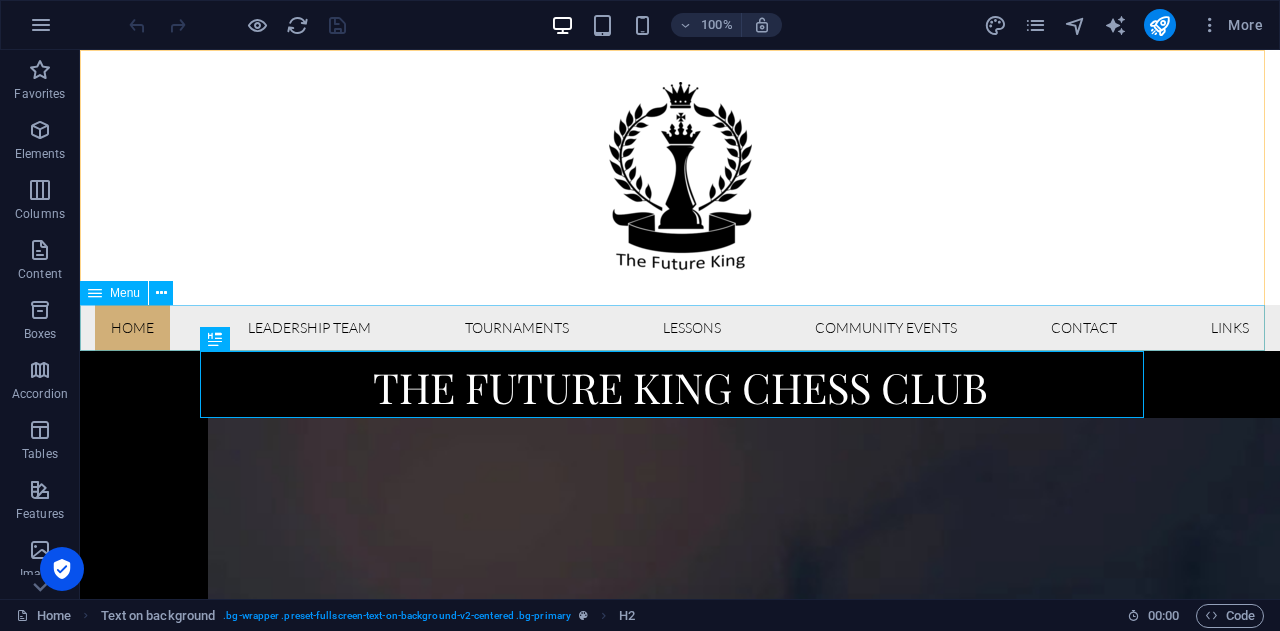 click at bounding box center [95, 293] 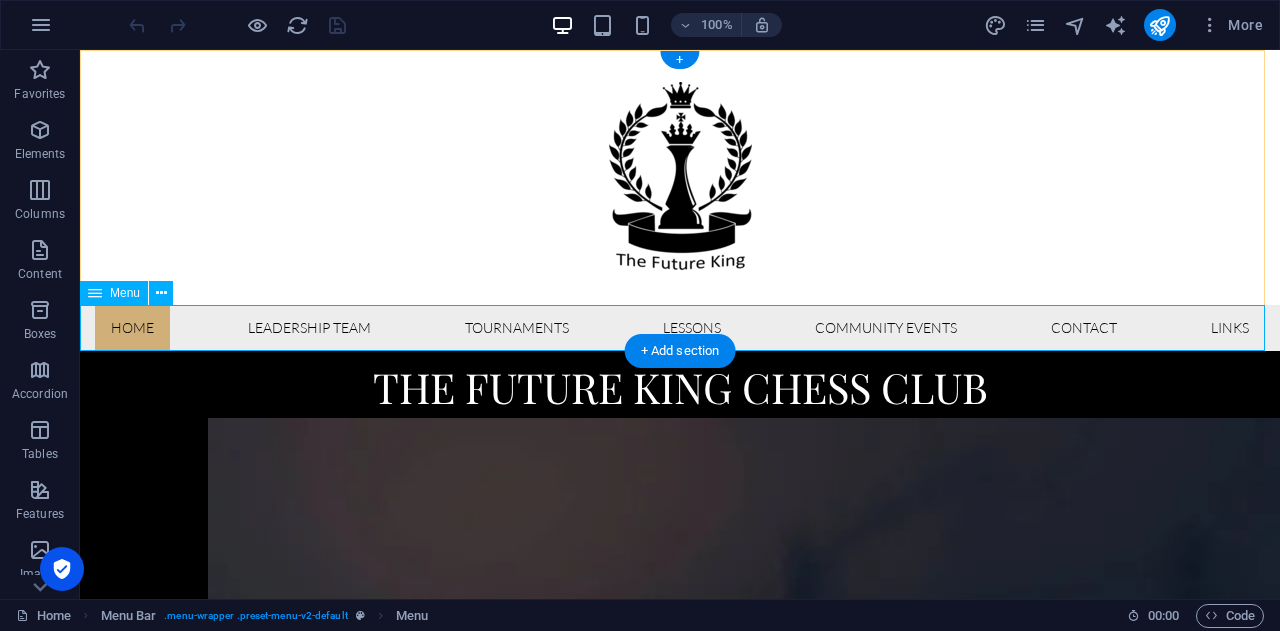 click on "Home Leadership Team Tournaments Lessons Community Events Contact Links" at bounding box center [680, 328] 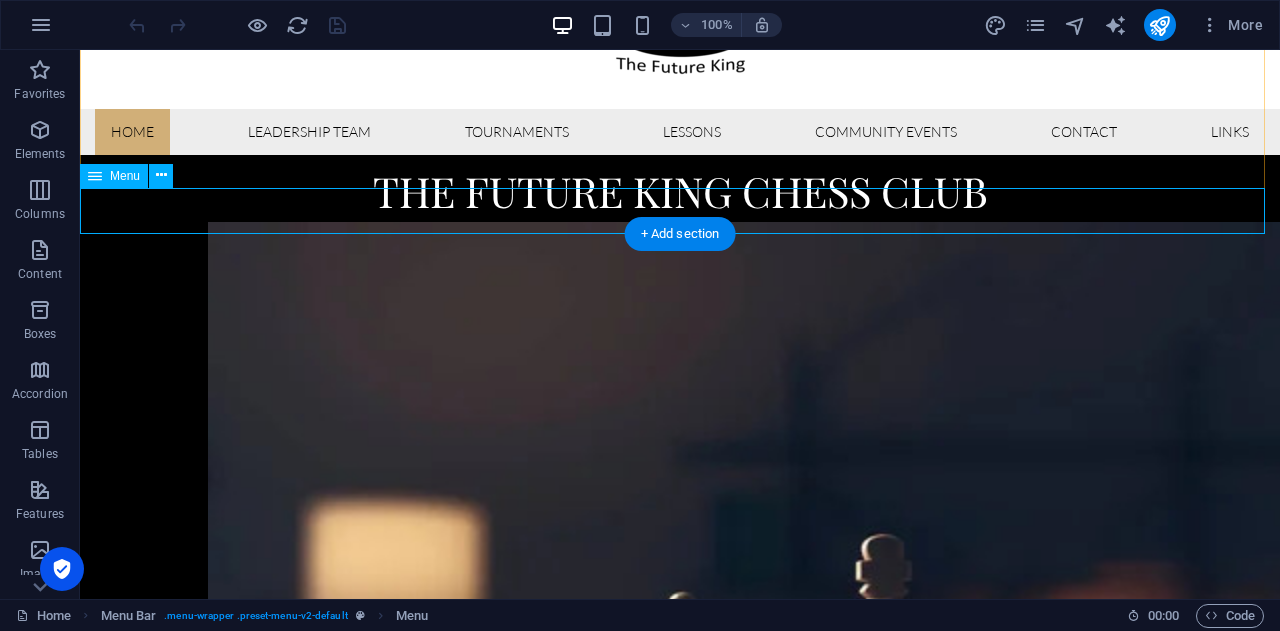 scroll, scrollTop: 200, scrollLeft: 0, axis: vertical 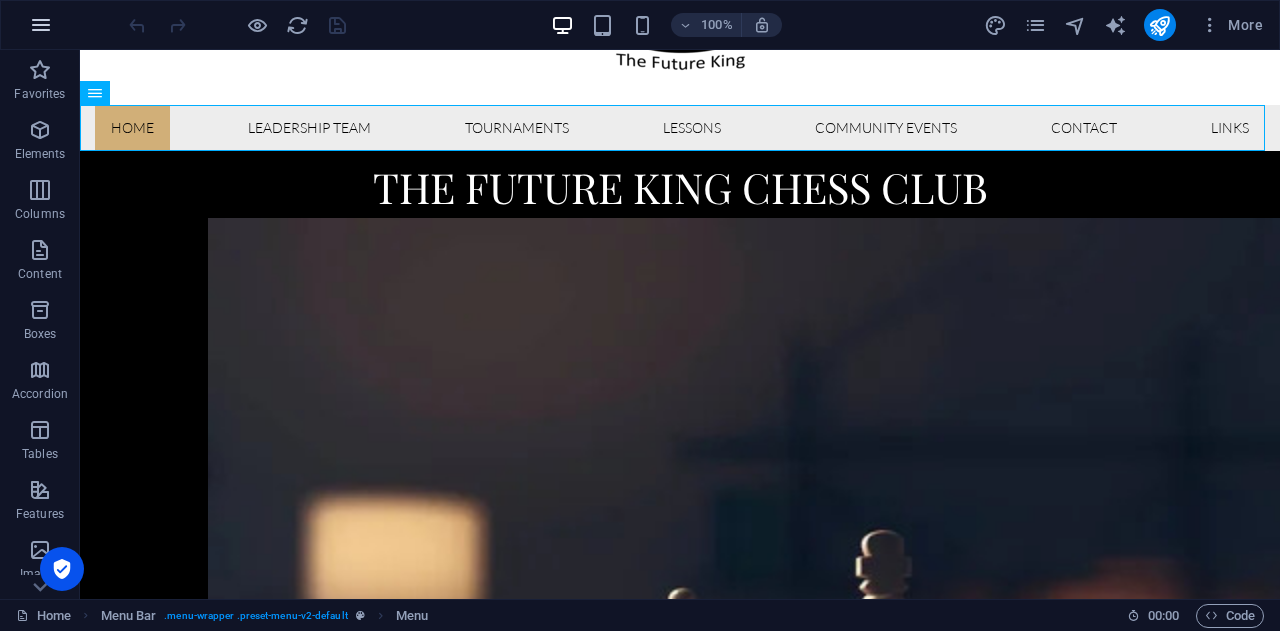 click at bounding box center [41, 25] 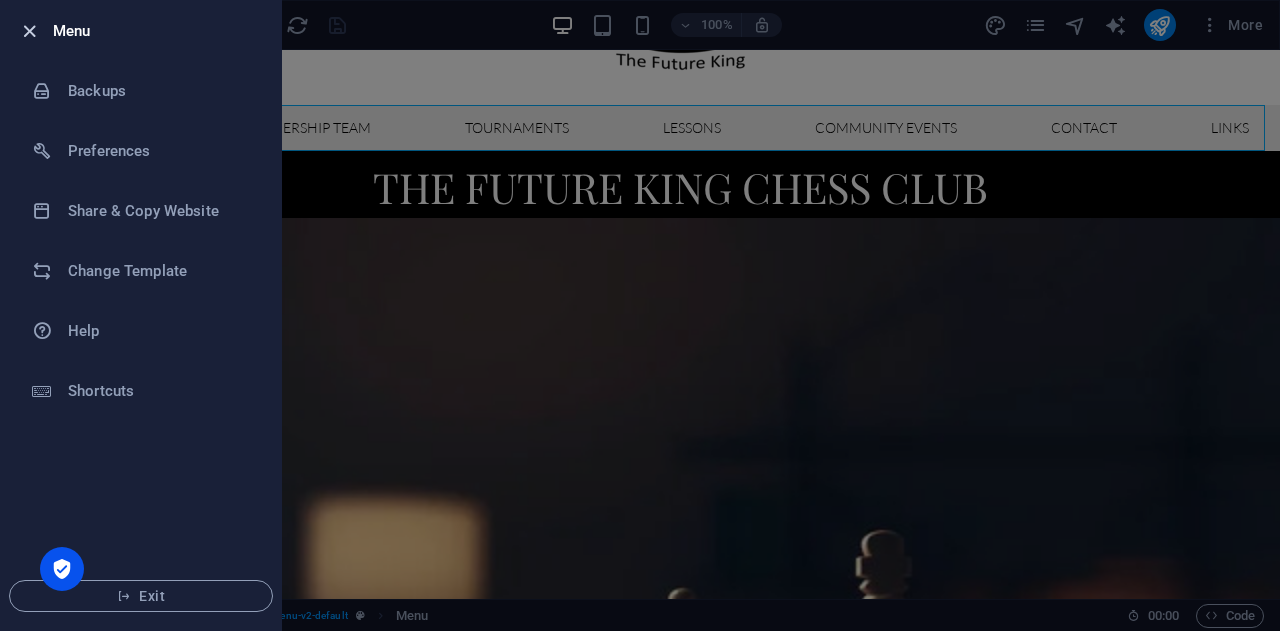 click at bounding box center [29, 31] 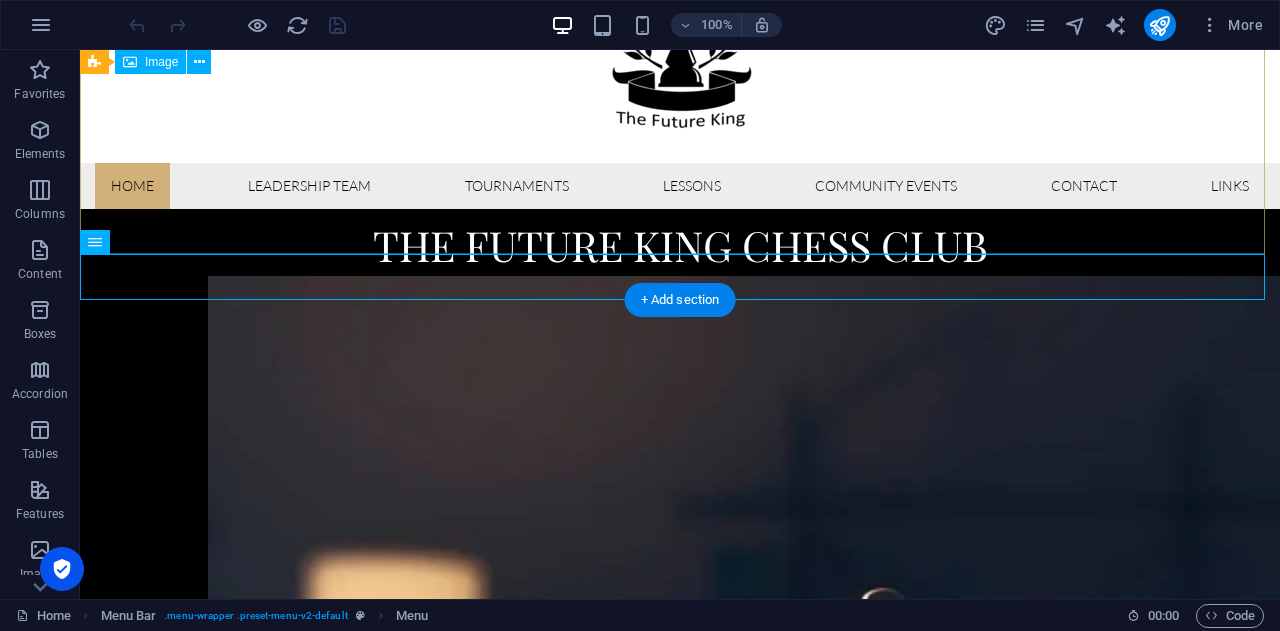 scroll, scrollTop: 0, scrollLeft: 0, axis: both 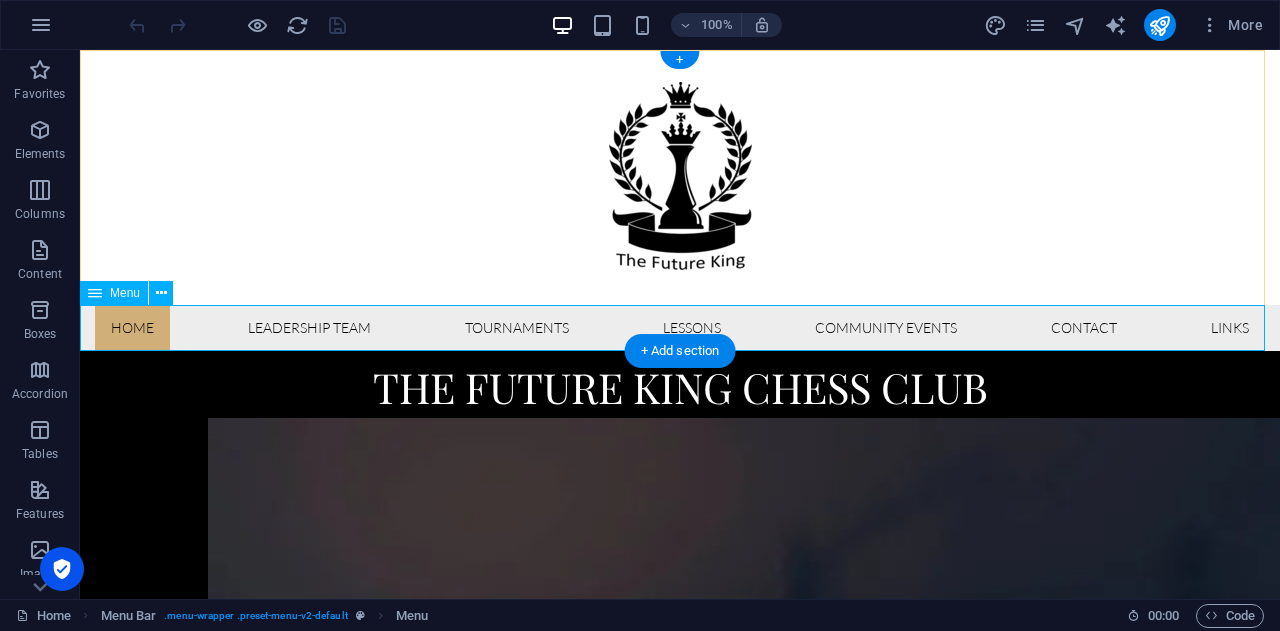 click on "Home Leadership Team Tournaments Lessons Community Events Contact Links" at bounding box center (680, 328) 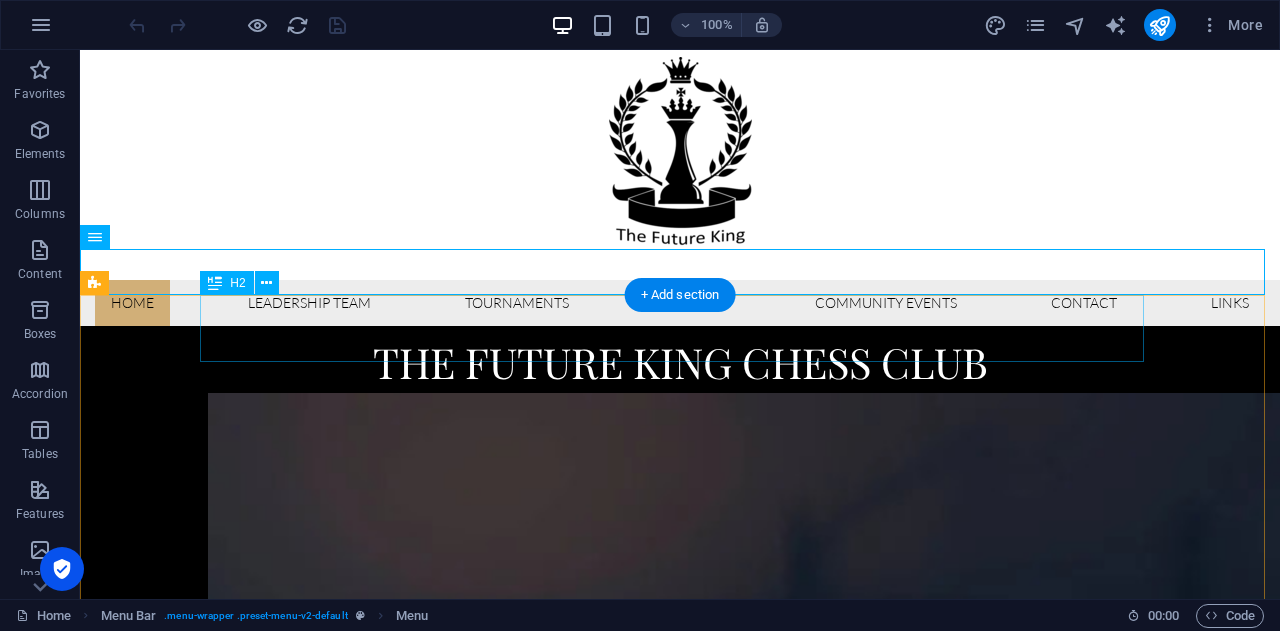 scroll, scrollTop: 0, scrollLeft: 0, axis: both 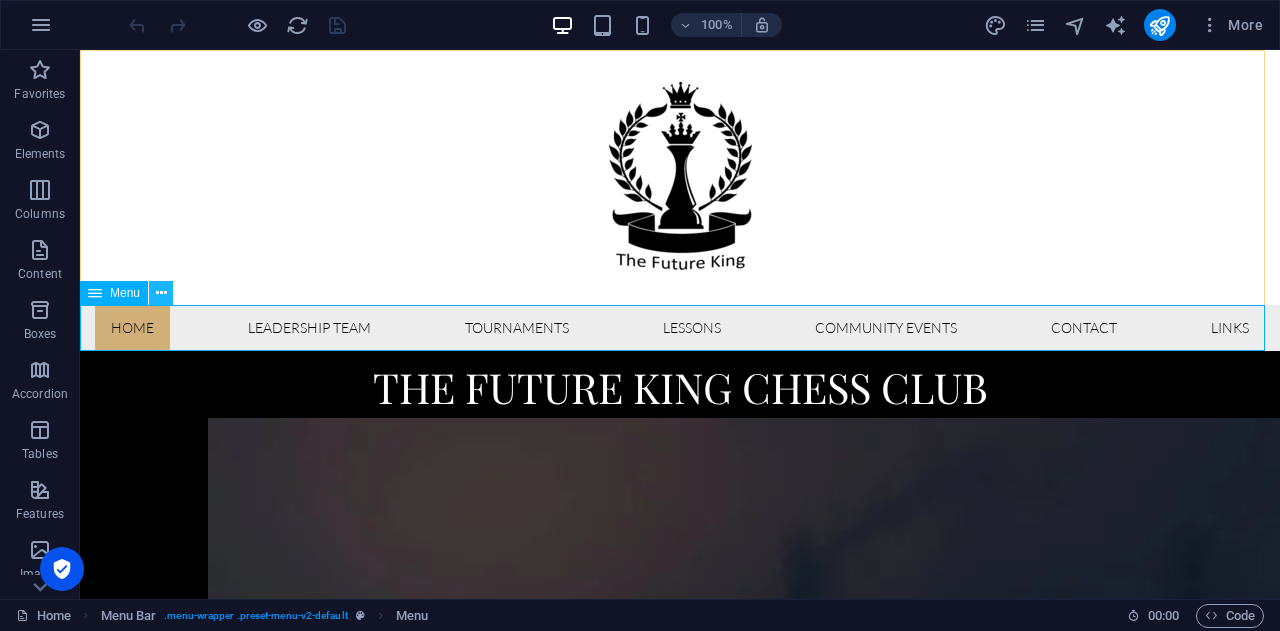 click at bounding box center (161, 293) 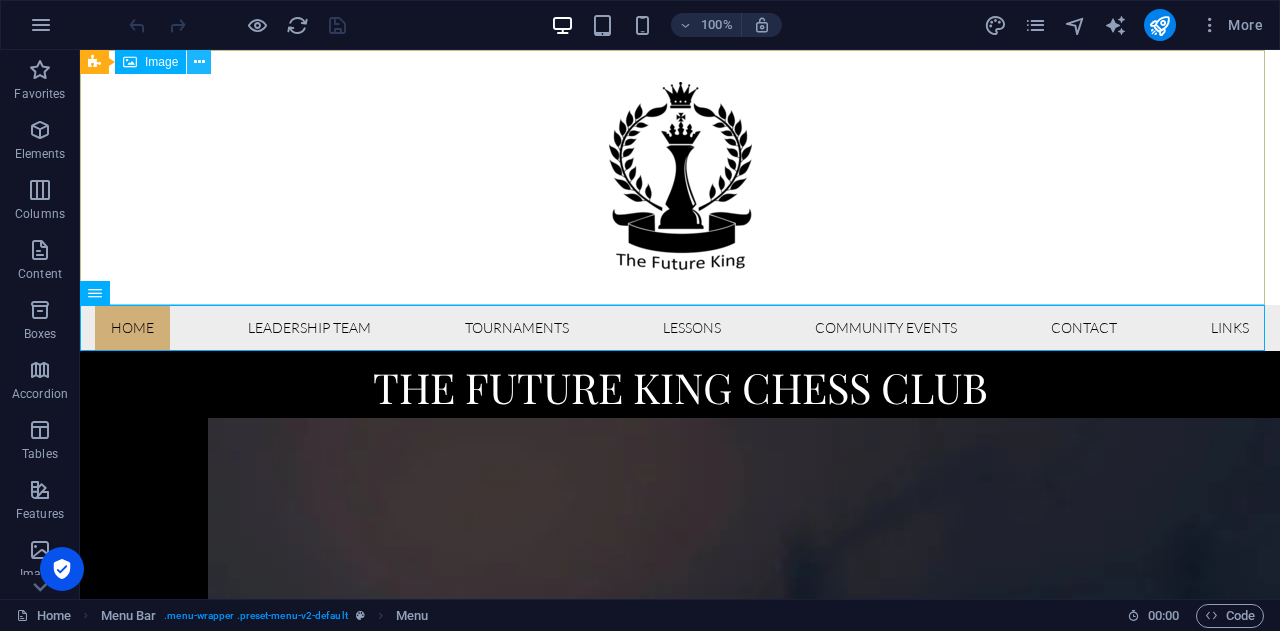 click at bounding box center [199, 62] 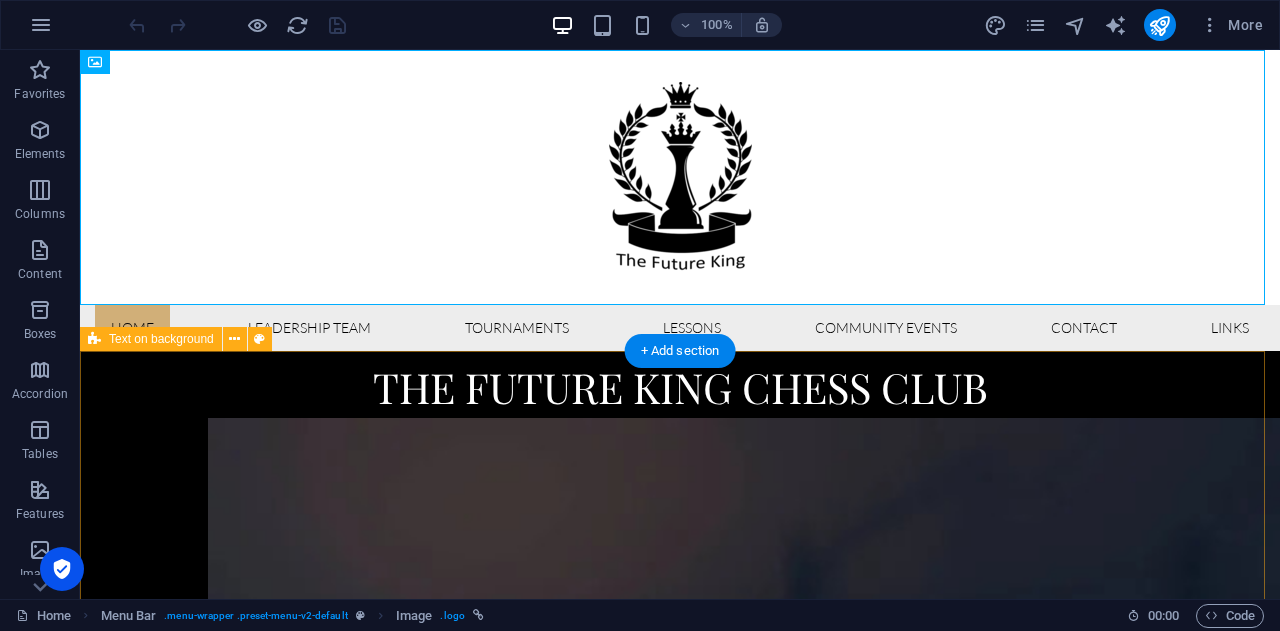 click on "The Future king chess club" at bounding box center [680, 768] 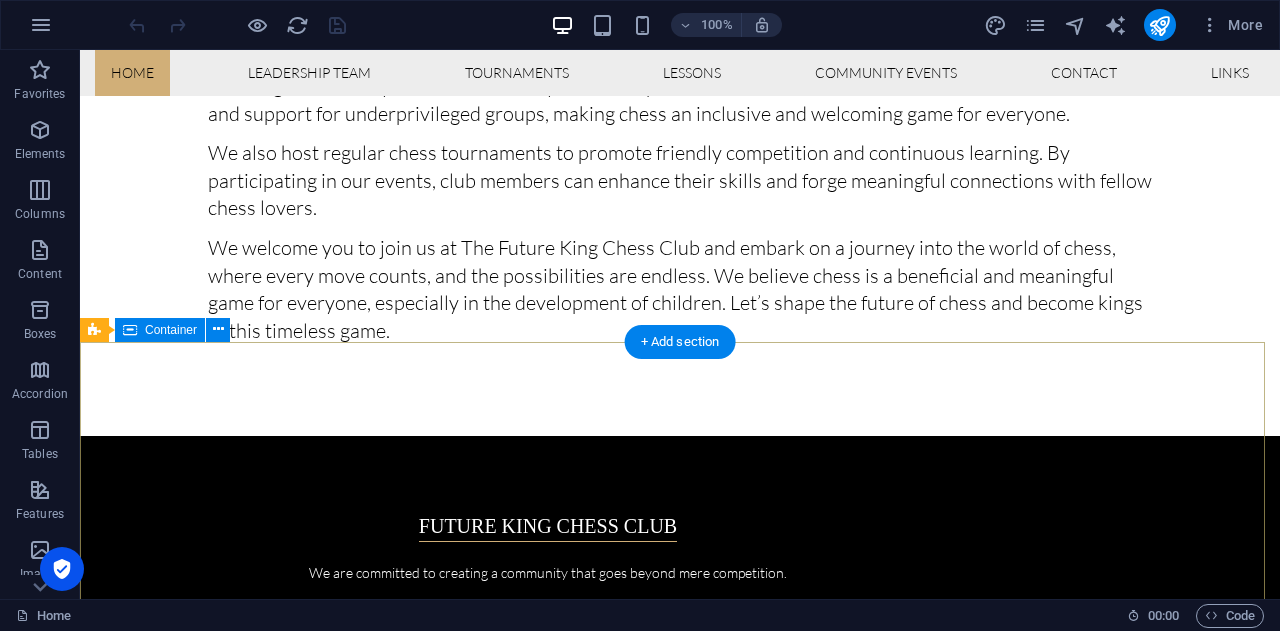 scroll, scrollTop: 1260, scrollLeft: 0, axis: vertical 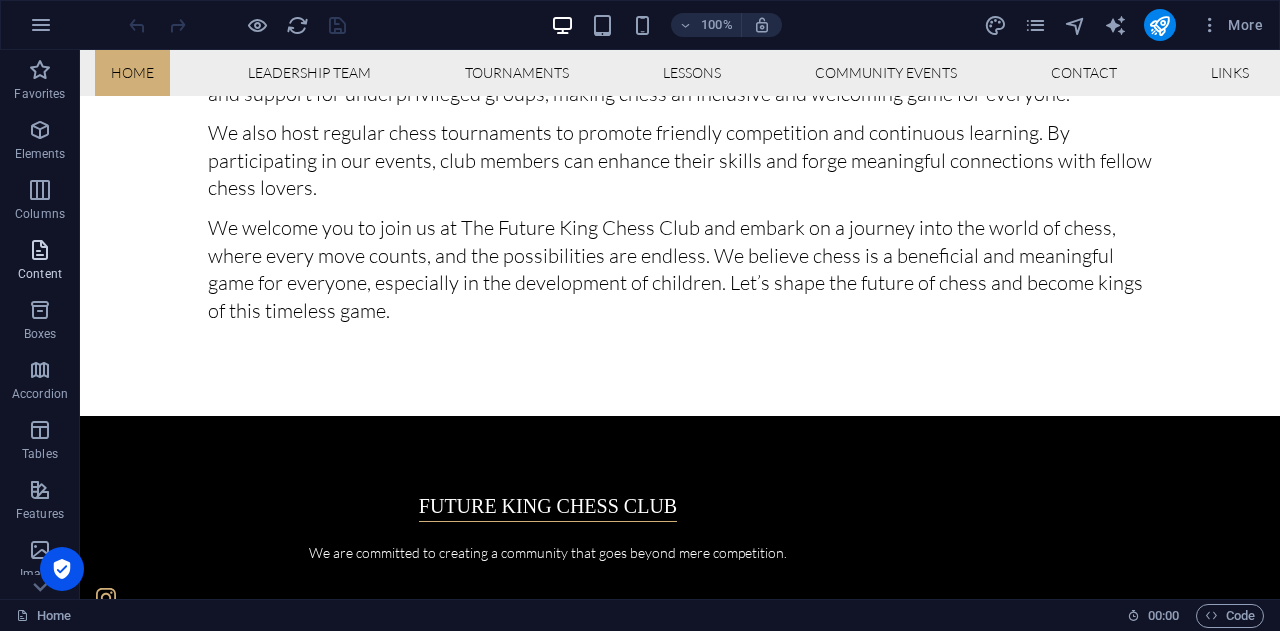 click on "Content" at bounding box center (40, 262) 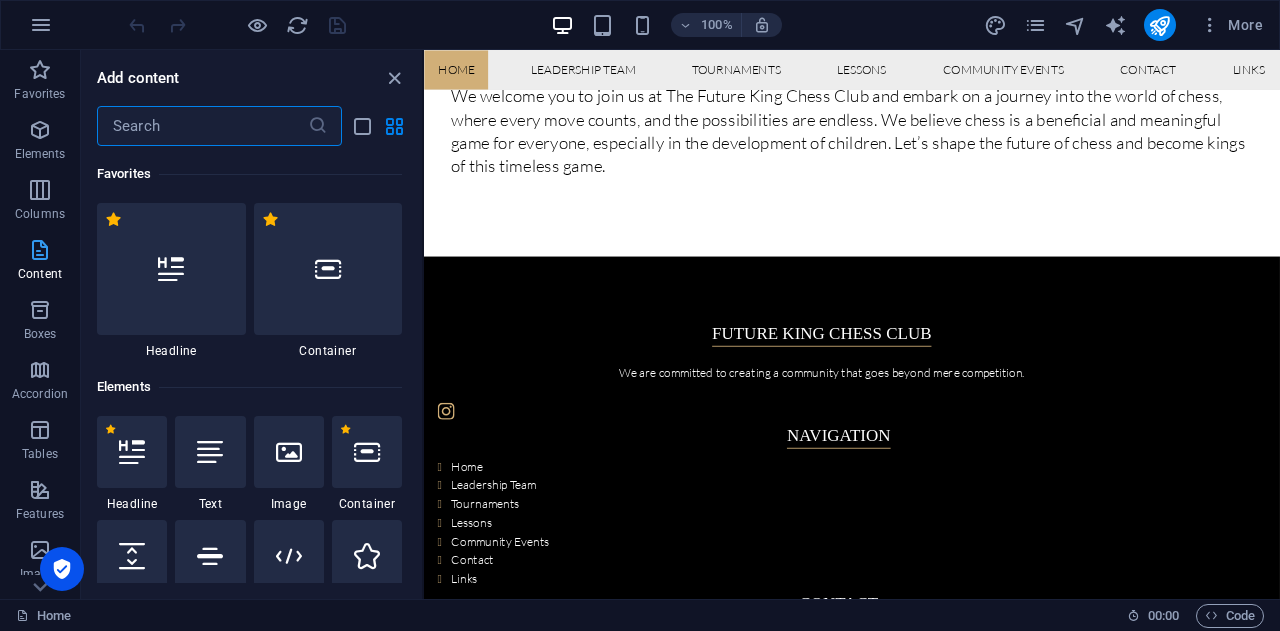 scroll, scrollTop: 1164, scrollLeft: 0, axis: vertical 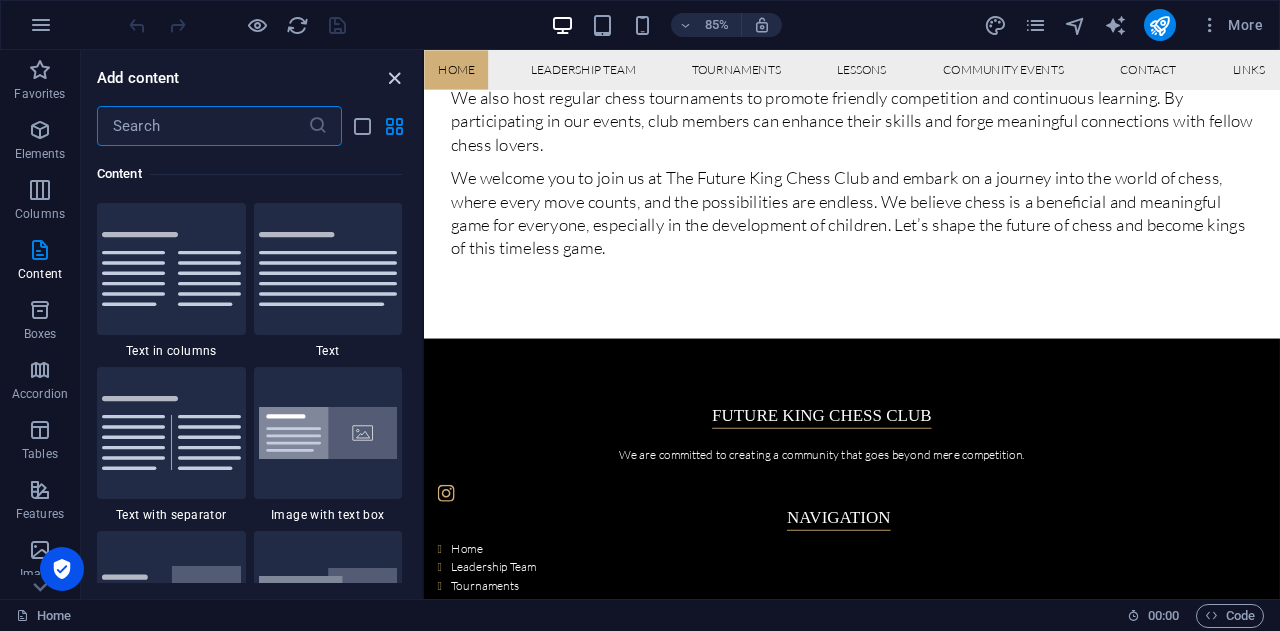 click at bounding box center [394, 78] 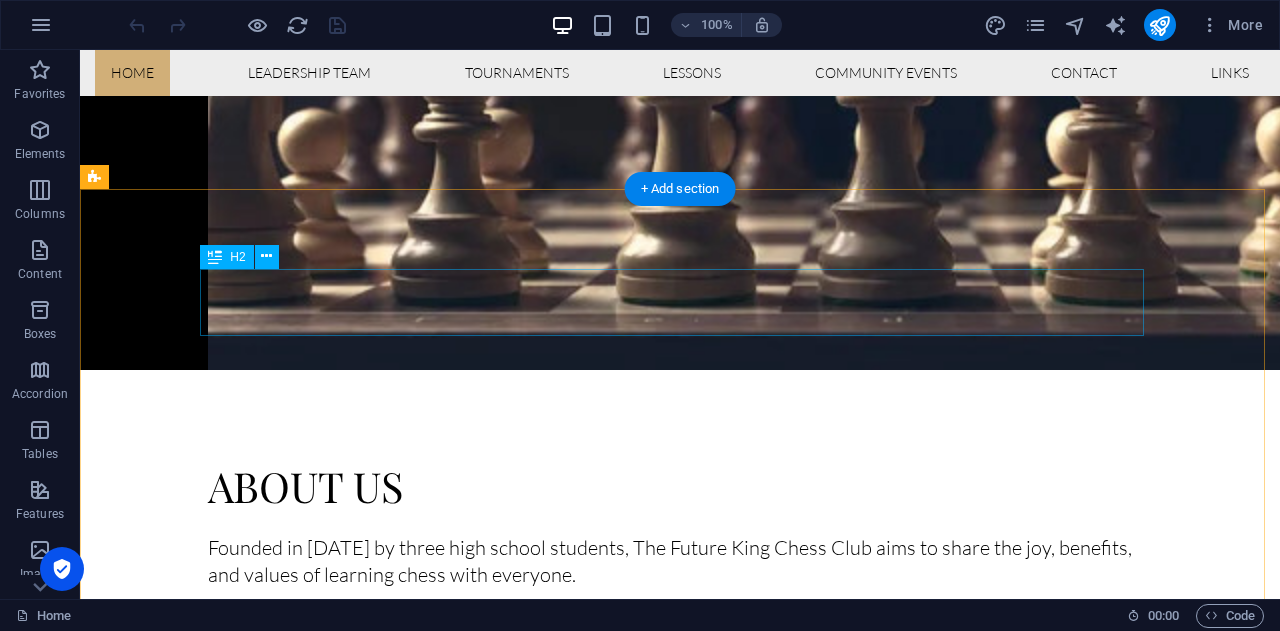 scroll, scrollTop: 560, scrollLeft: 0, axis: vertical 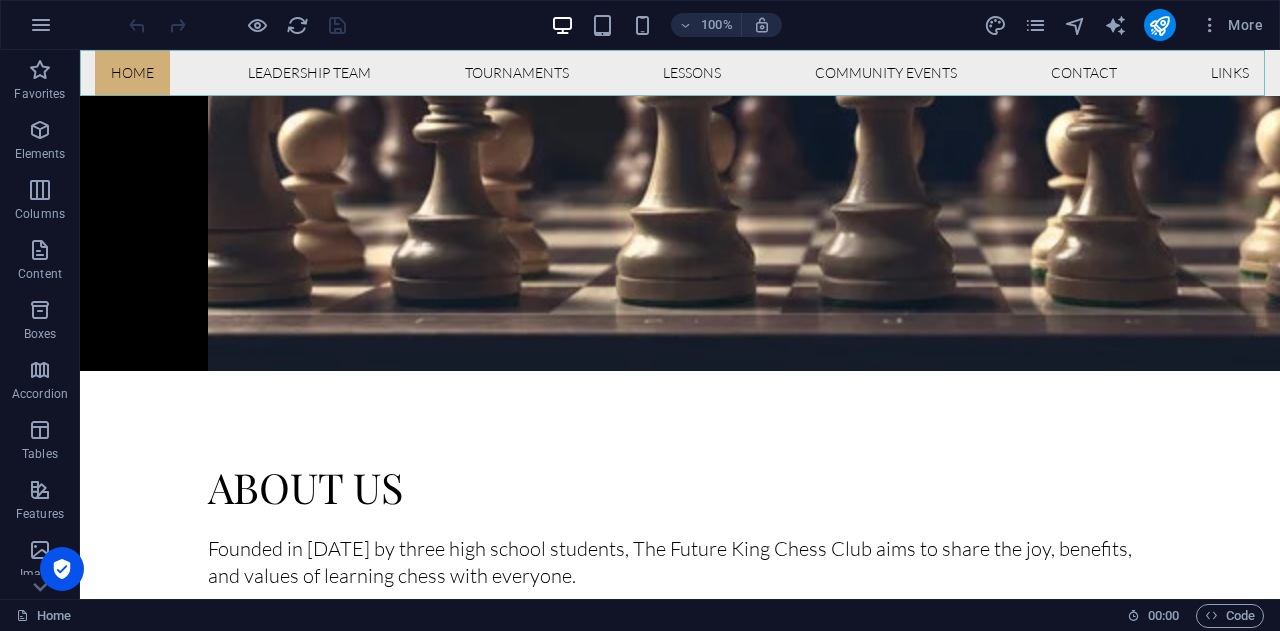 click on "Home Leadership Team Tournaments Lessons Community Events Contact Links" at bounding box center (680, 73) 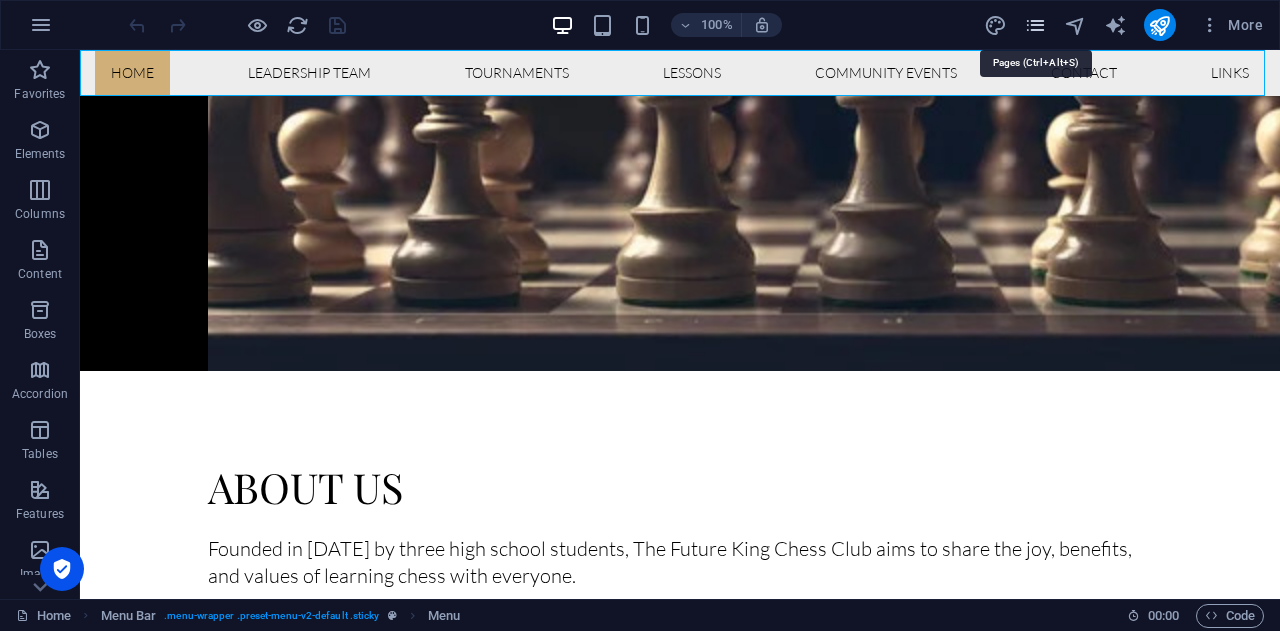 click at bounding box center [1035, 25] 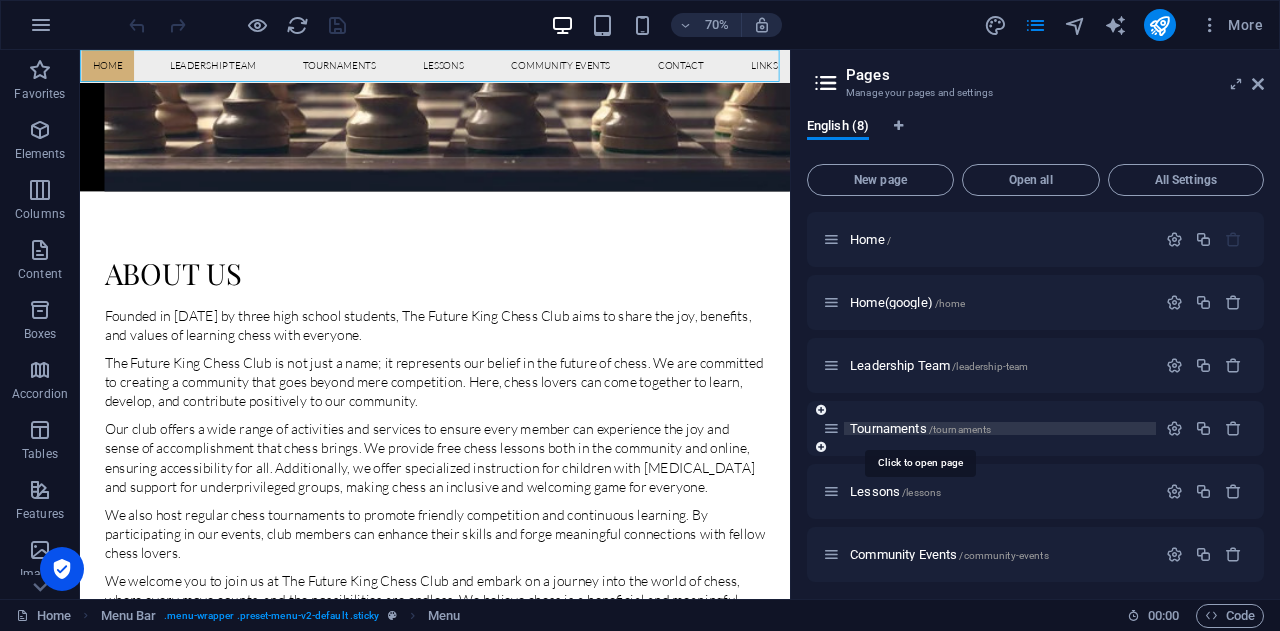 click on "Tournaments /tournaments" at bounding box center [920, 428] 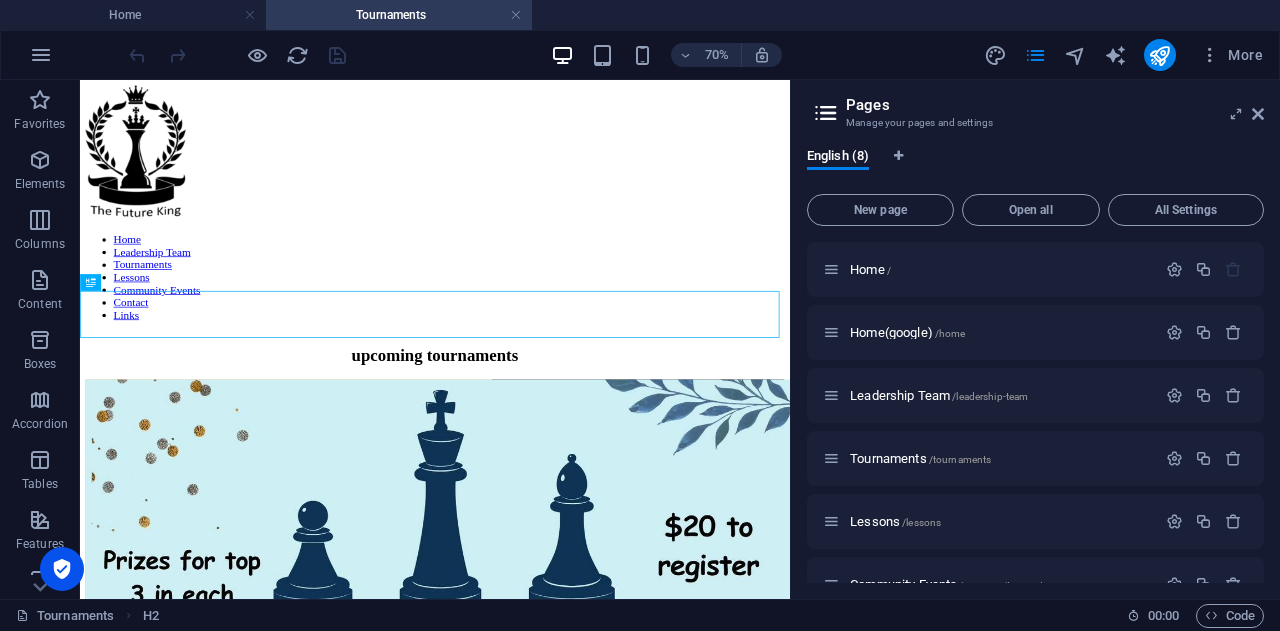scroll, scrollTop: 0, scrollLeft: 0, axis: both 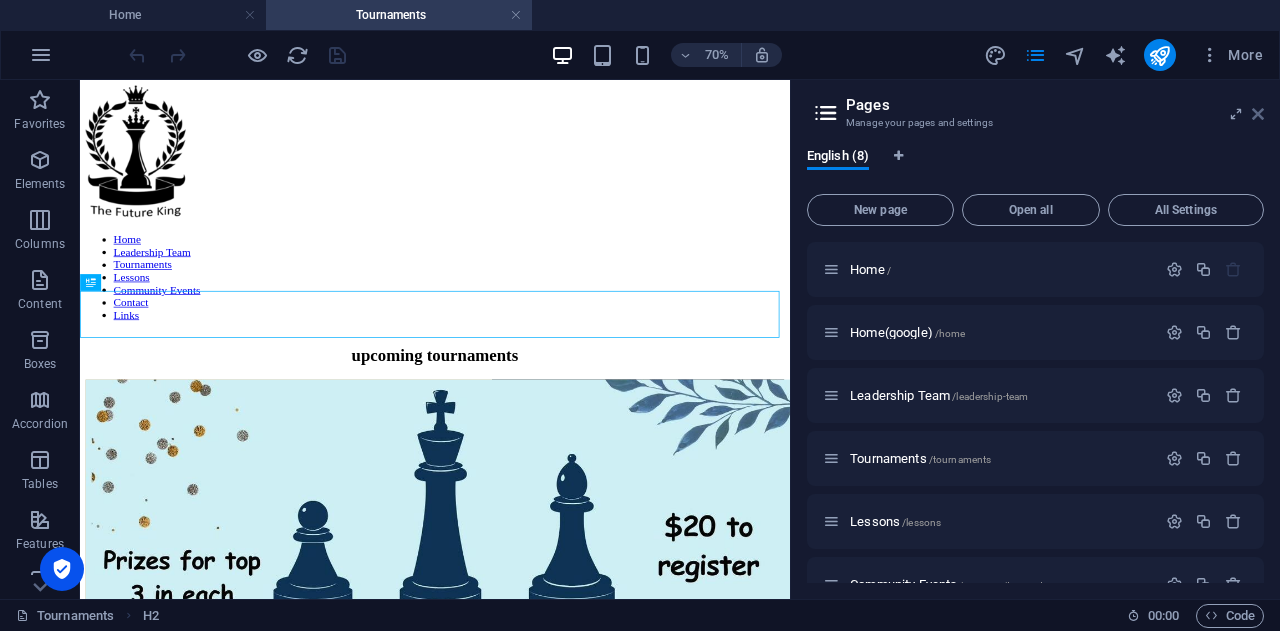 click at bounding box center (1258, 114) 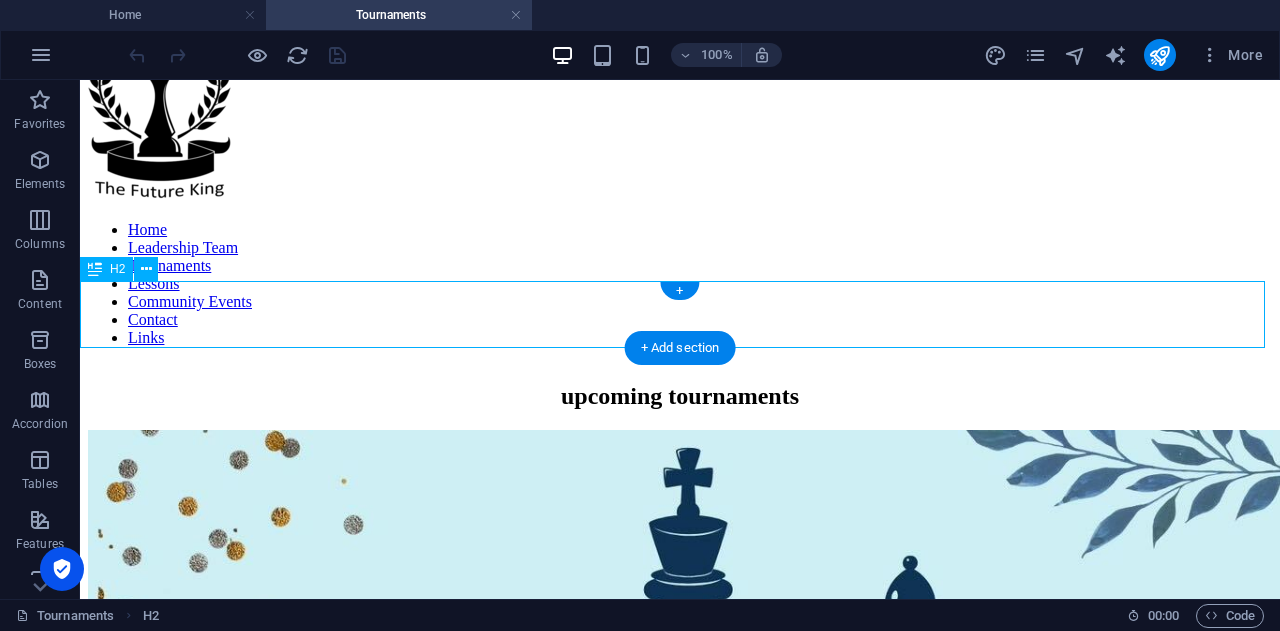 scroll, scrollTop: 100, scrollLeft: 0, axis: vertical 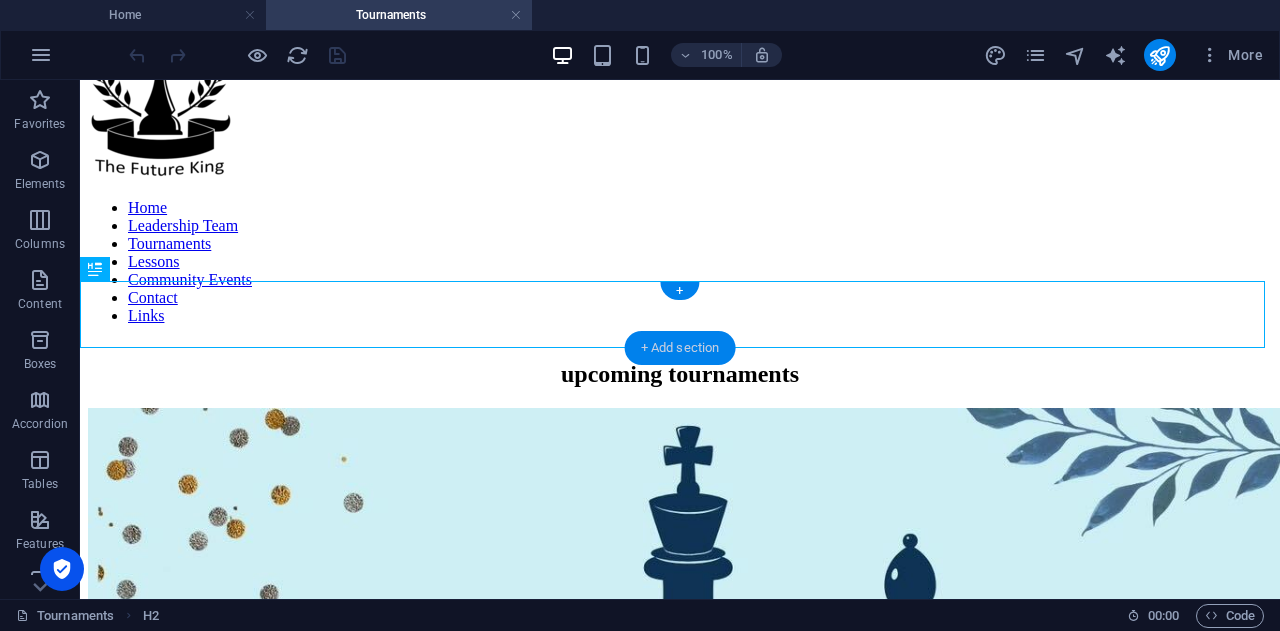 click on "+ Add section" at bounding box center [680, 348] 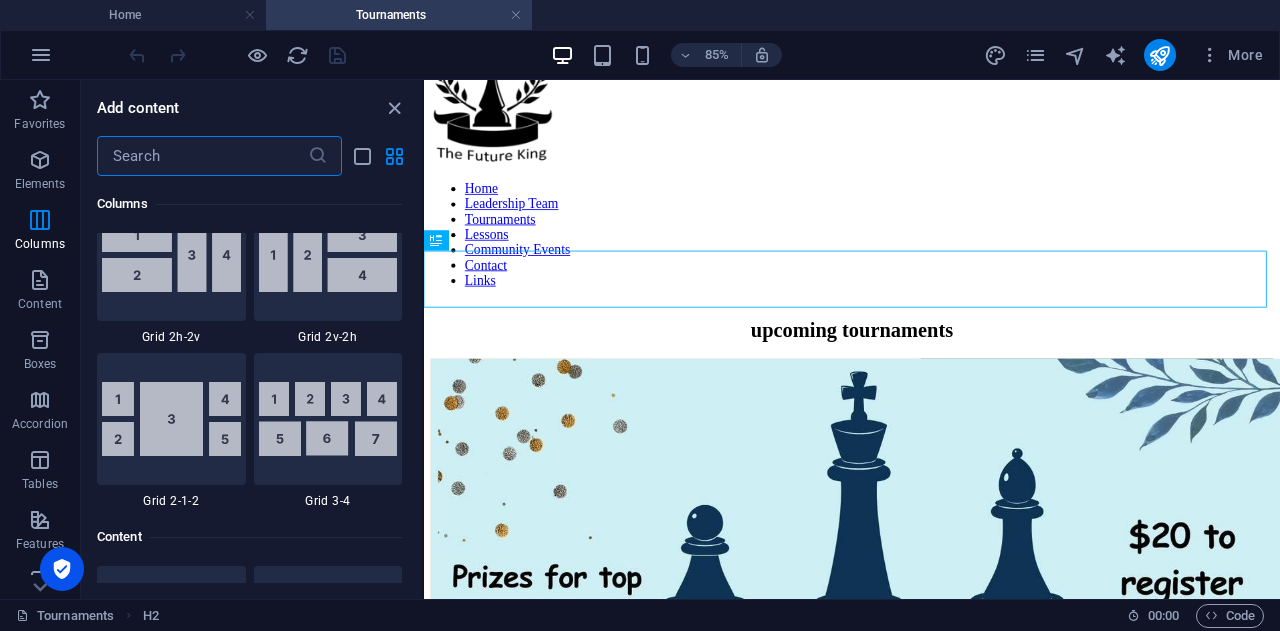 scroll, scrollTop: 2999, scrollLeft: 0, axis: vertical 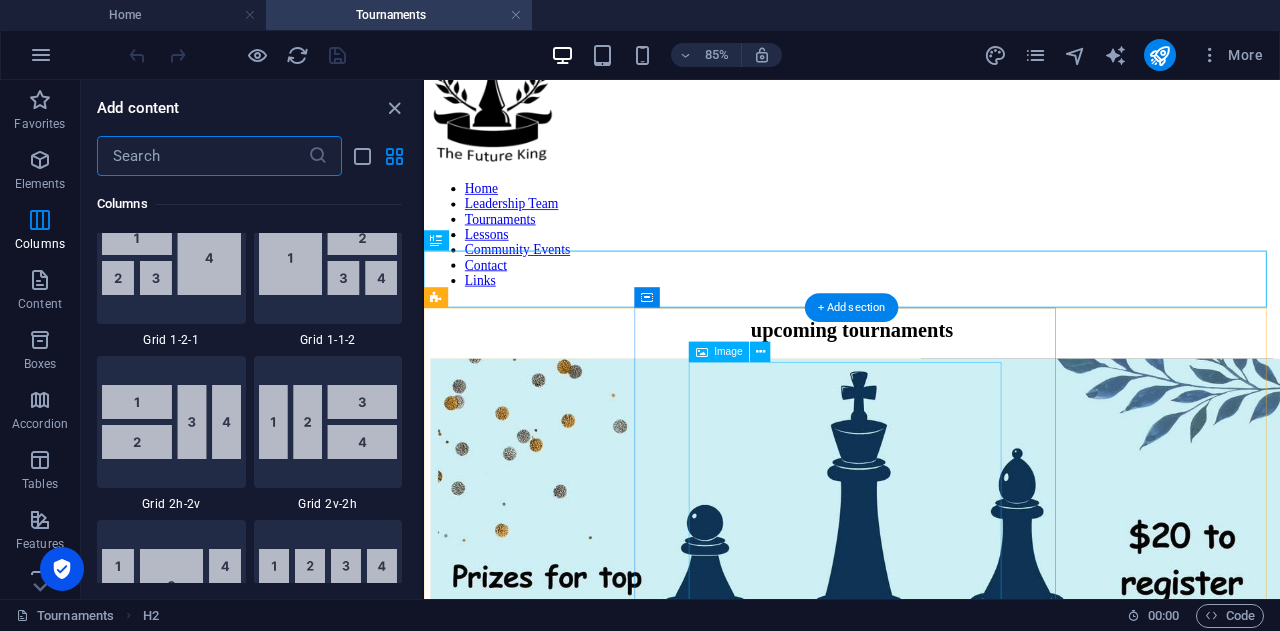 click at bounding box center (927, 1062) 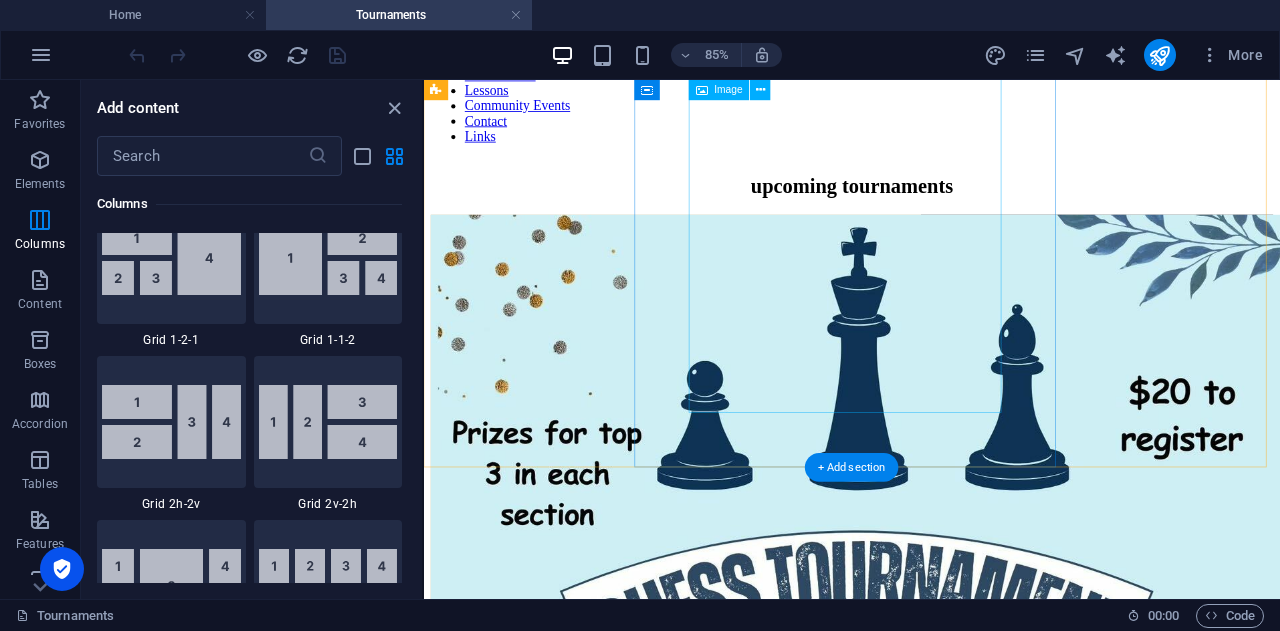 scroll, scrollTop: 0, scrollLeft: 0, axis: both 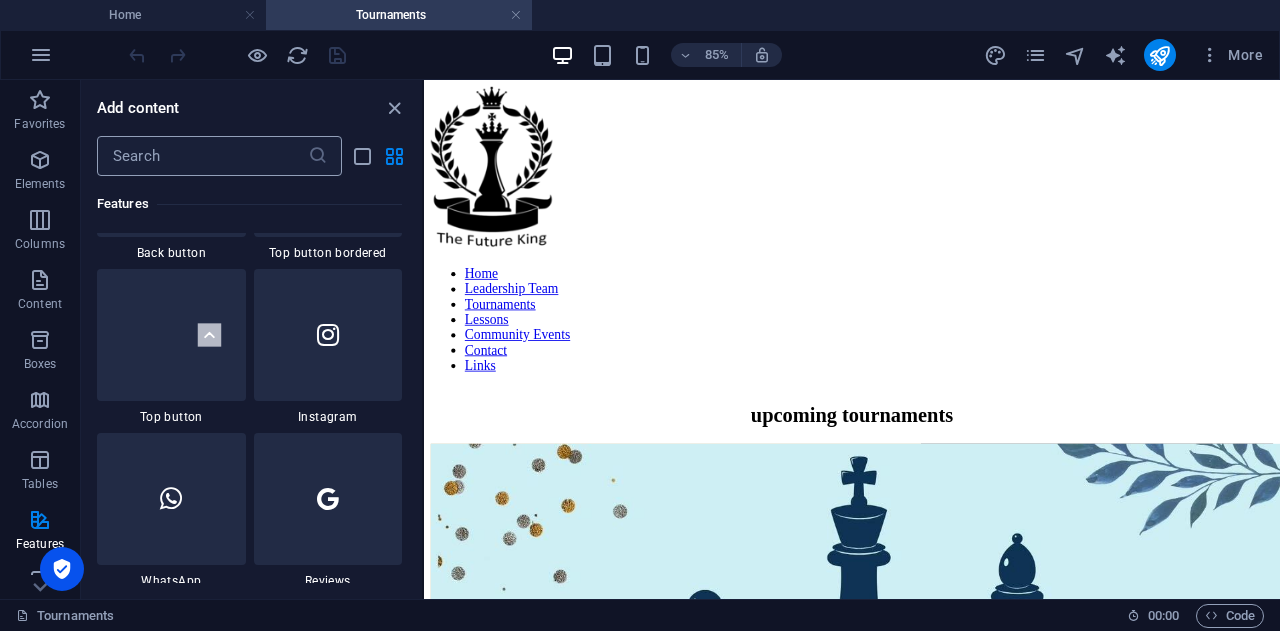 click at bounding box center [202, 156] 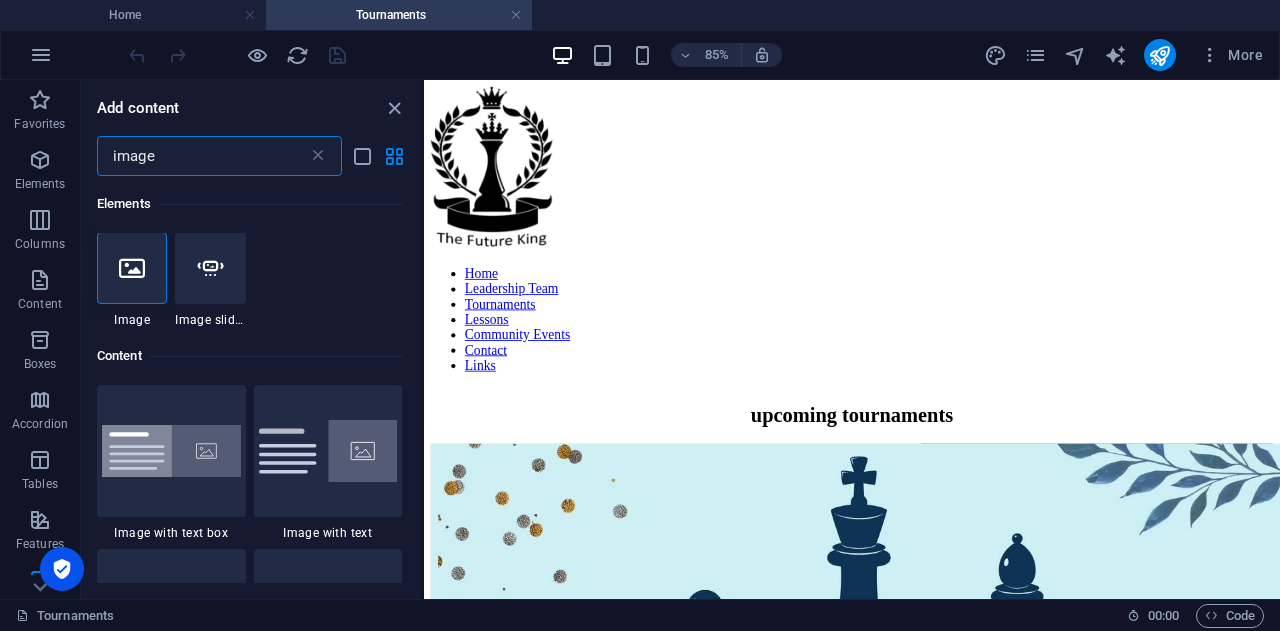 scroll, scrollTop: 0, scrollLeft: 0, axis: both 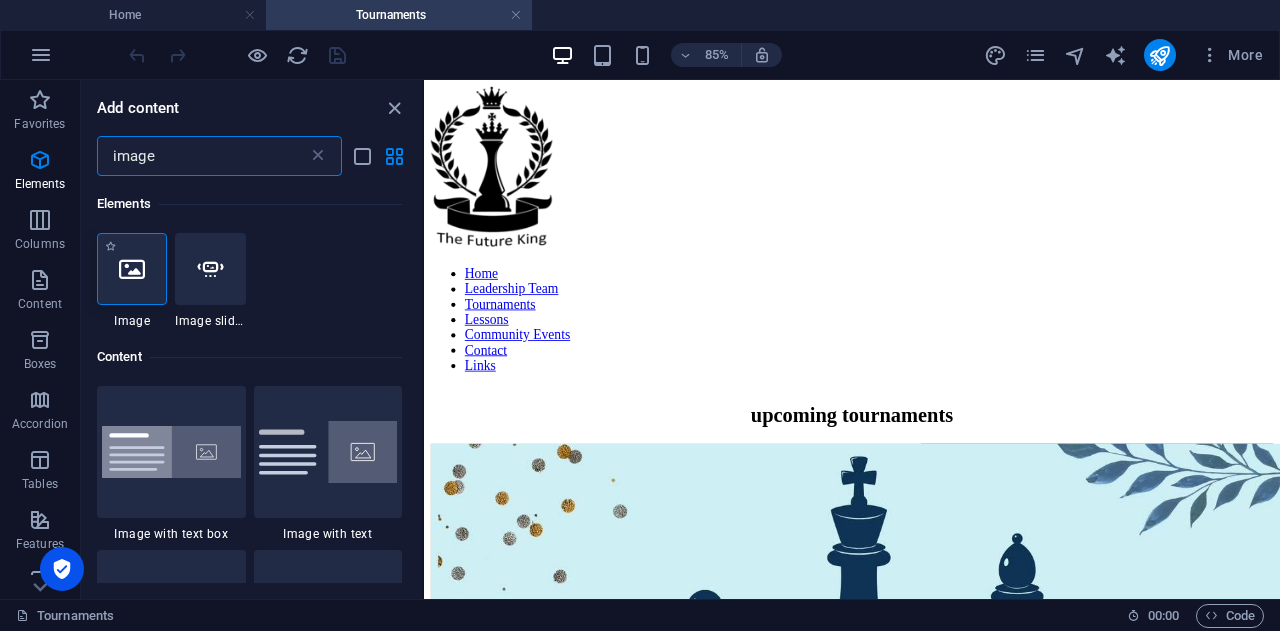 type on "image" 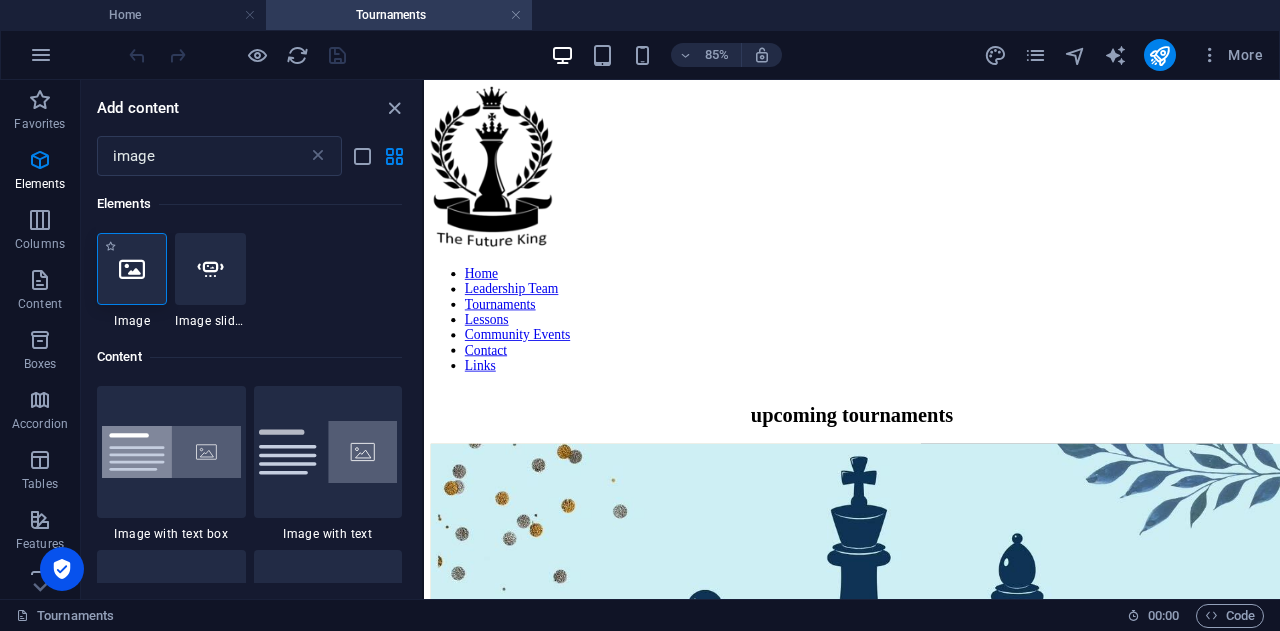 click at bounding box center (132, 269) 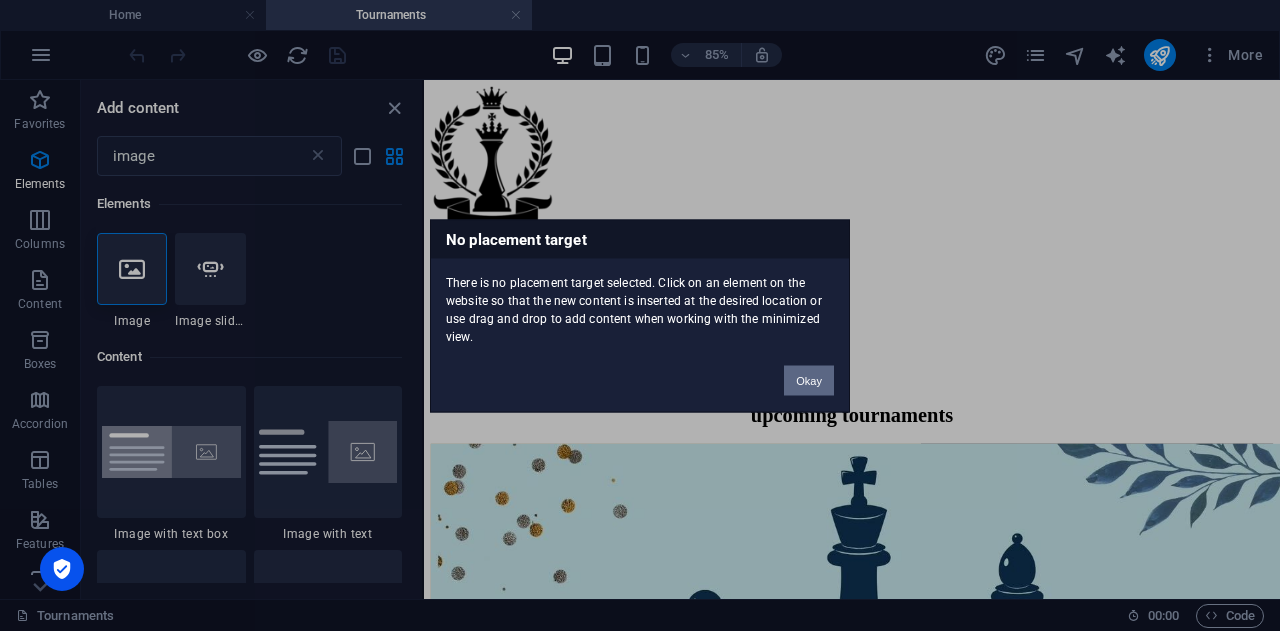 click on "Okay" at bounding box center (809, 380) 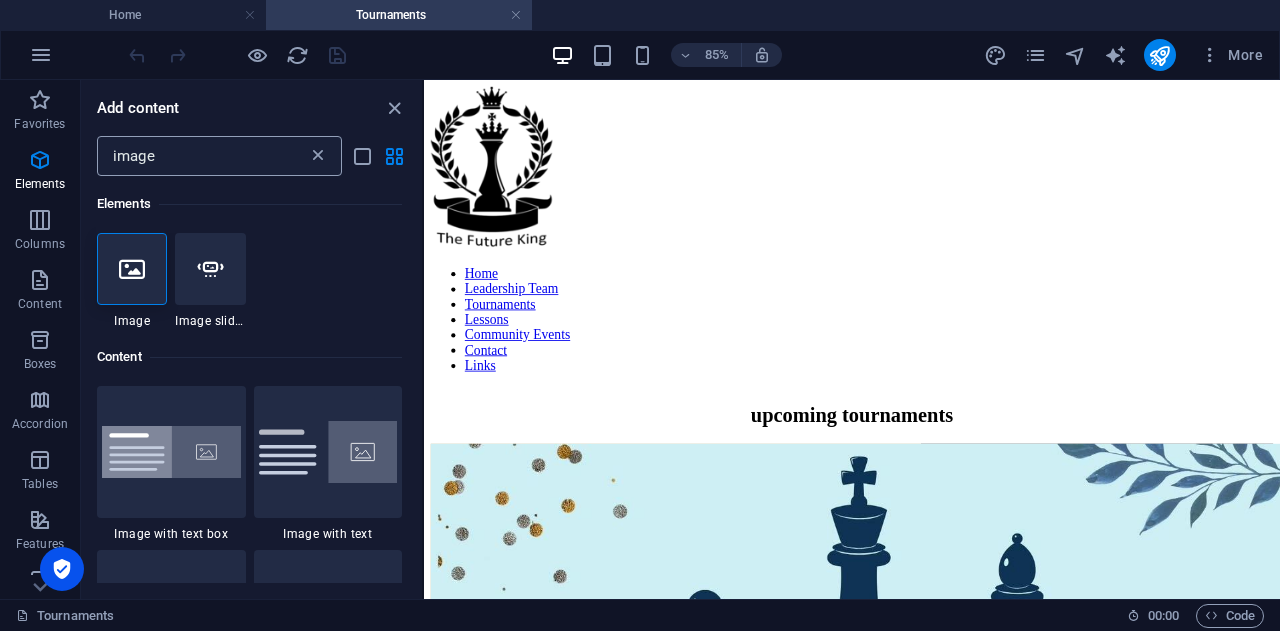 click at bounding box center [318, 156] 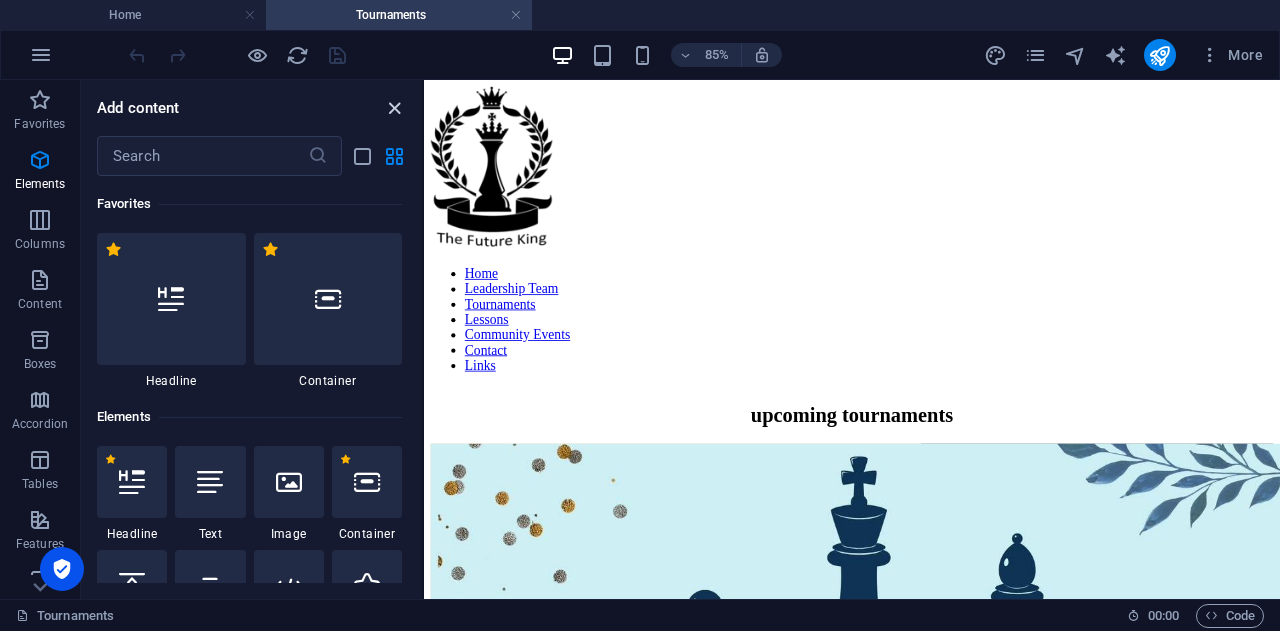 click at bounding box center (394, 108) 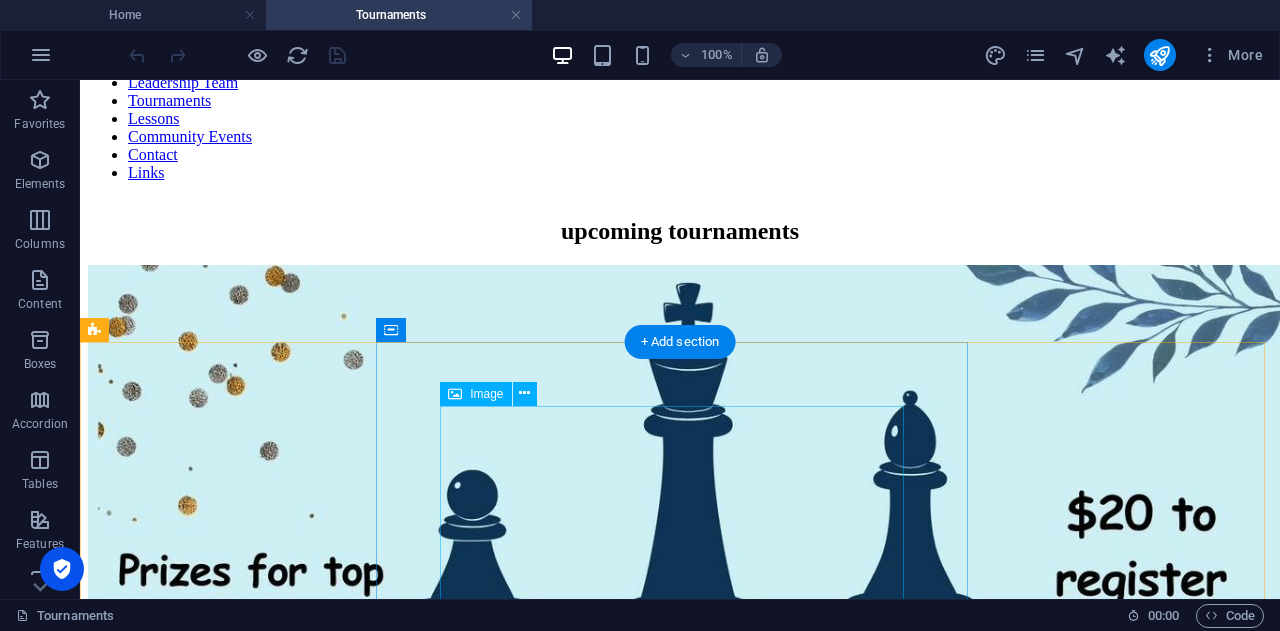 scroll, scrollTop: 145, scrollLeft: 0, axis: vertical 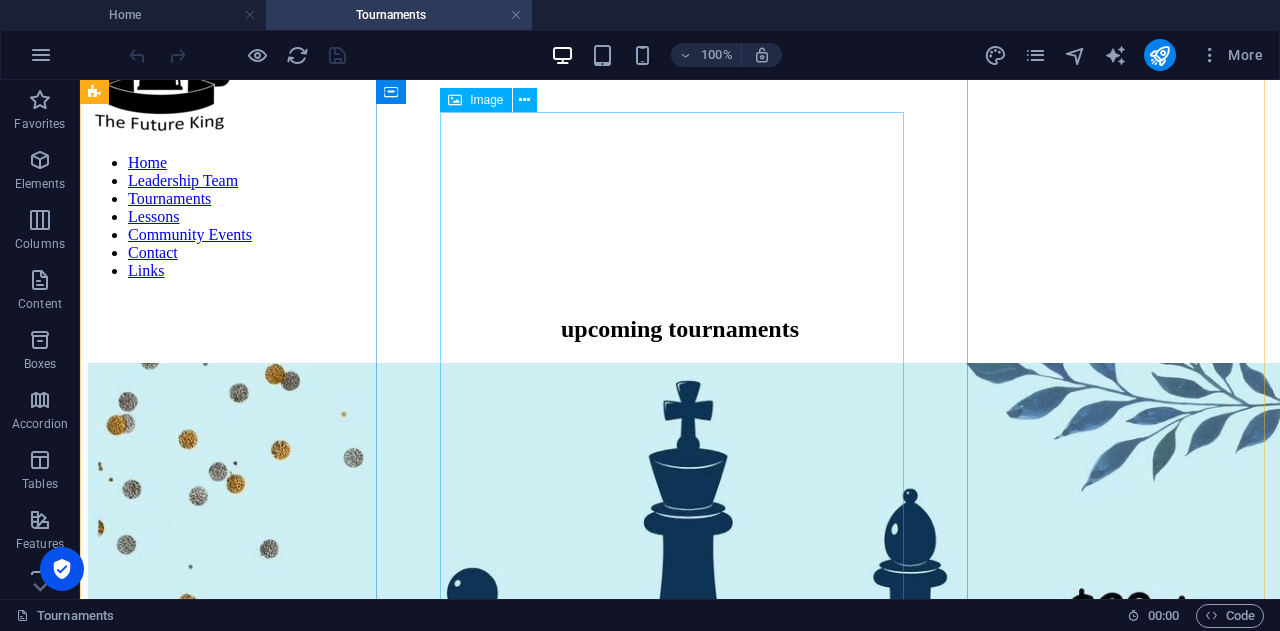 click at bounding box center [680, 1141] 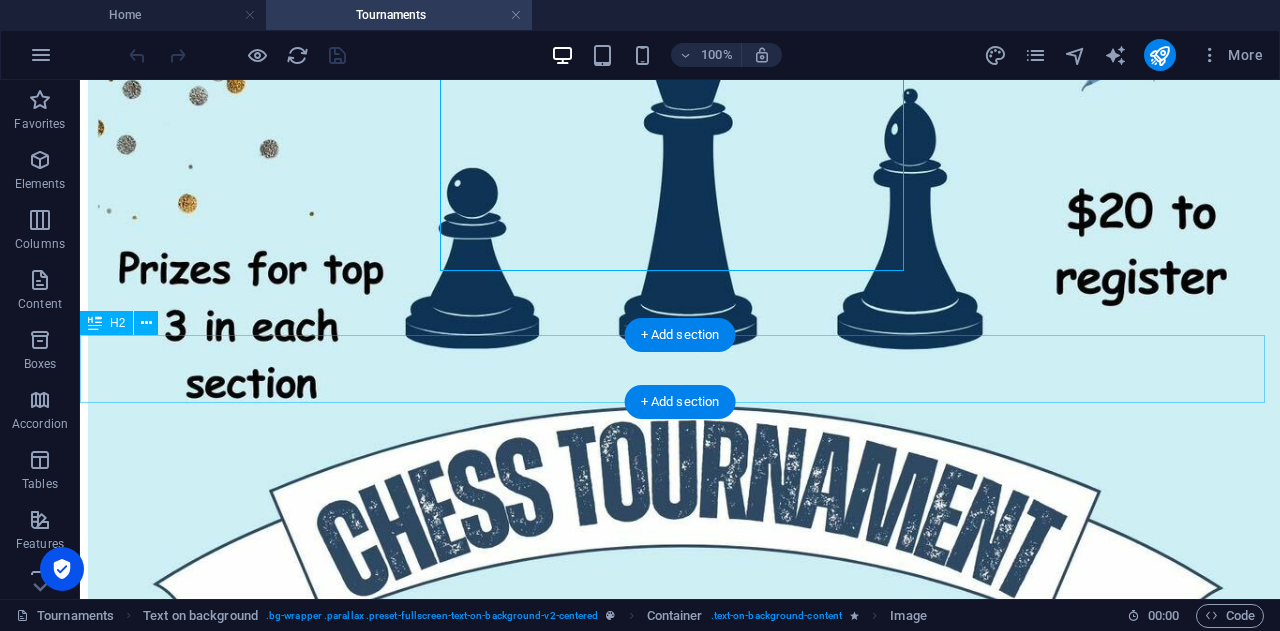 scroll, scrollTop: 845, scrollLeft: 0, axis: vertical 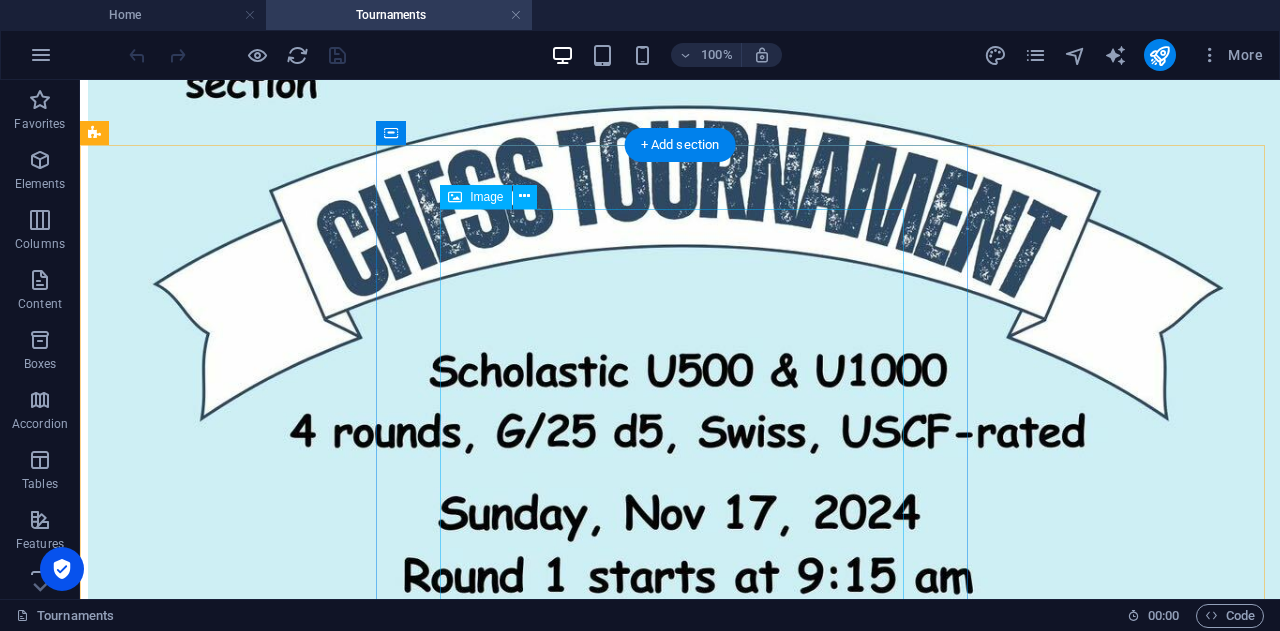 click at bounding box center (680, 2129) 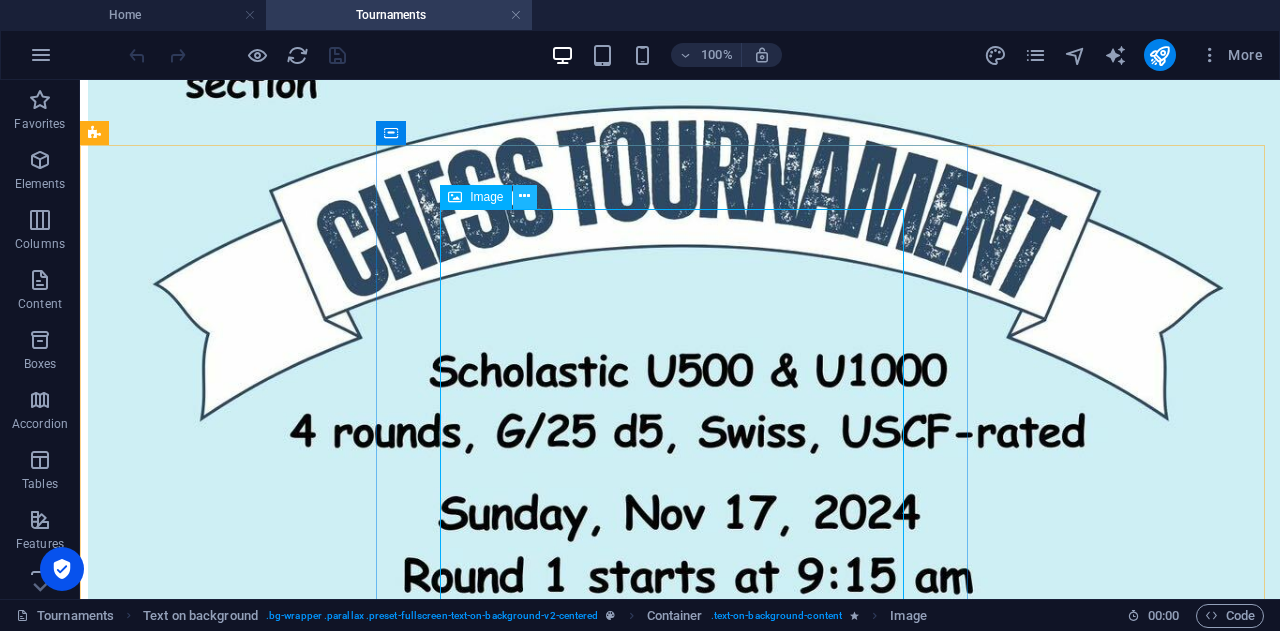 click at bounding box center (524, 196) 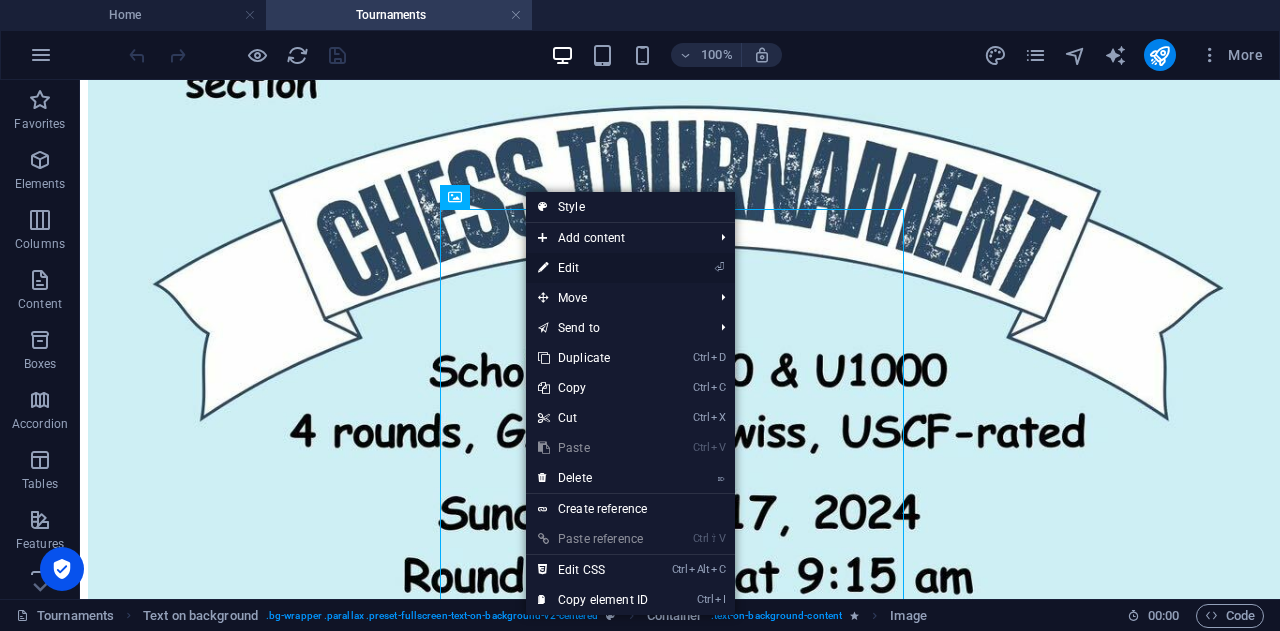 click on "⏎  Edit" at bounding box center (593, 268) 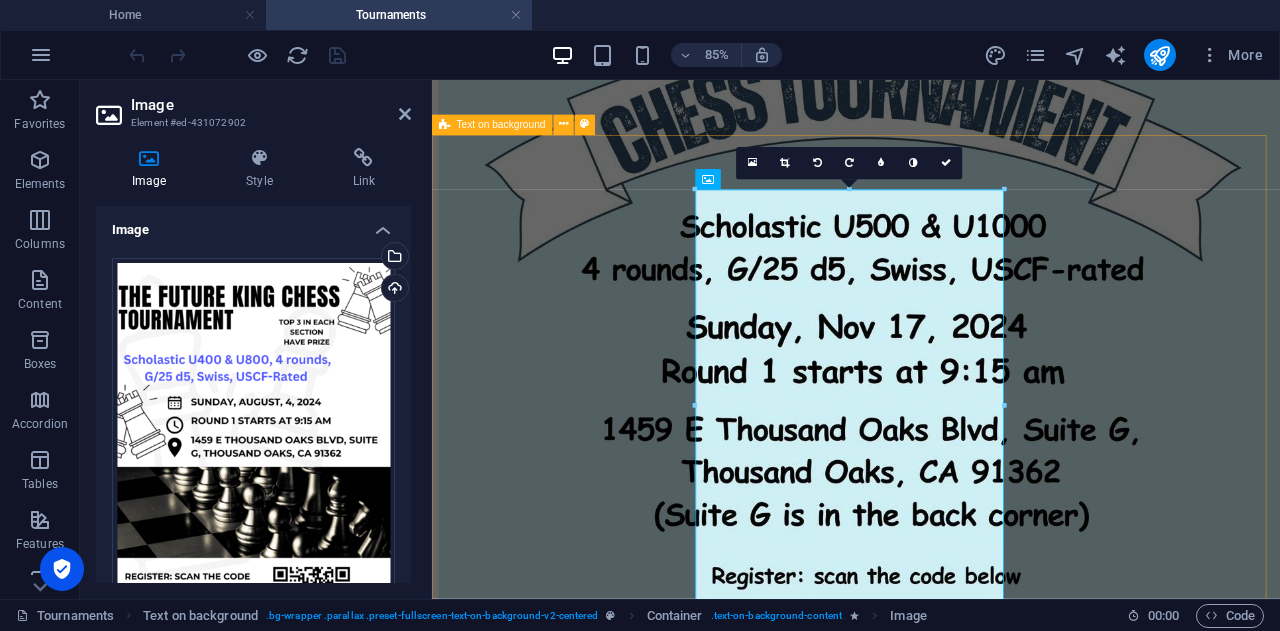 scroll, scrollTop: 714, scrollLeft: 0, axis: vertical 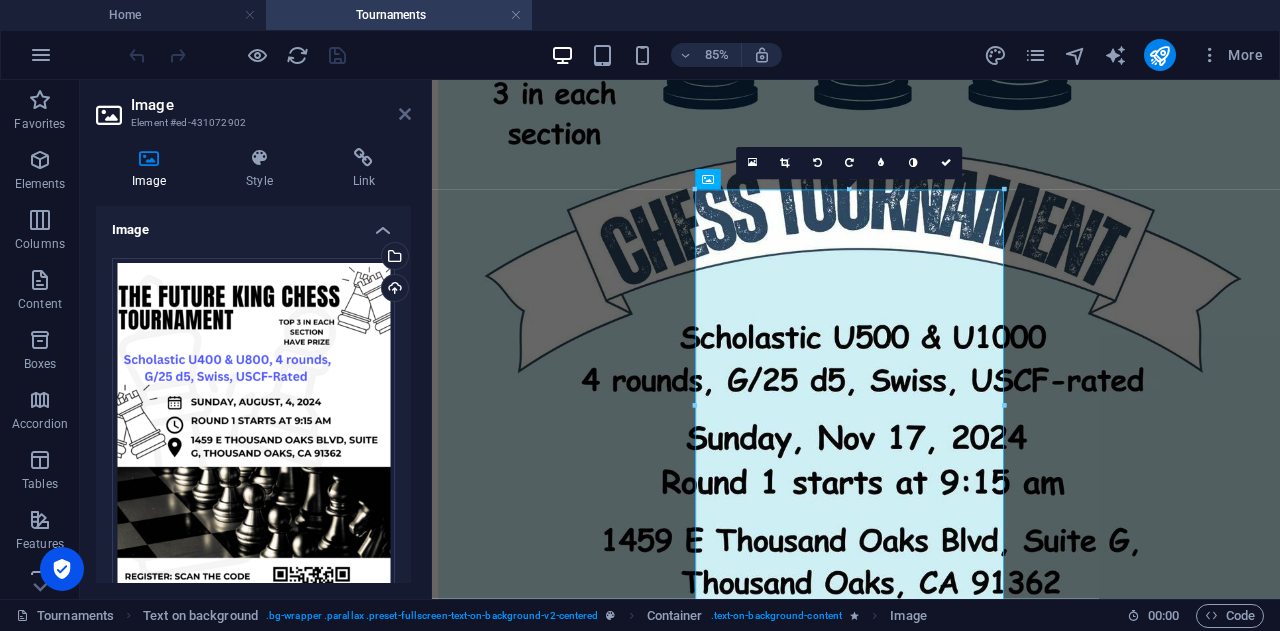click at bounding box center (405, 114) 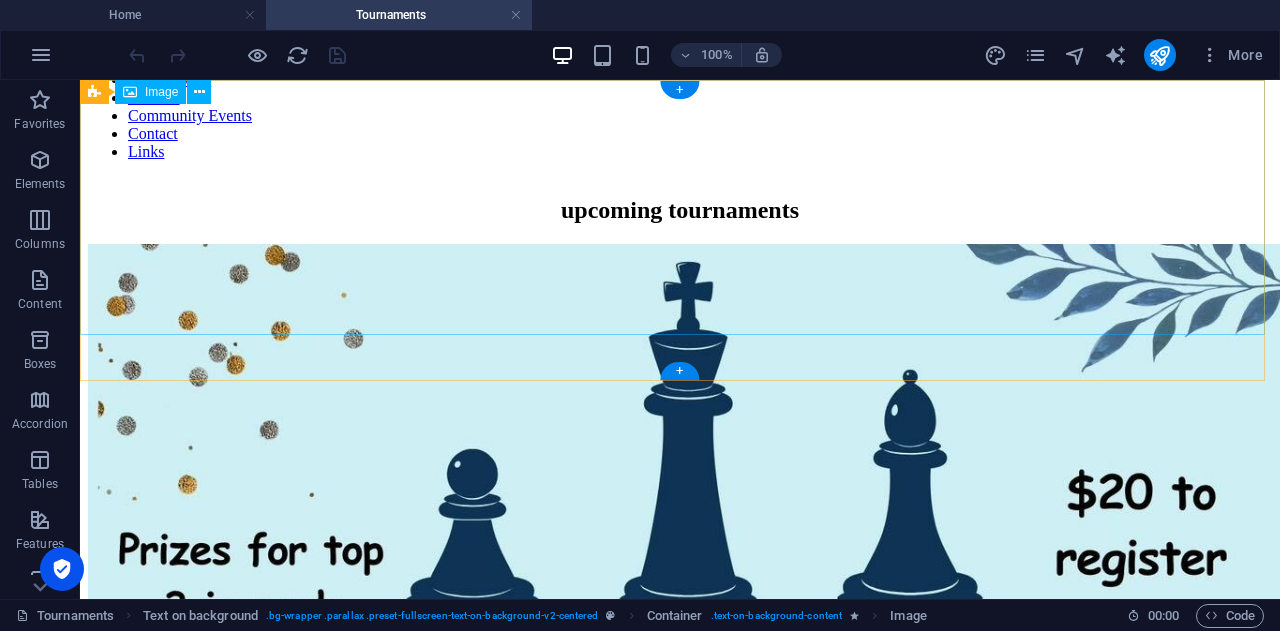 scroll, scrollTop: 0, scrollLeft: 0, axis: both 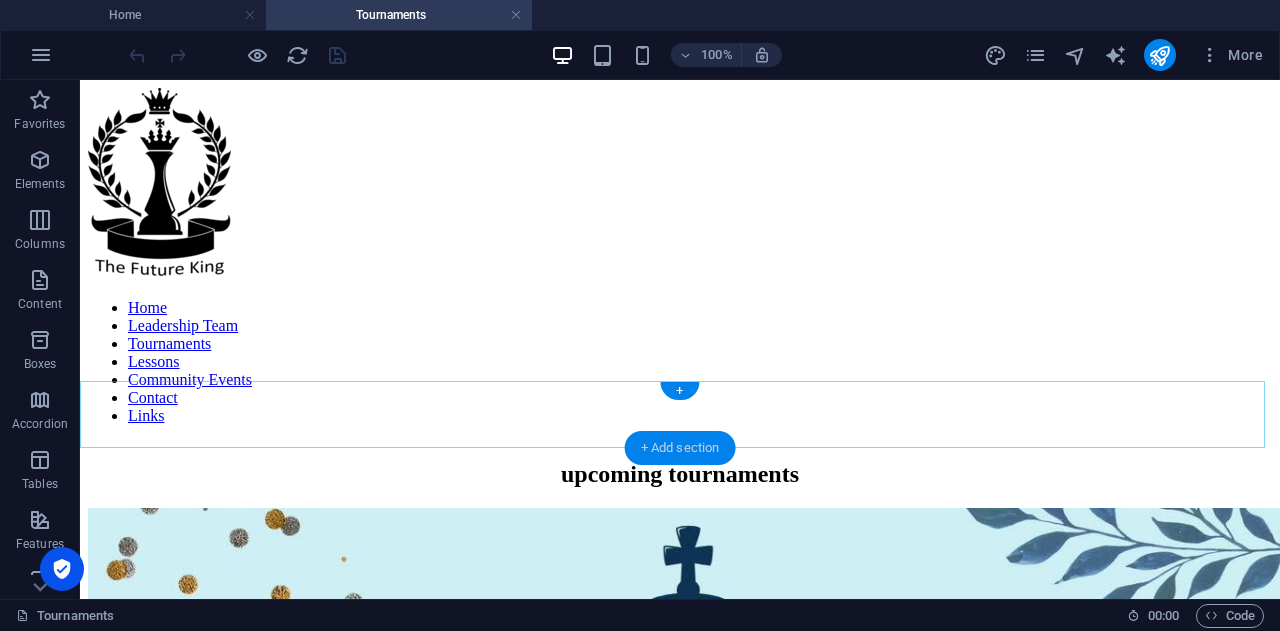 click on "+ Add section" at bounding box center (680, 448) 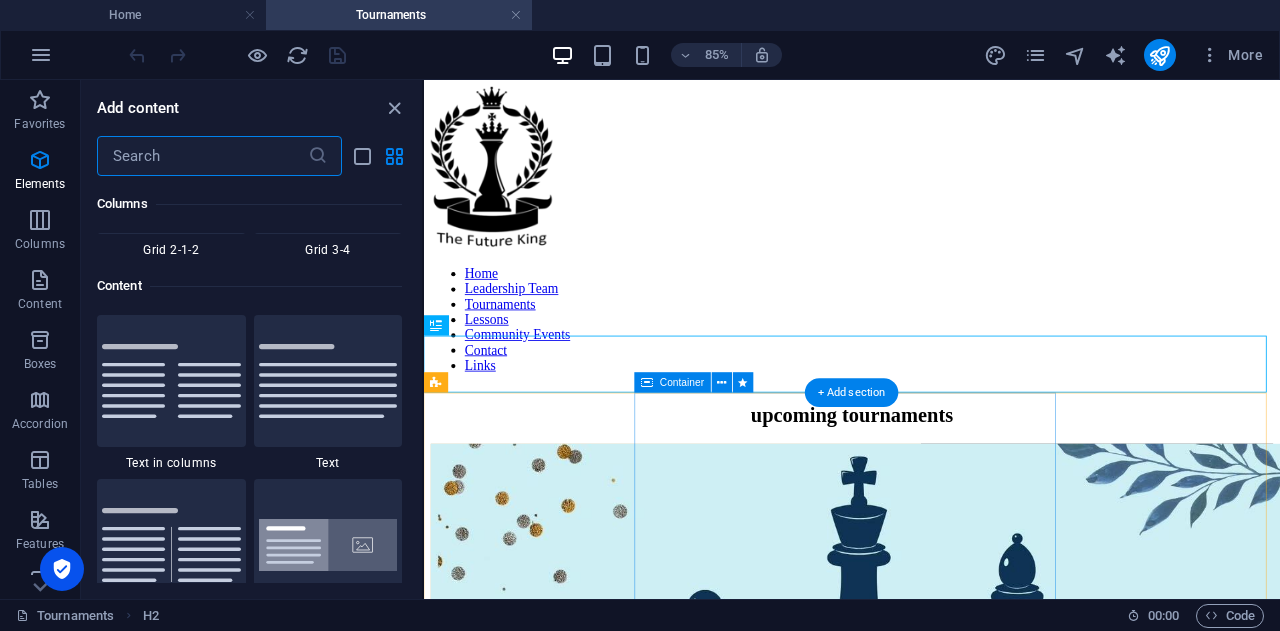scroll, scrollTop: 3499, scrollLeft: 0, axis: vertical 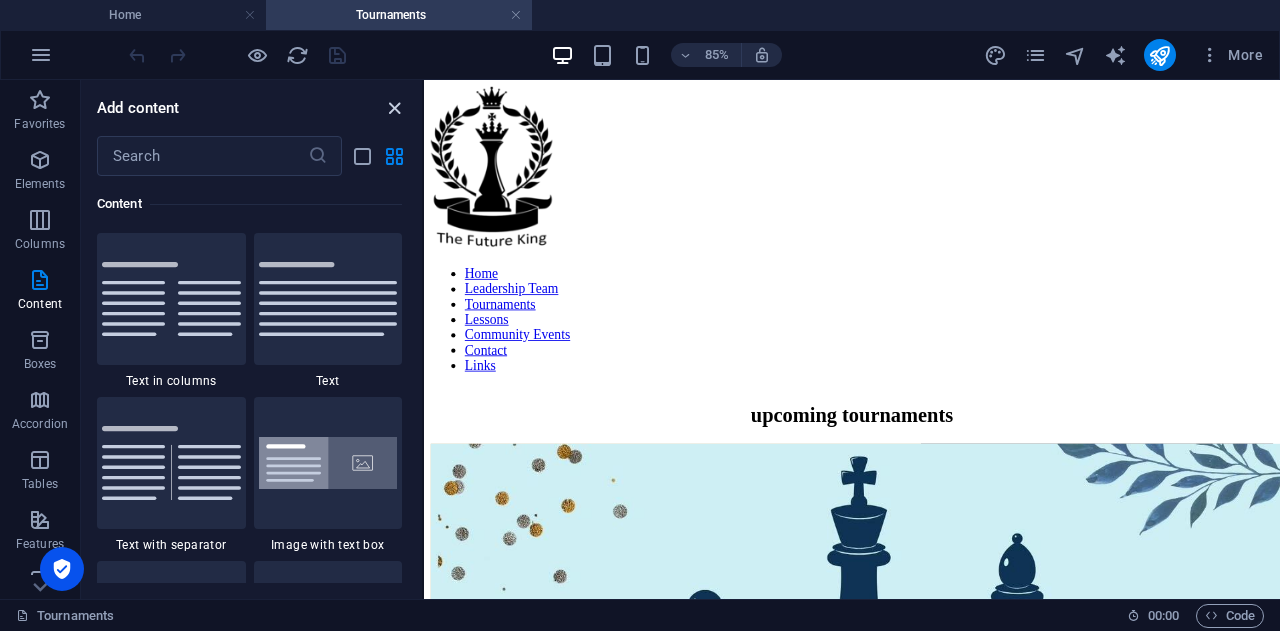 click at bounding box center [394, 108] 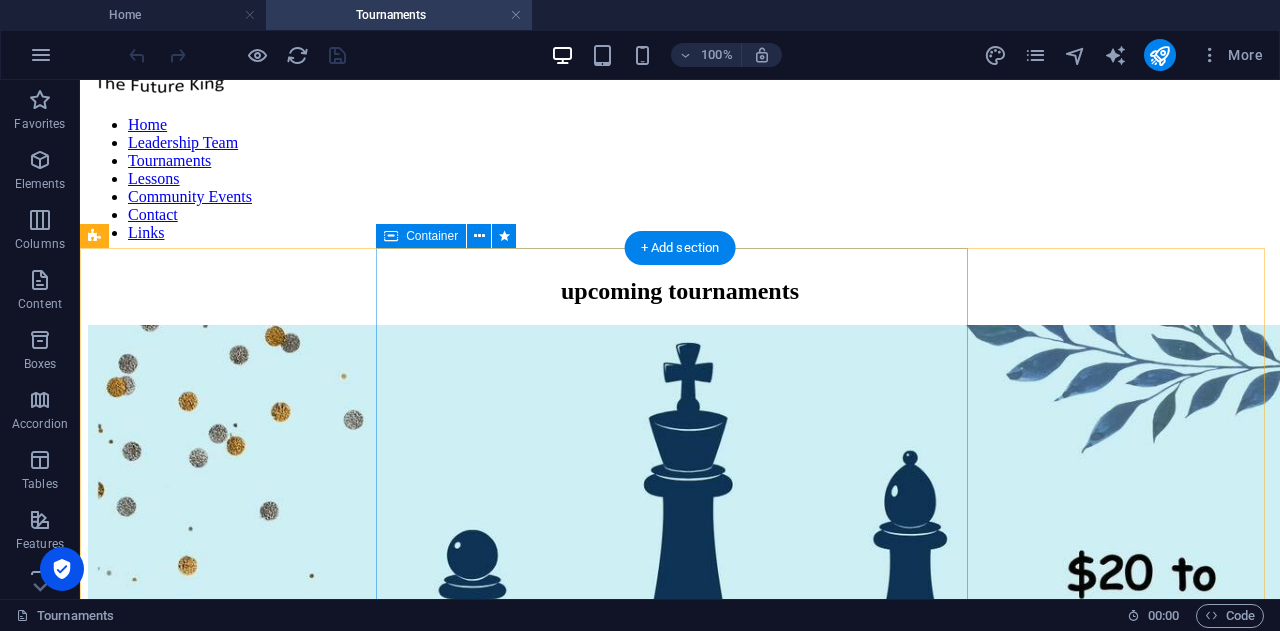 scroll, scrollTop: 200, scrollLeft: 0, axis: vertical 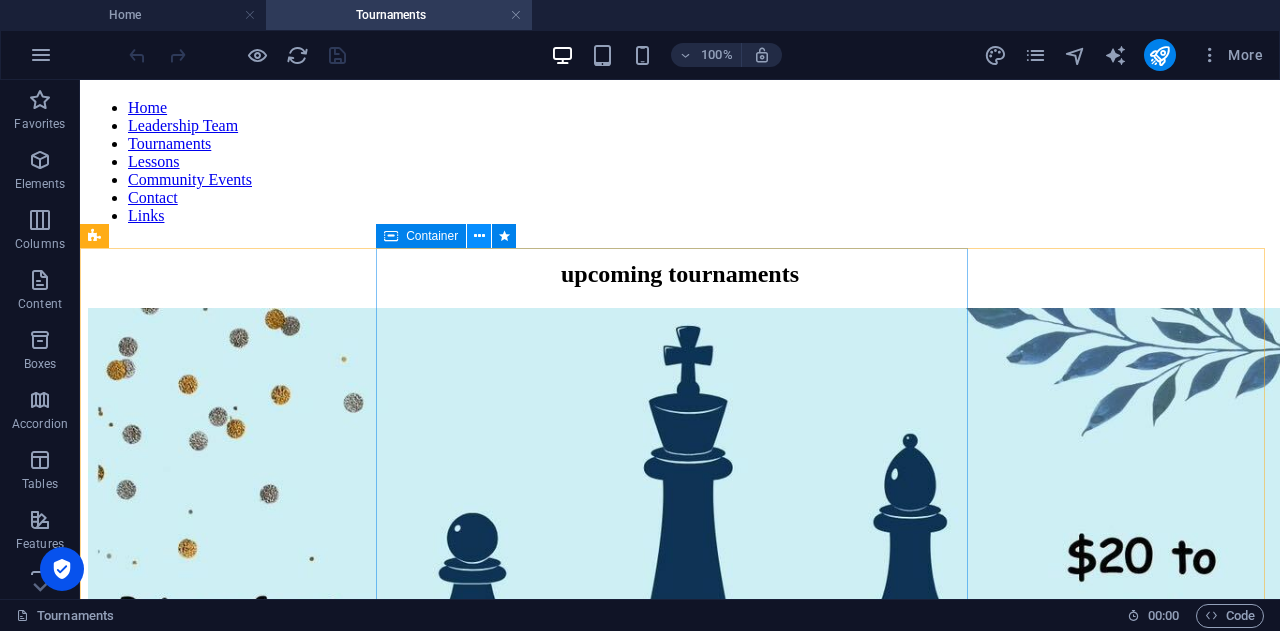 click at bounding box center (479, 236) 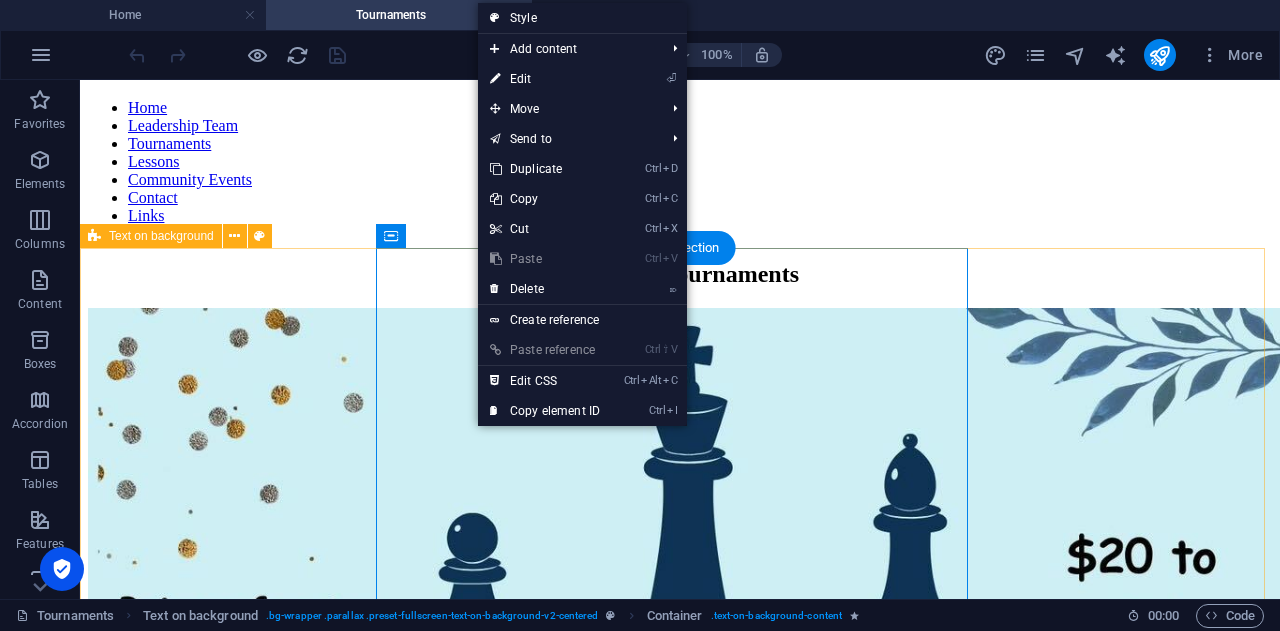 click at bounding box center (680, 1086) 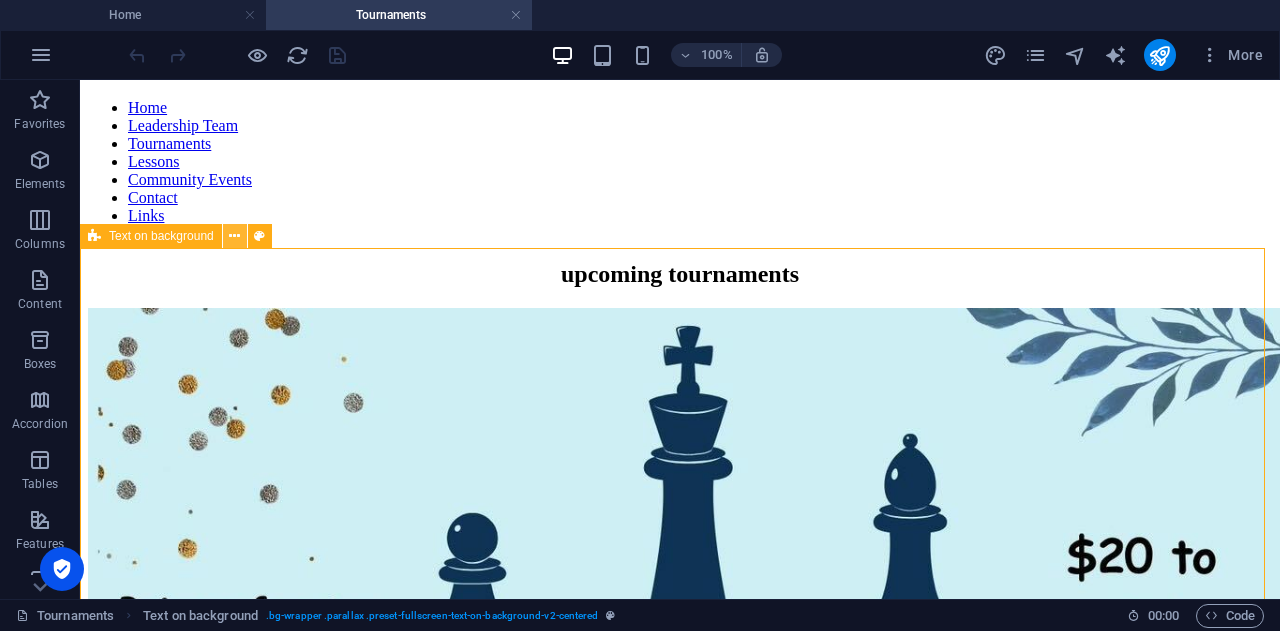 click at bounding box center [235, 236] 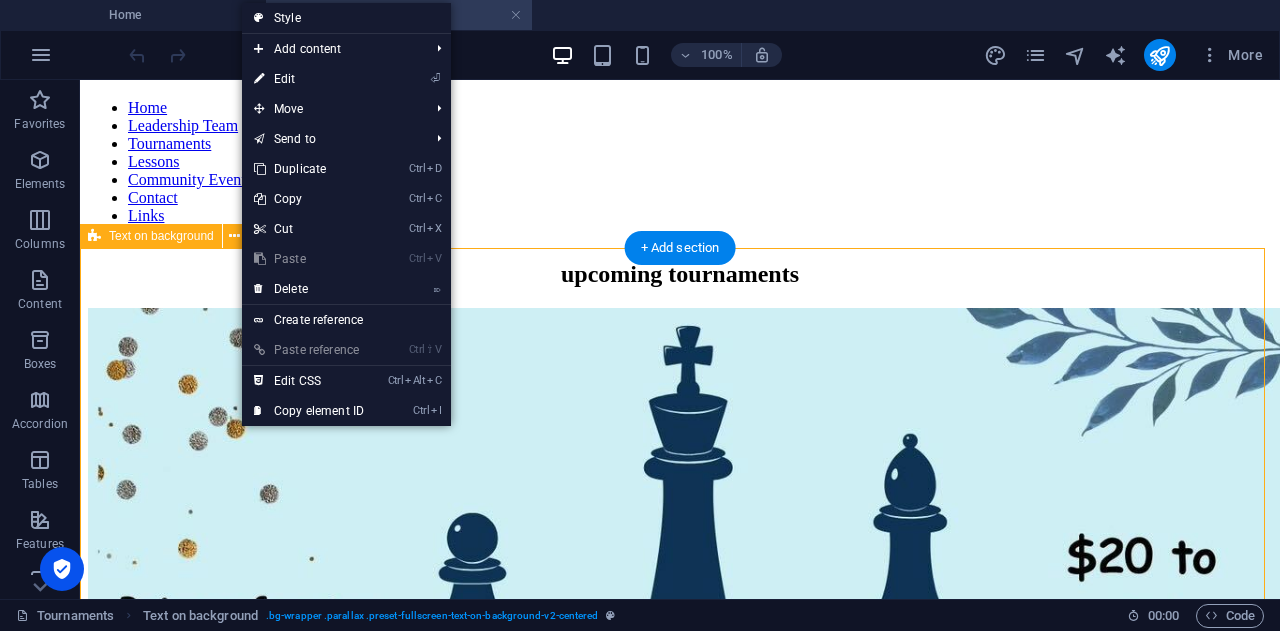 click at bounding box center (680, 1086) 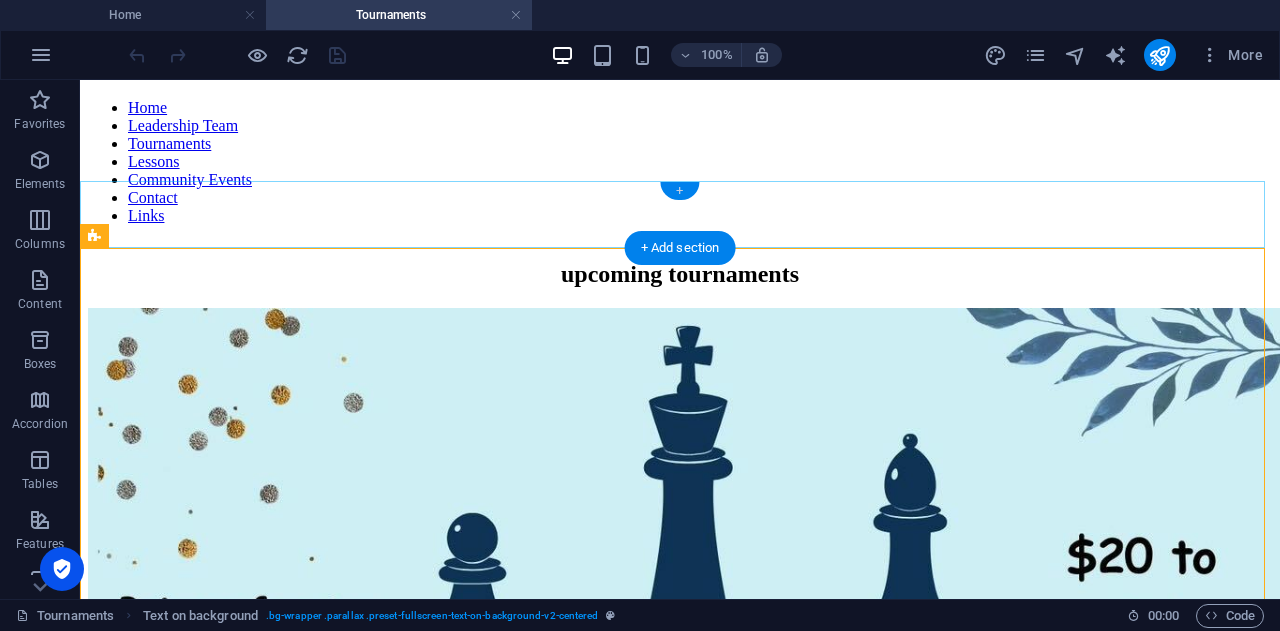 click on "+" at bounding box center (679, 191) 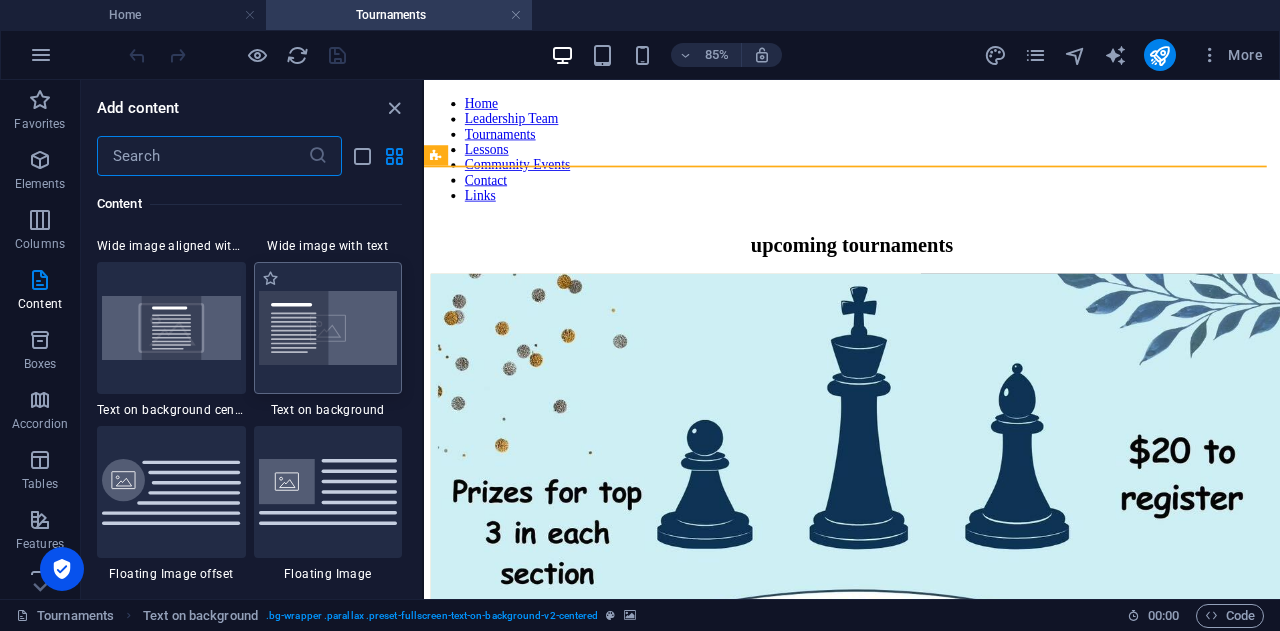 scroll, scrollTop: 4099, scrollLeft: 0, axis: vertical 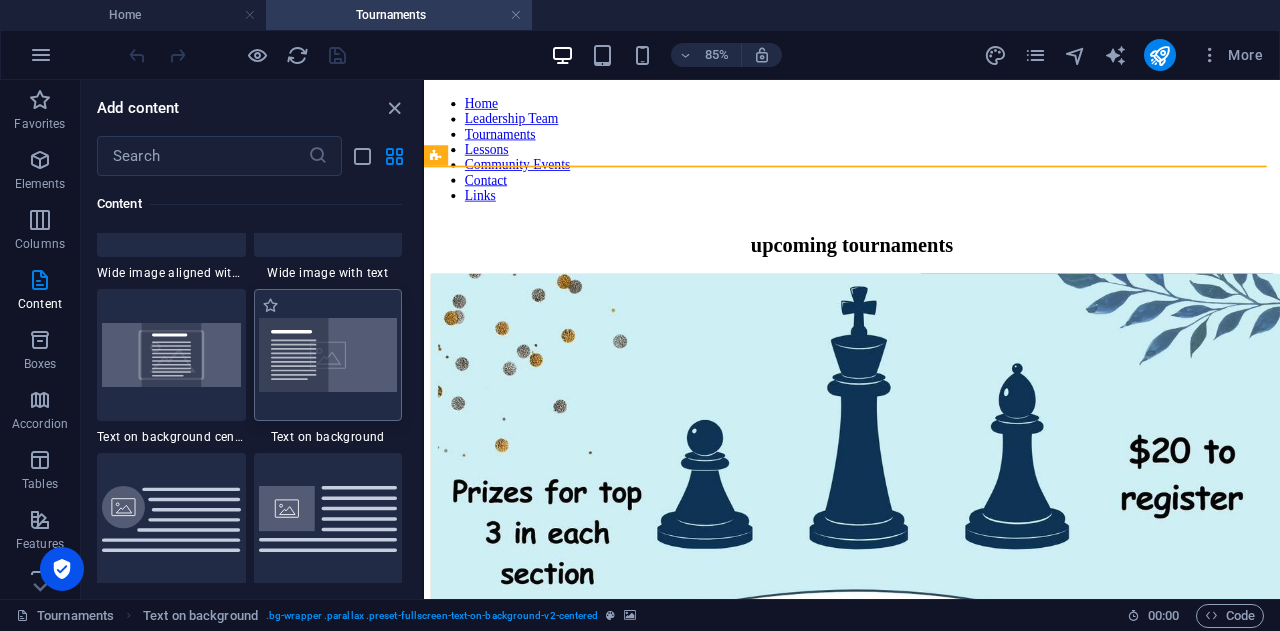 click at bounding box center (328, 355) 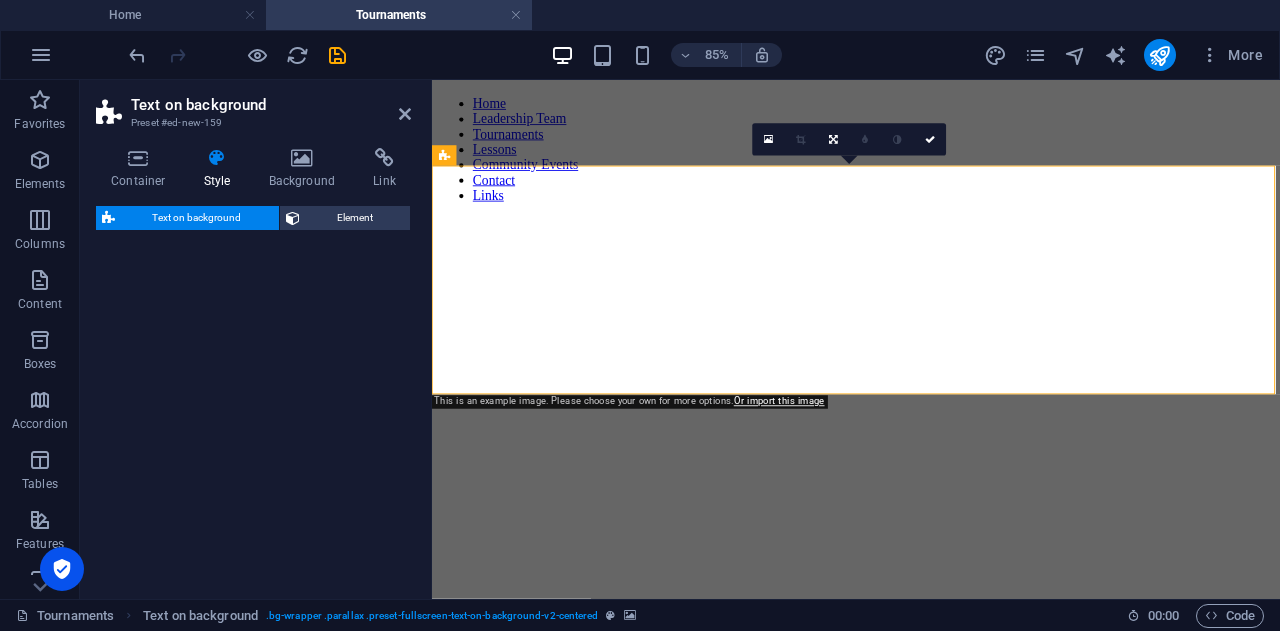 select on "%" 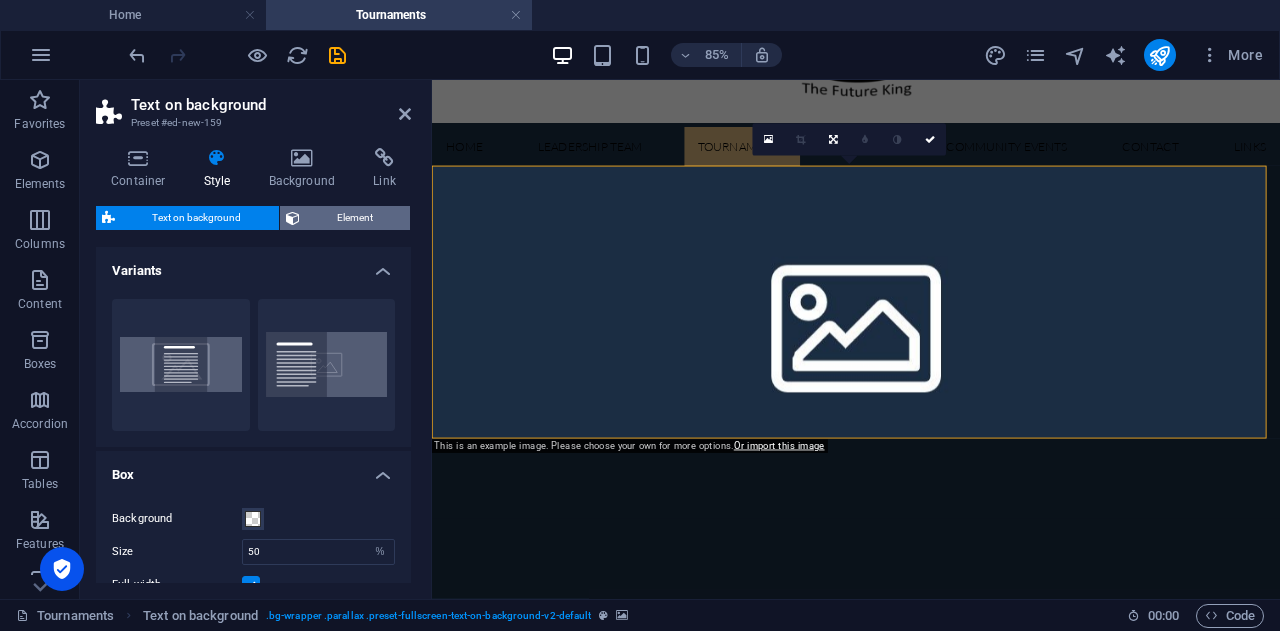 click on "Element" at bounding box center [355, 218] 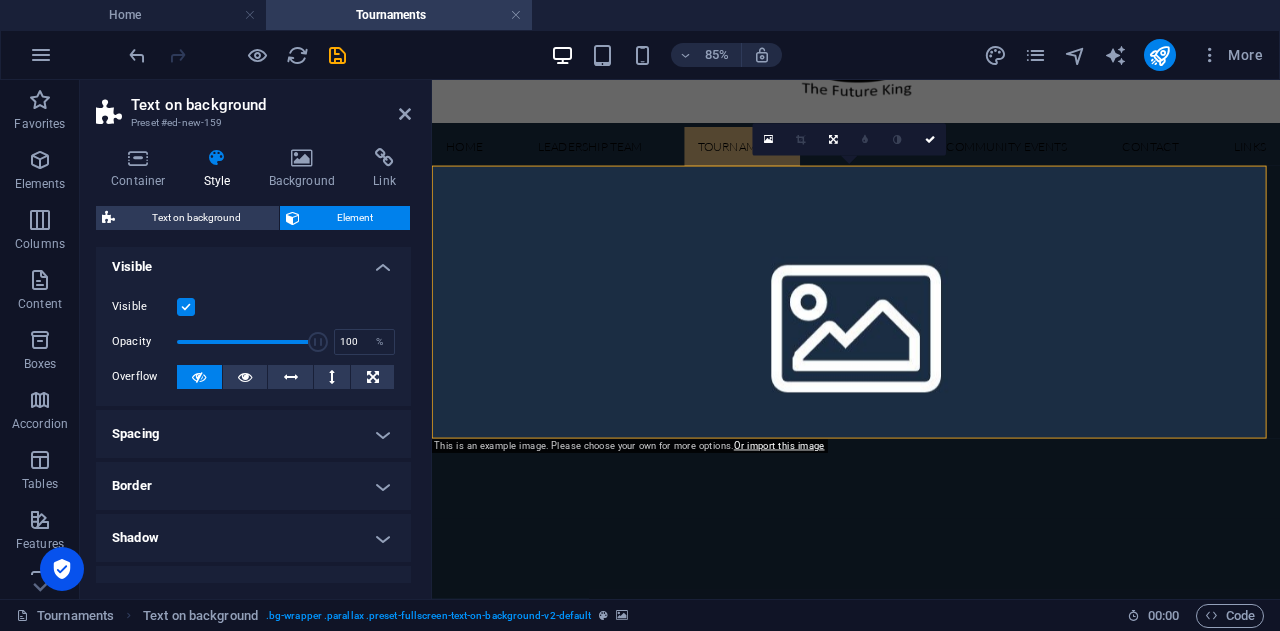 scroll, scrollTop: 0, scrollLeft: 0, axis: both 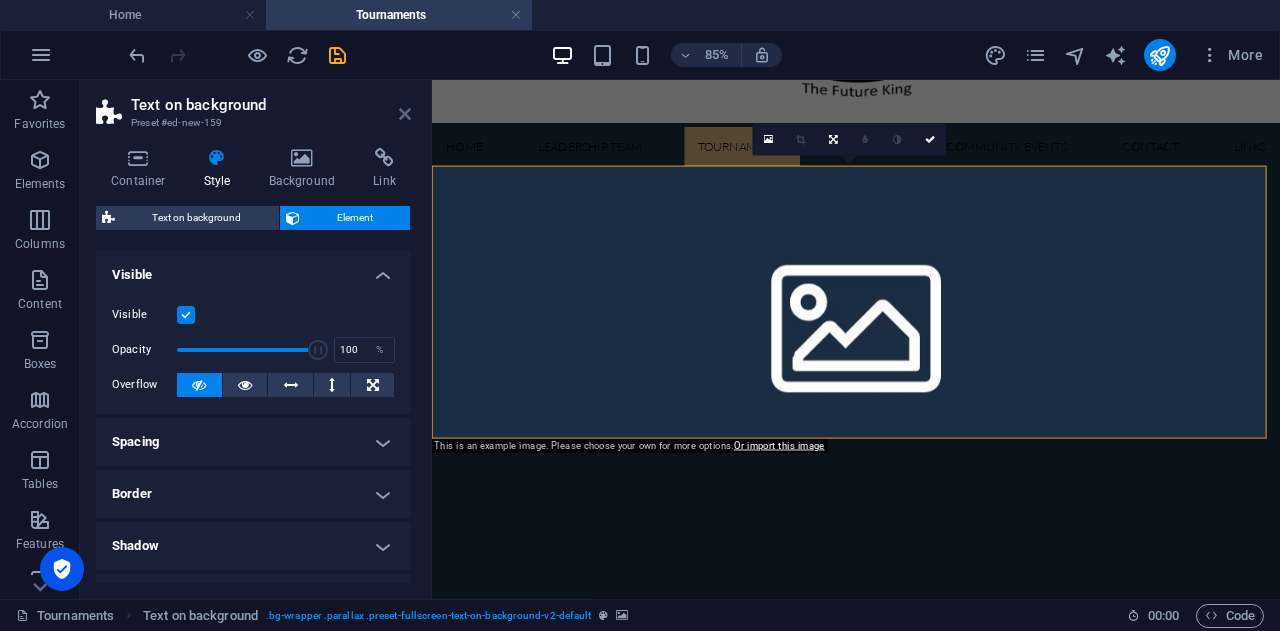 drag, startPoint x: 409, startPoint y: 112, endPoint x: 335, endPoint y: 32, distance: 108.97706 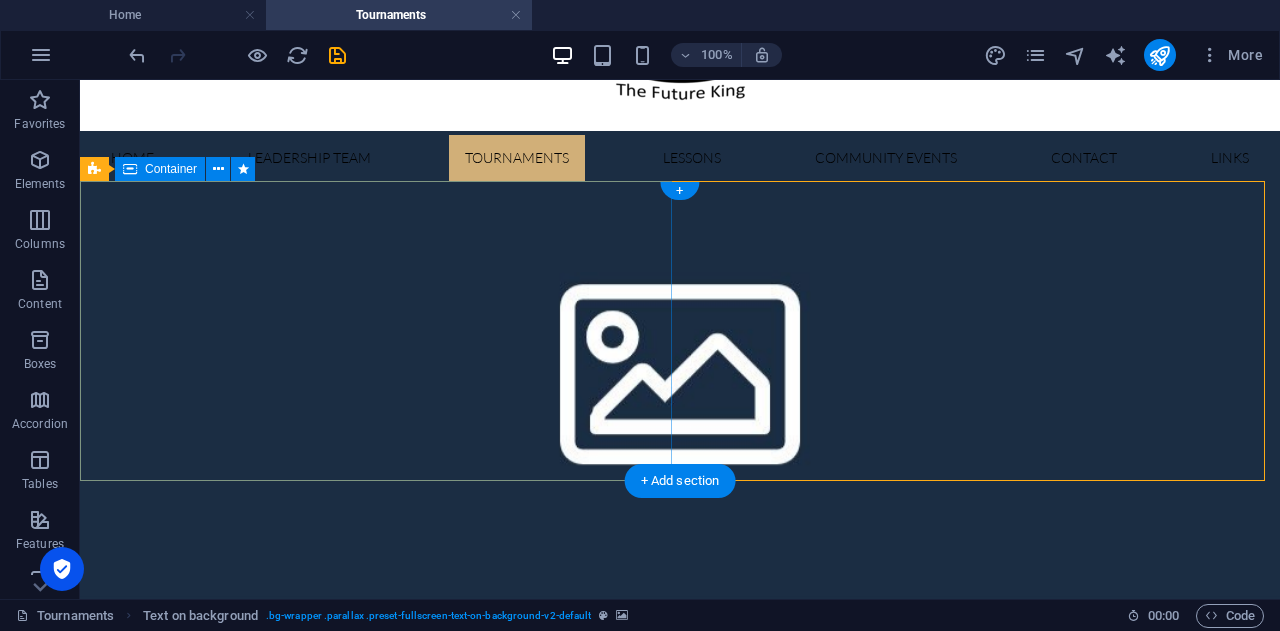 click on "Headline Lorem ipsum dolor sit amet, consectetuer adipiscing elit. Aenean commodo ligula eget dolor. Lorem ipsum dolor sit amet, consectetuer adipiscing elit leget dolor. Lorem ipsum dolor sit amet, consectetuer adipiscing elit. Aenean commodo ligula eget dolor. Lorem ipsum dolor sit amet, consectetuer adipiscing elit dolor." at bounding box center (680, 765) 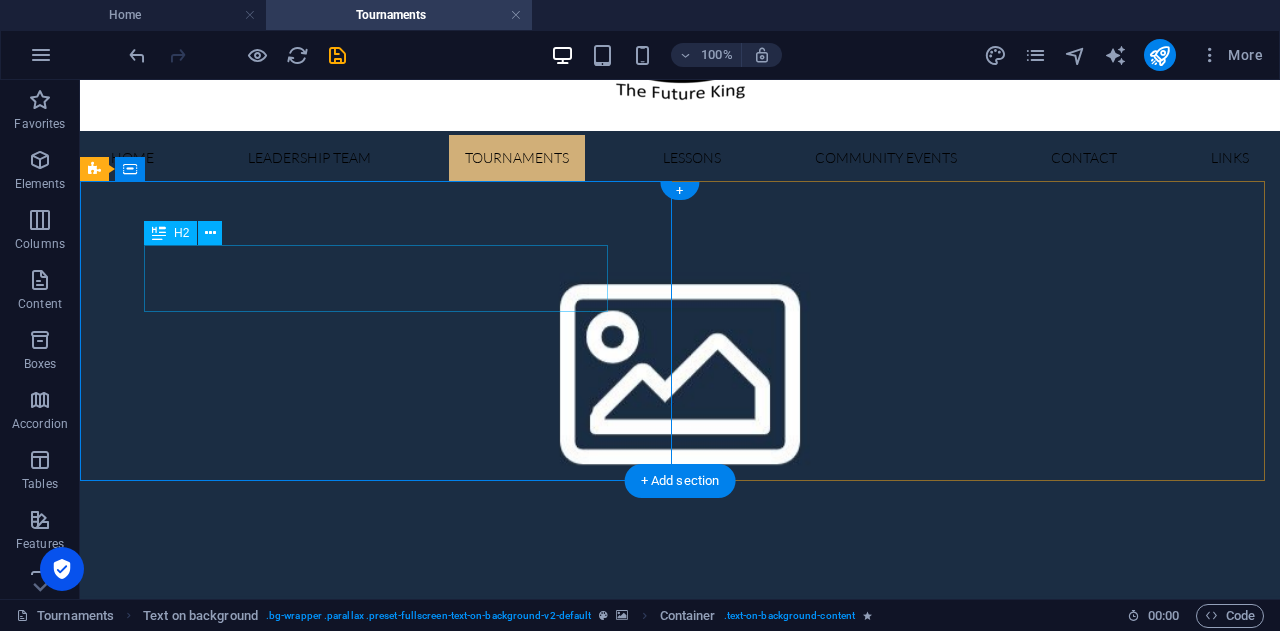click on "Headline" at bounding box center (680, 744) 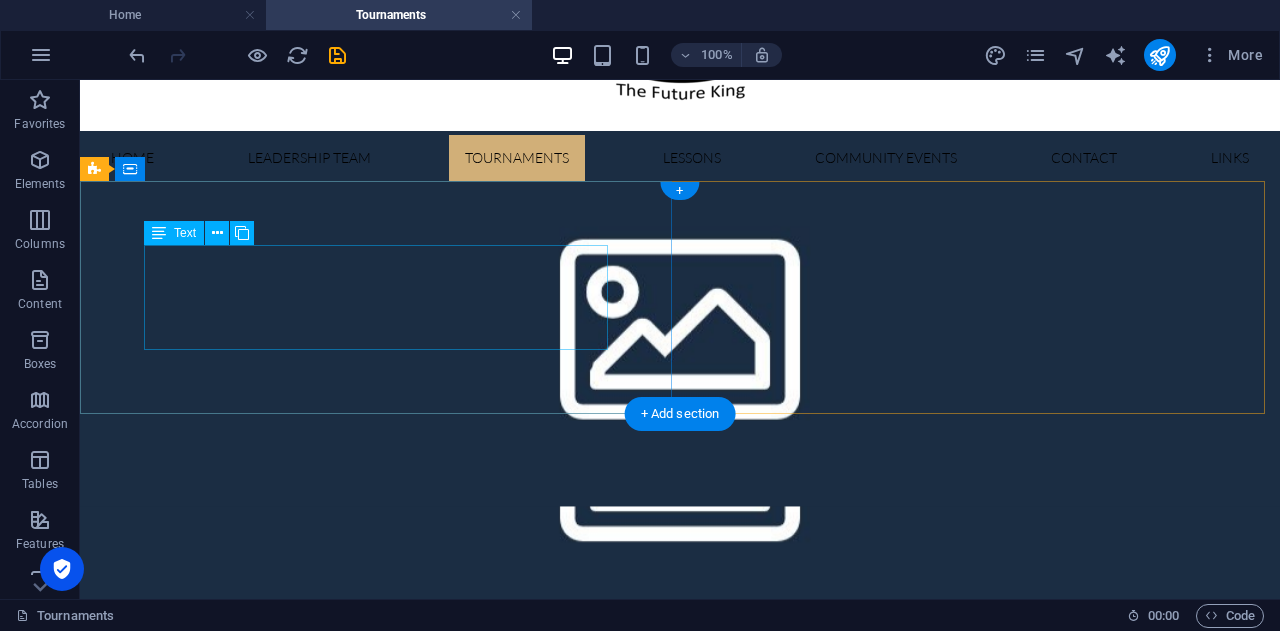 click on "Lorem ipsum dolor sit amet, consectetuer adipiscing elit. Aenean commodo ligula eget dolor. Lorem ipsum dolor sit amet, consectetuer adipiscing elit leget dolor. Lorem ipsum dolor sit amet, consectetuer adipiscing elit. Aenean commodo ligula eget dolor. Lorem ipsum dolor sit amet, consectetuer adipiscing elit dolor." at bounding box center (680, 642) 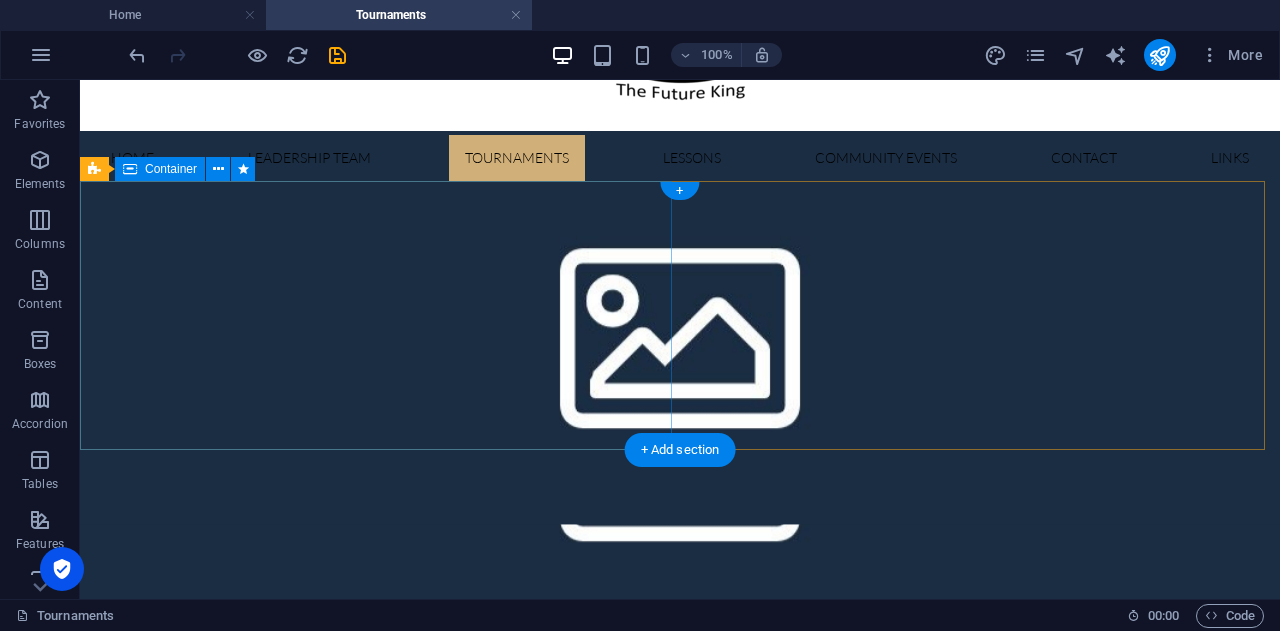 click on "Drop content here or  Add elements  Paste clipboard" at bounding box center (680, 710) 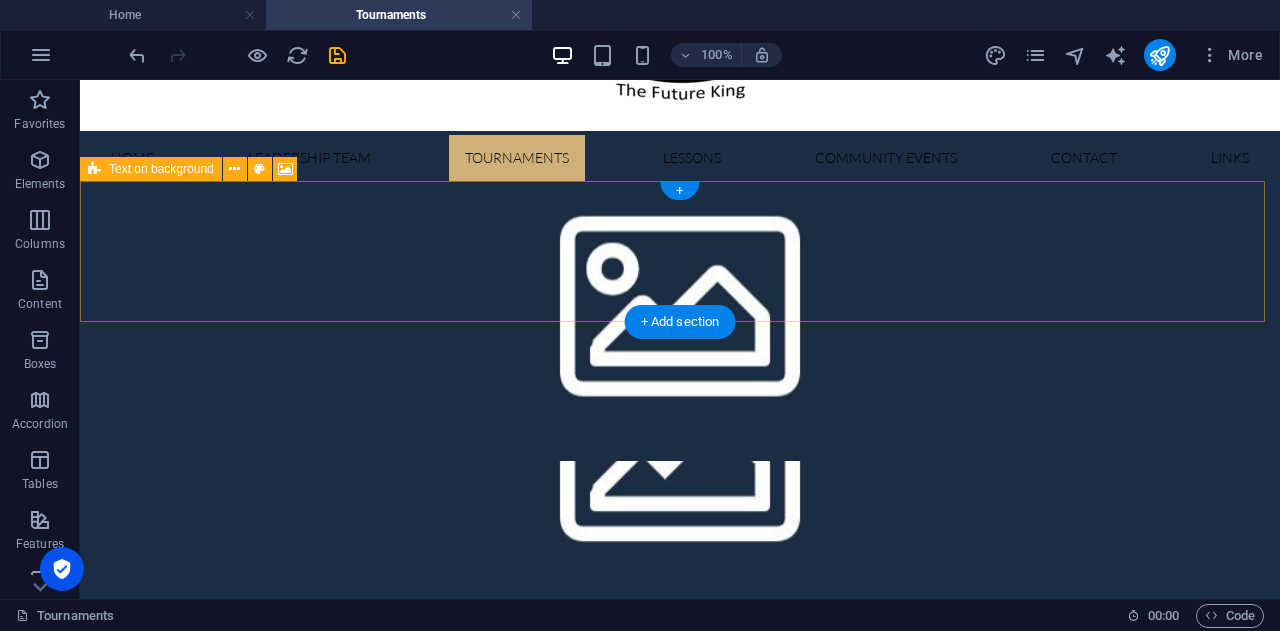click on "Add elements" at bounding box center [621, 612] 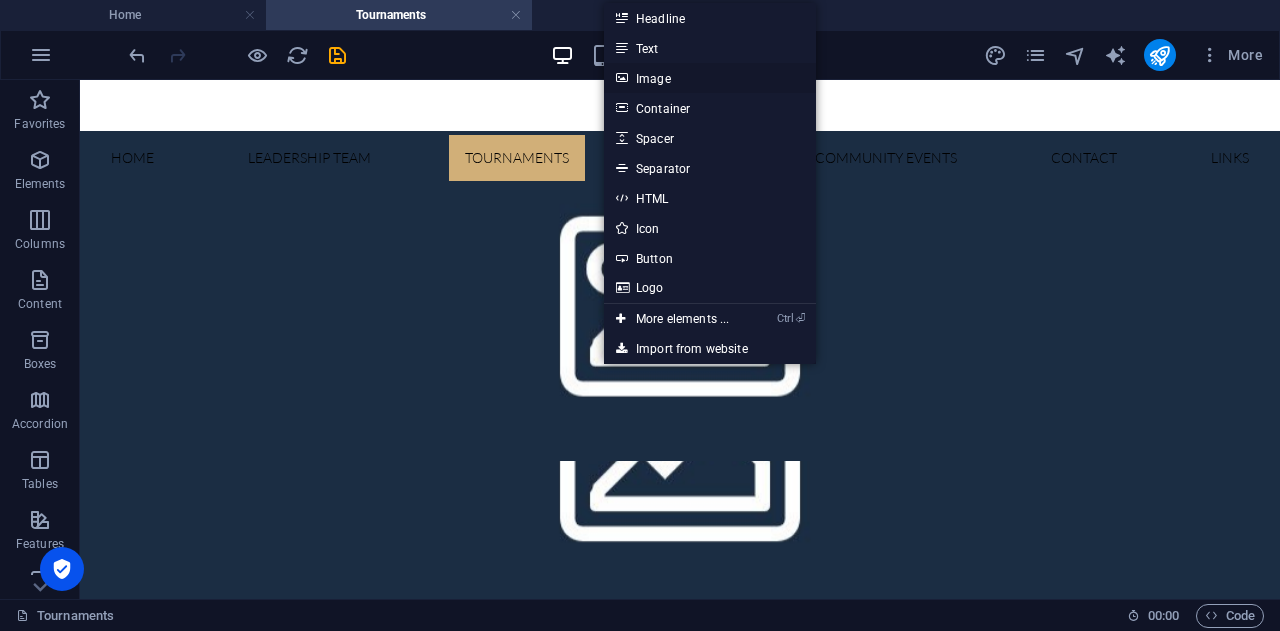click on "Image" at bounding box center [710, 78] 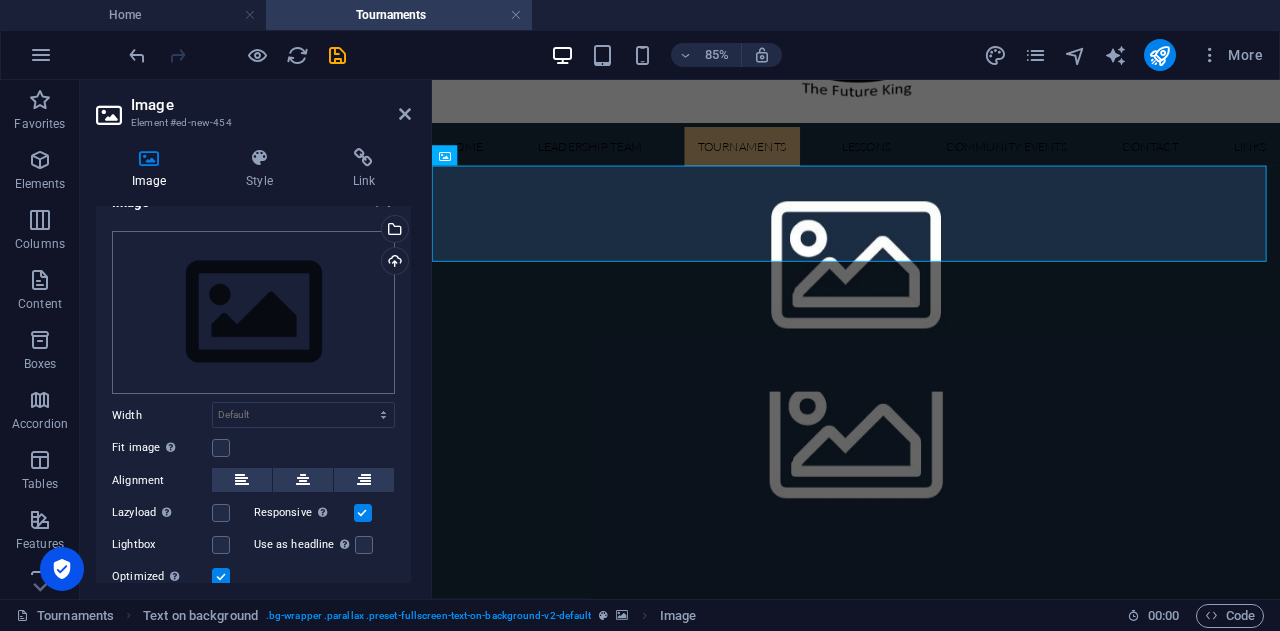 scroll, scrollTop: 0, scrollLeft: 0, axis: both 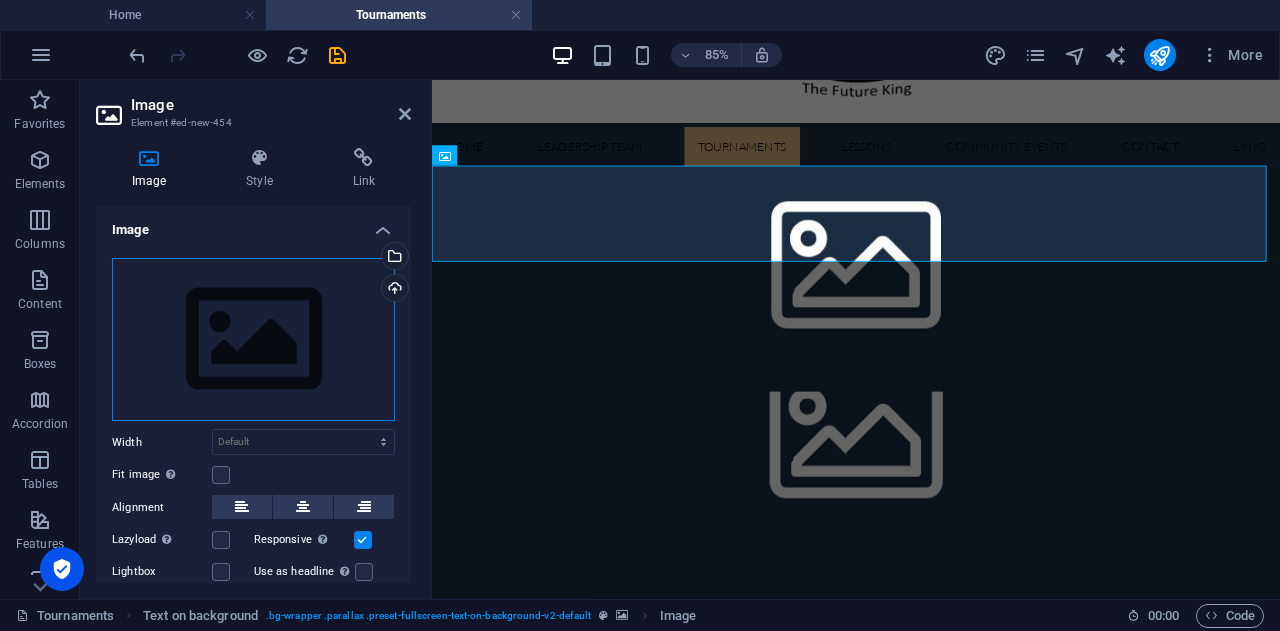 click on "Drag files here, click to choose files or select files from Files or our free stock photos & videos" at bounding box center (253, 340) 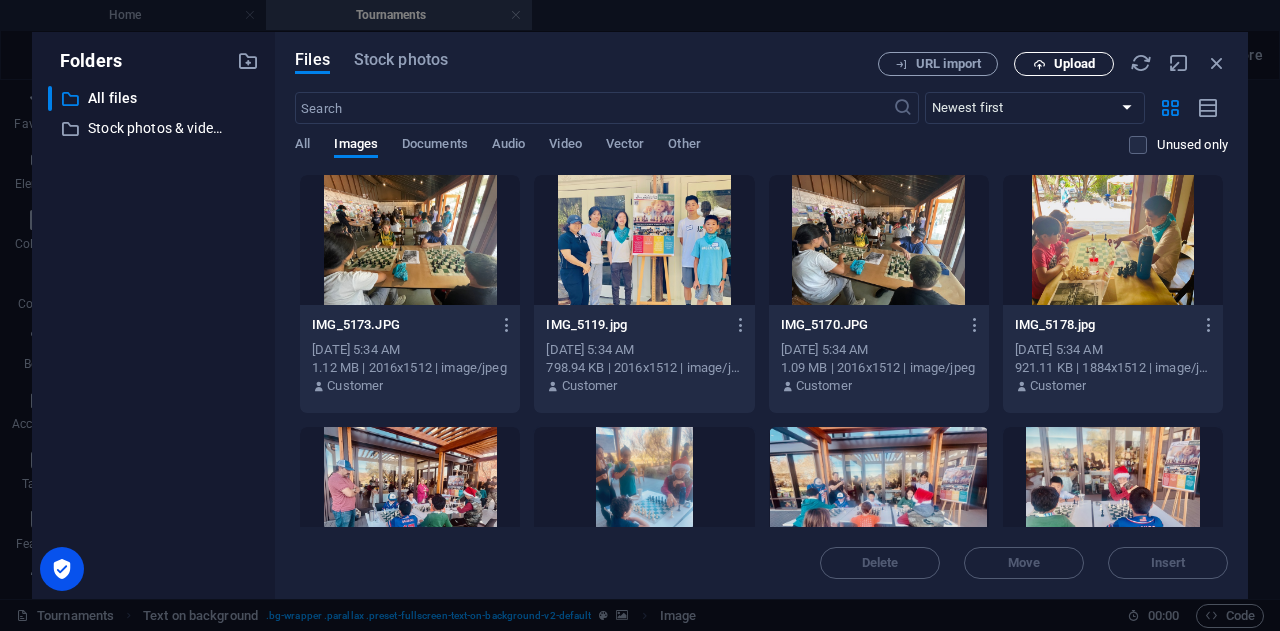 click on "Upload" at bounding box center (1074, 64) 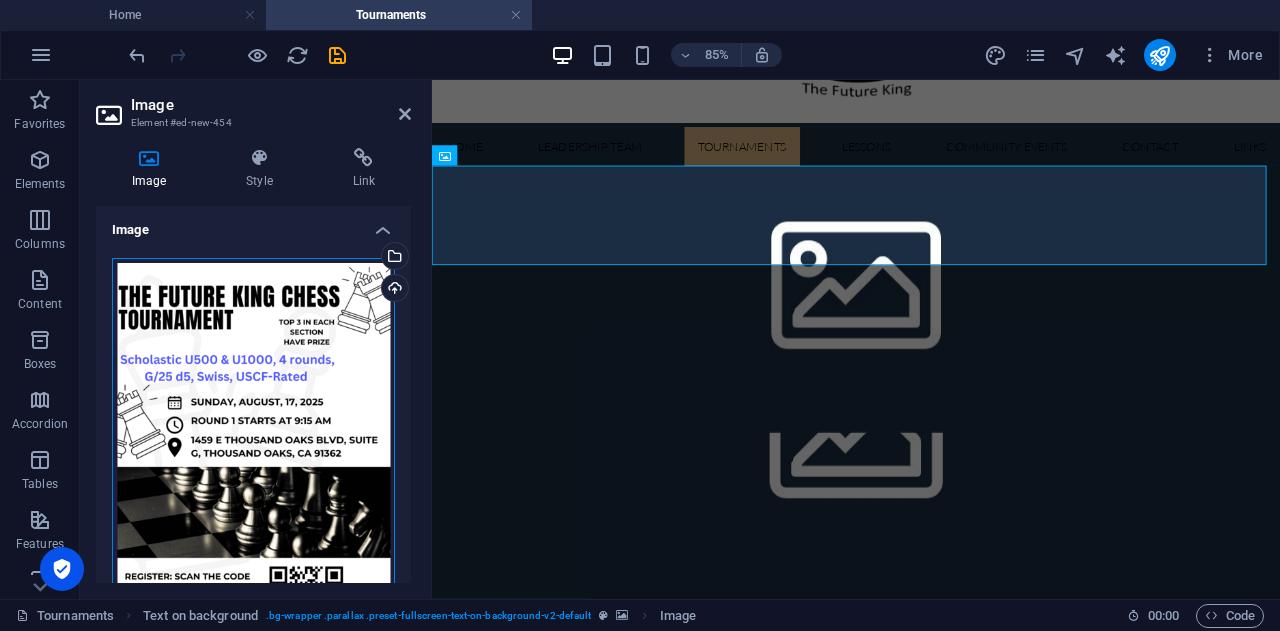 click on "Drag files here, click to choose files or select files from Files or our free stock photos & videos" at bounding box center [253, 454] 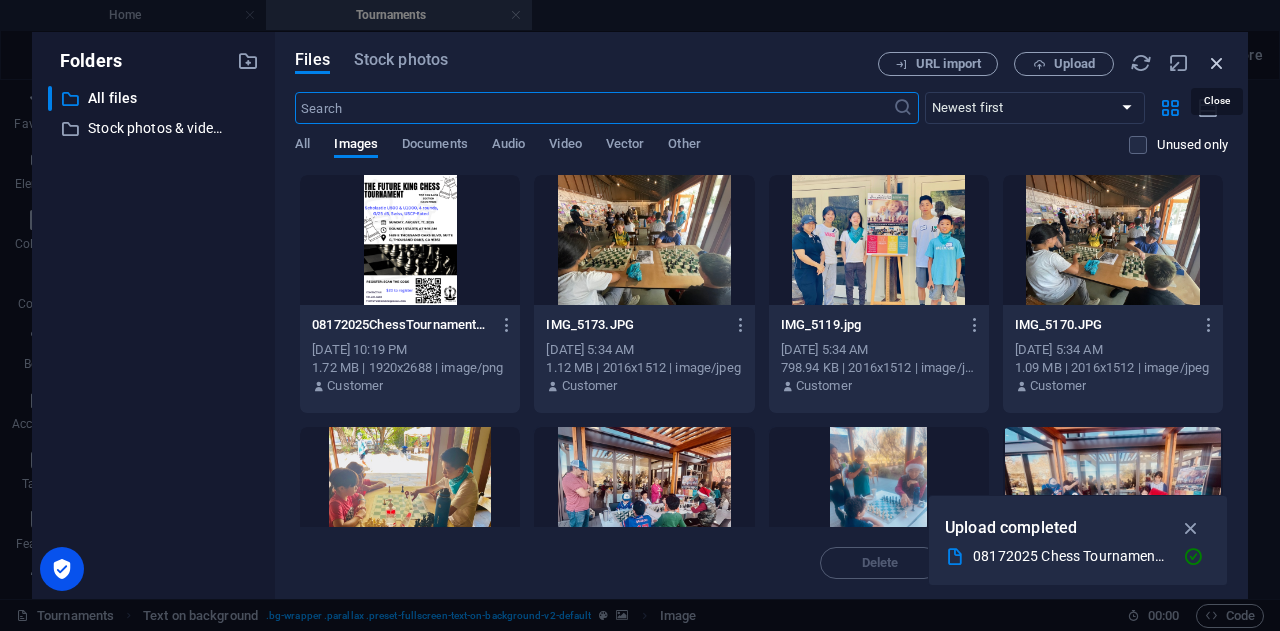 click at bounding box center [1217, 63] 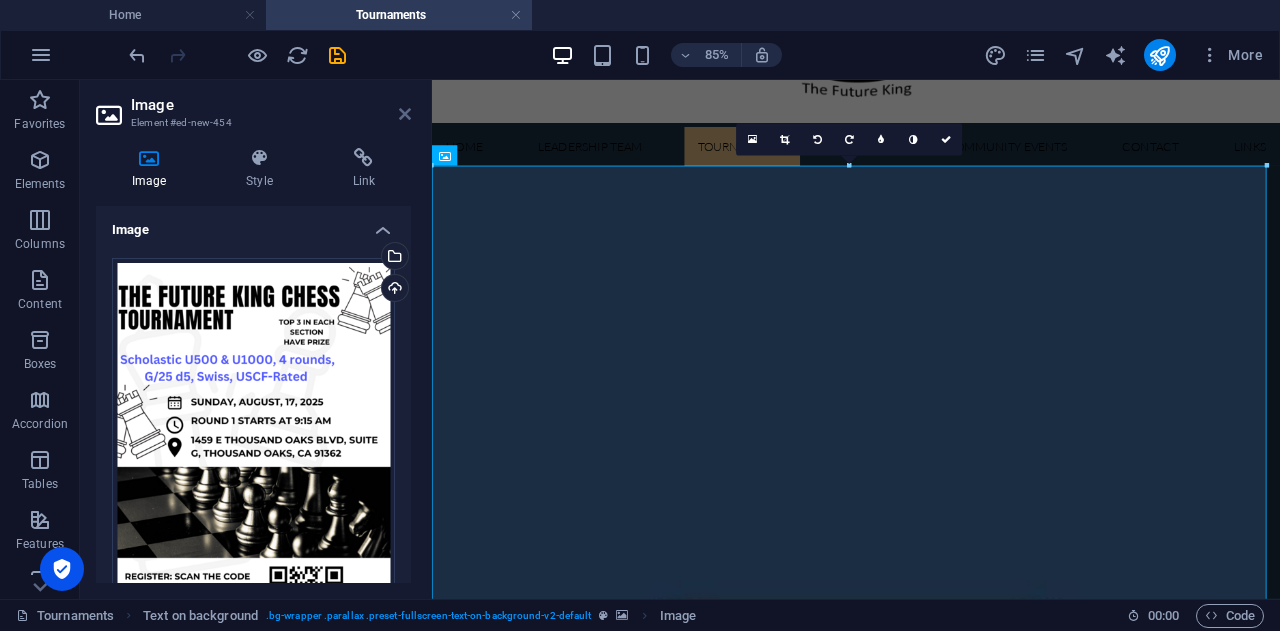 click at bounding box center (405, 114) 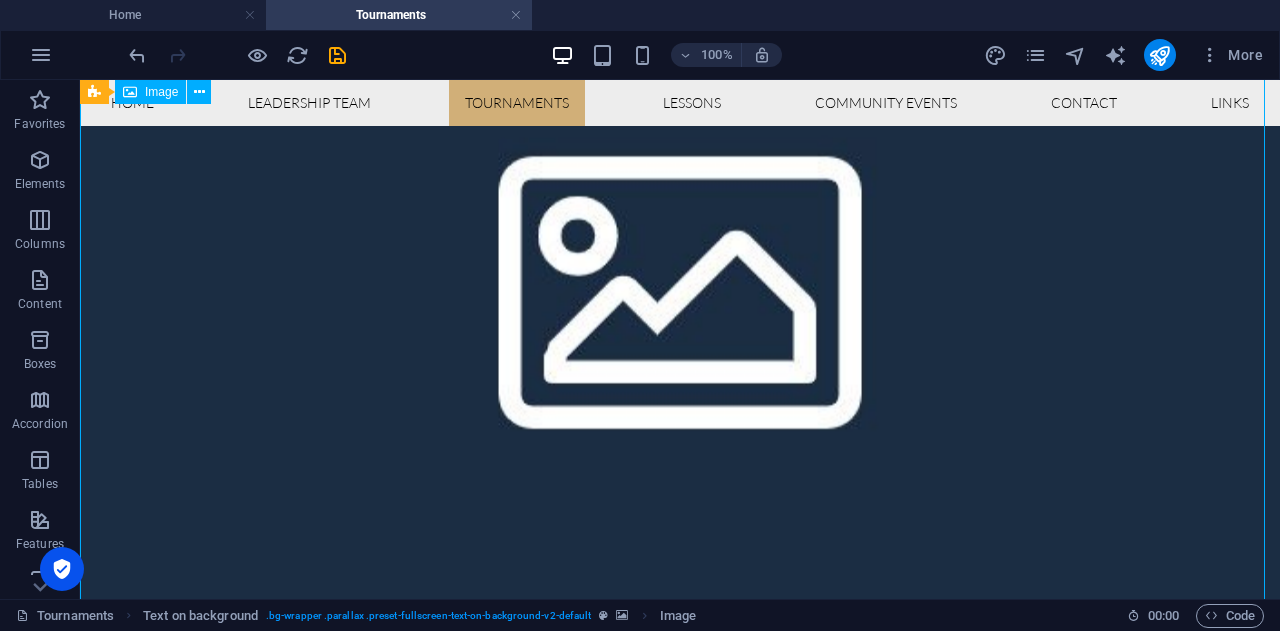 scroll, scrollTop: 300, scrollLeft: 0, axis: vertical 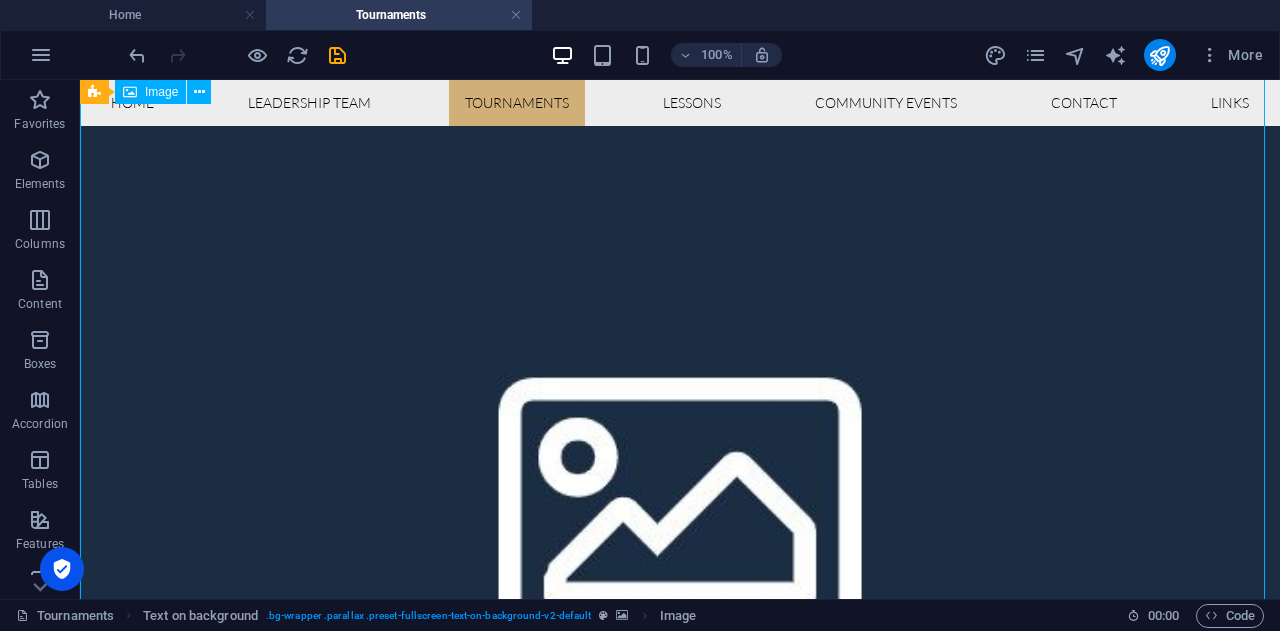 click at bounding box center (680, 1755) 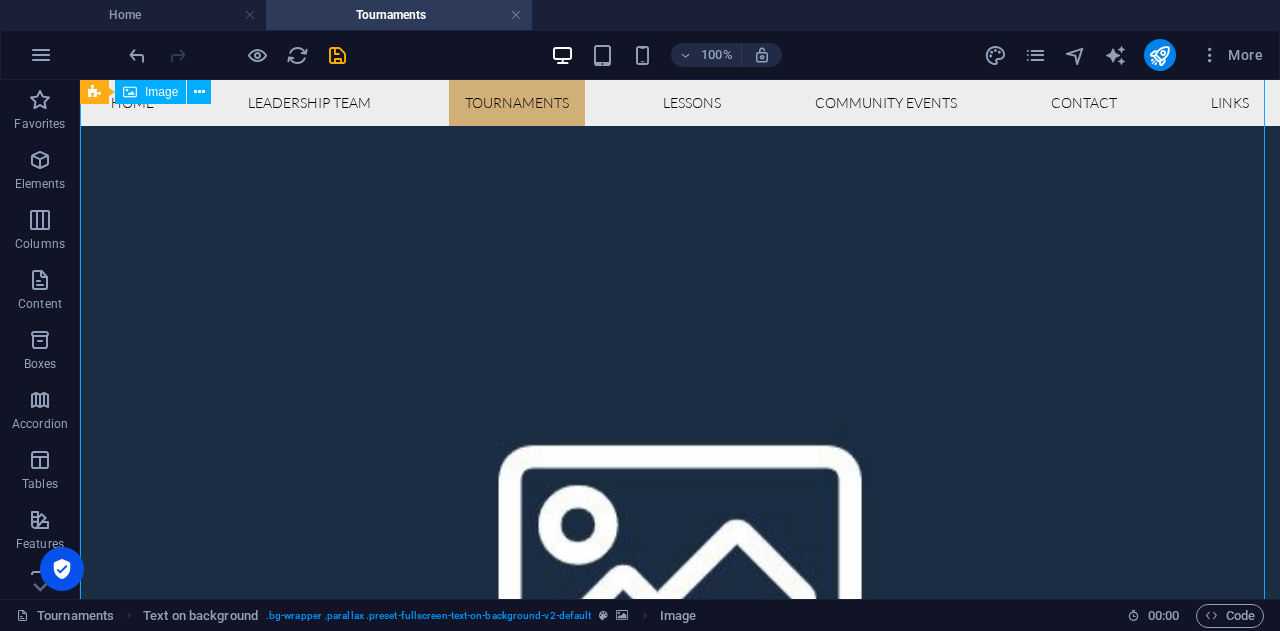 scroll, scrollTop: 0, scrollLeft: 0, axis: both 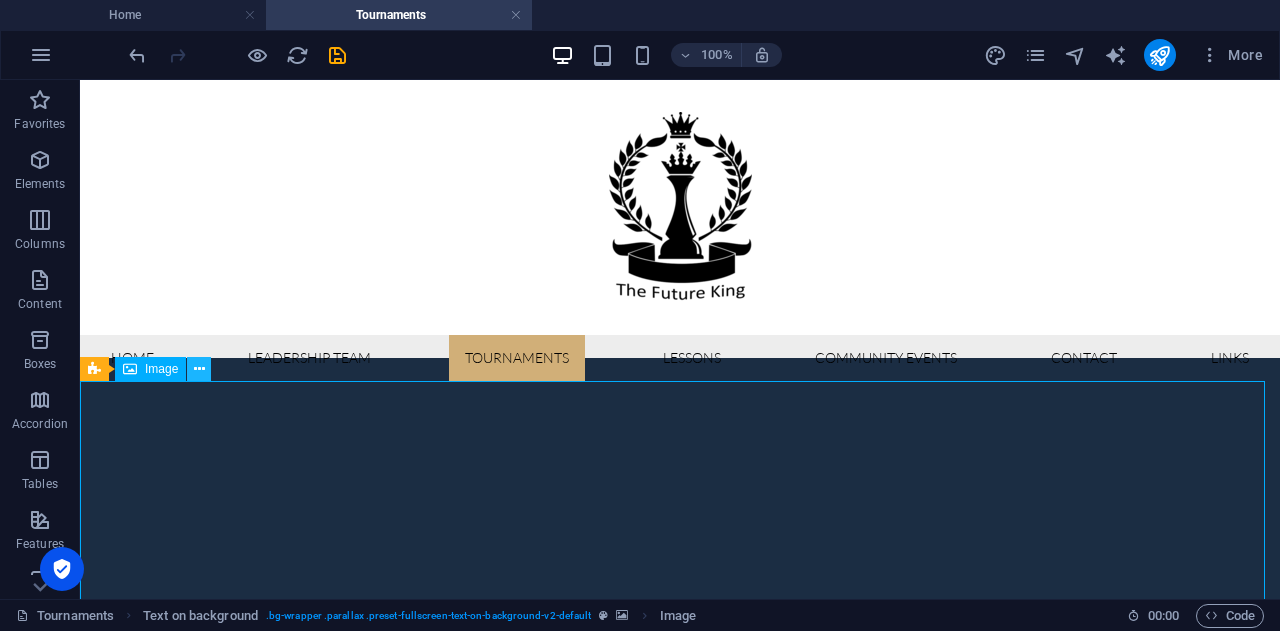 click at bounding box center (199, 369) 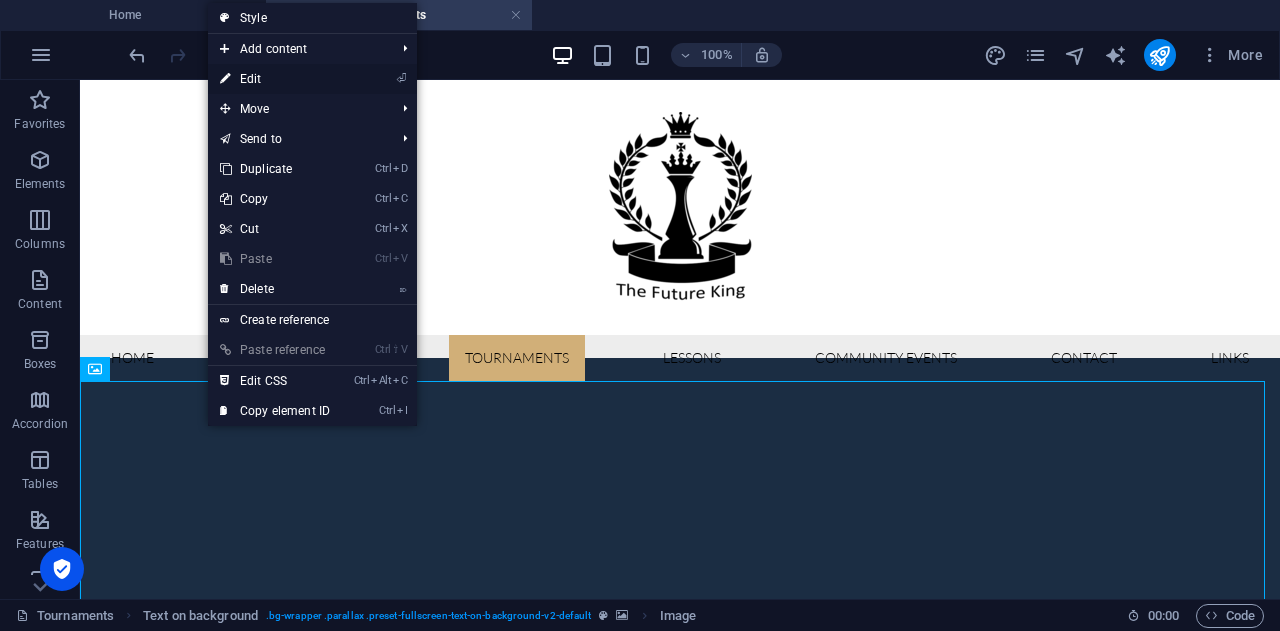 click on "⏎  Edit" at bounding box center [275, 79] 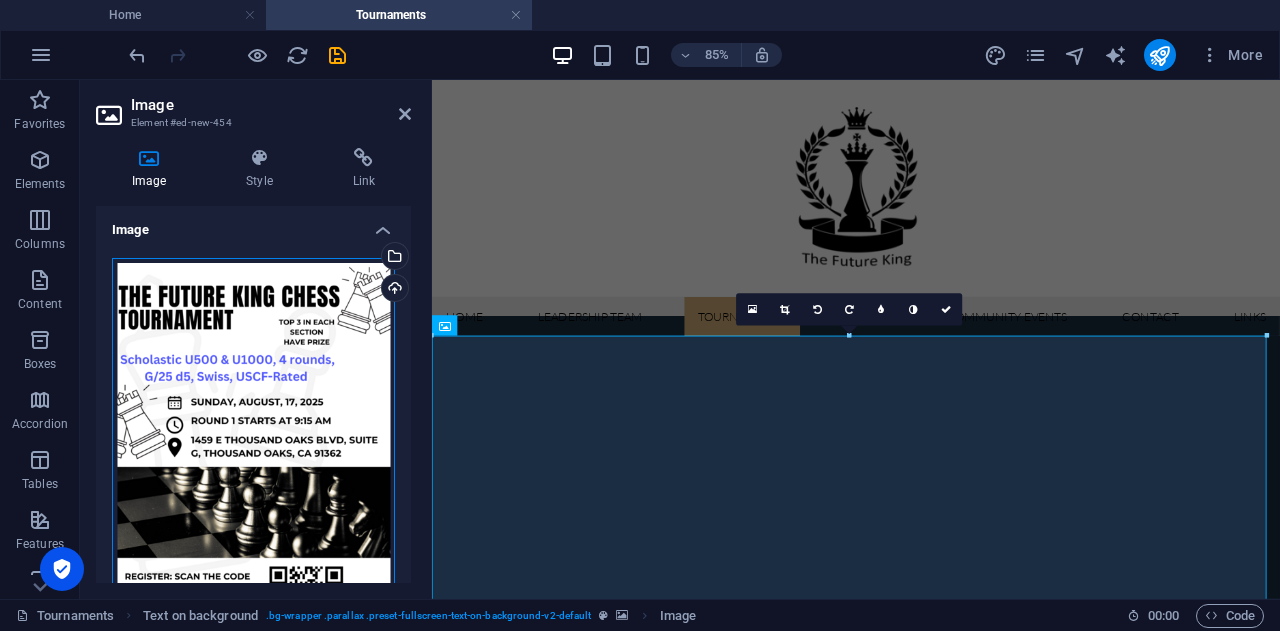 click on "Drag files here, click to choose files or select files from Files or our free stock photos & videos" at bounding box center (253, 454) 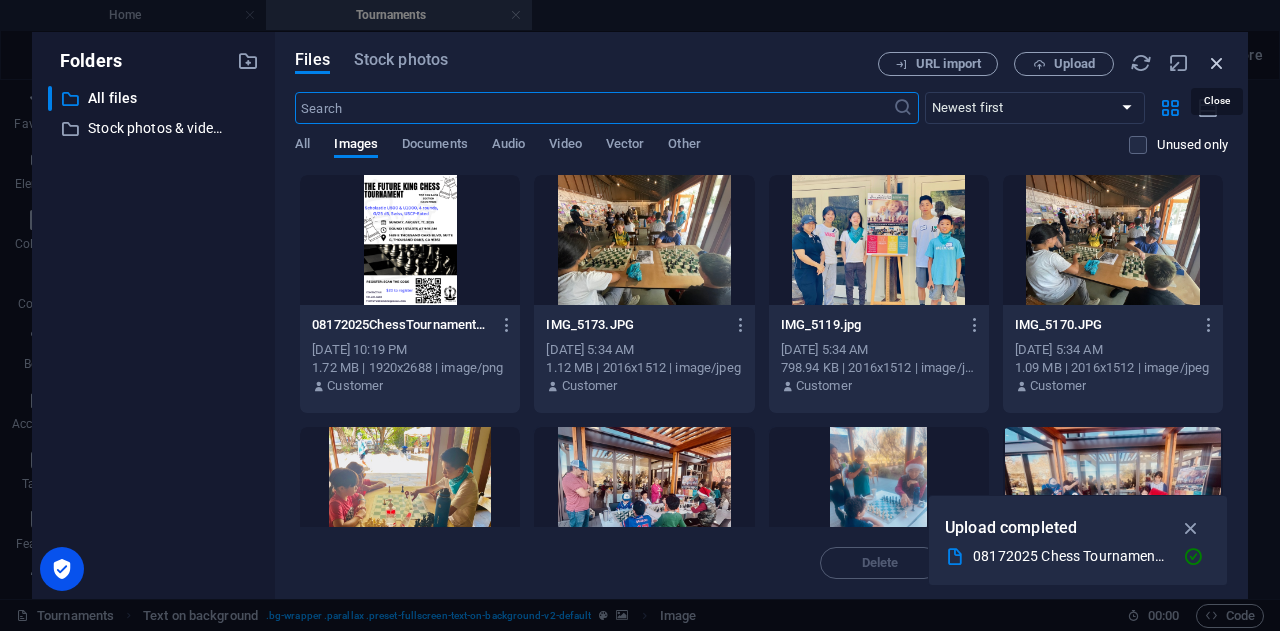 click at bounding box center (1217, 63) 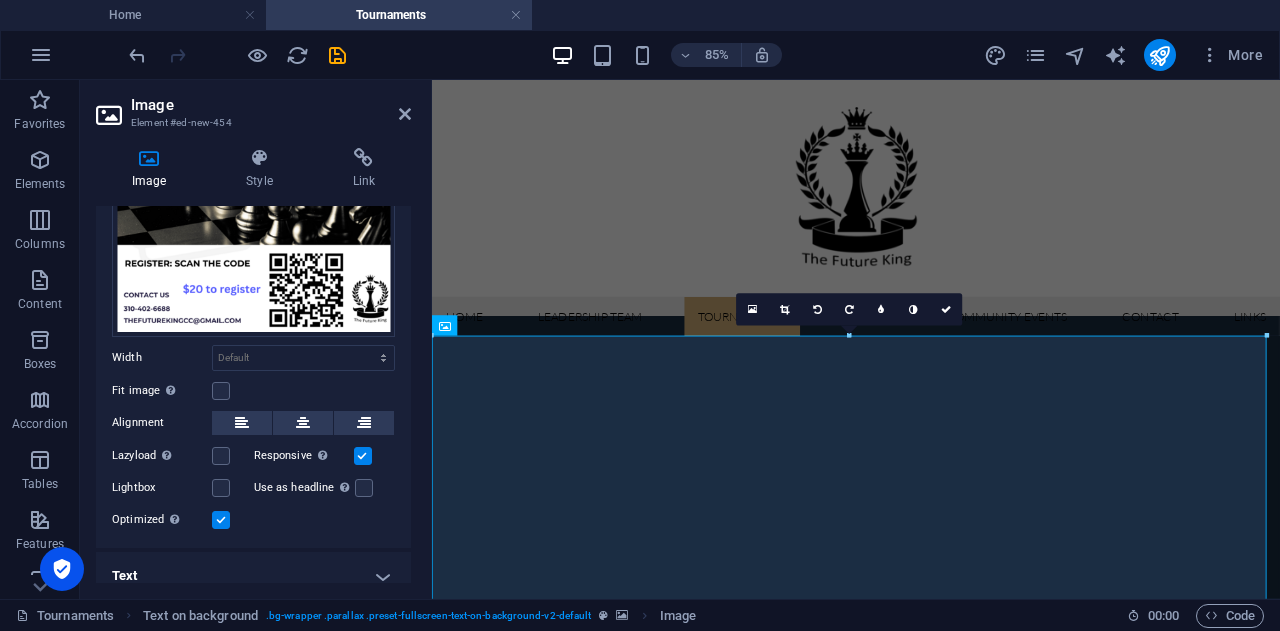 scroll, scrollTop: 323, scrollLeft: 0, axis: vertical 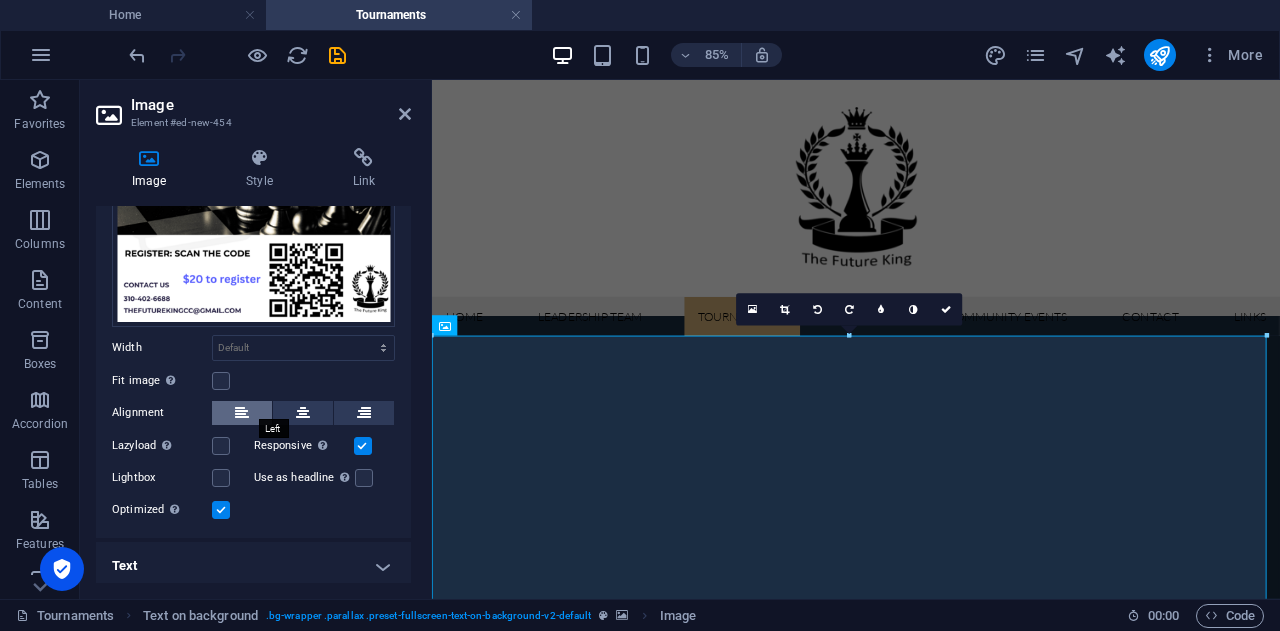 click at bounding box center (242, 413) 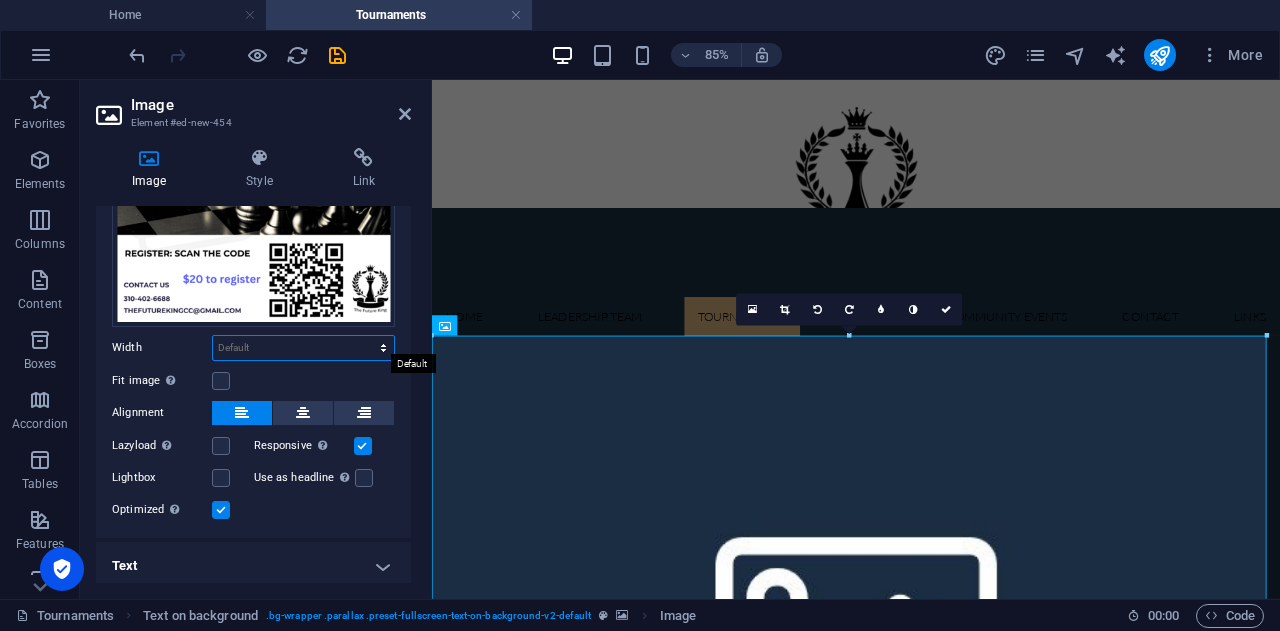 click on "Default auto px rem % em vh vw" at bounding box center (303, 348) 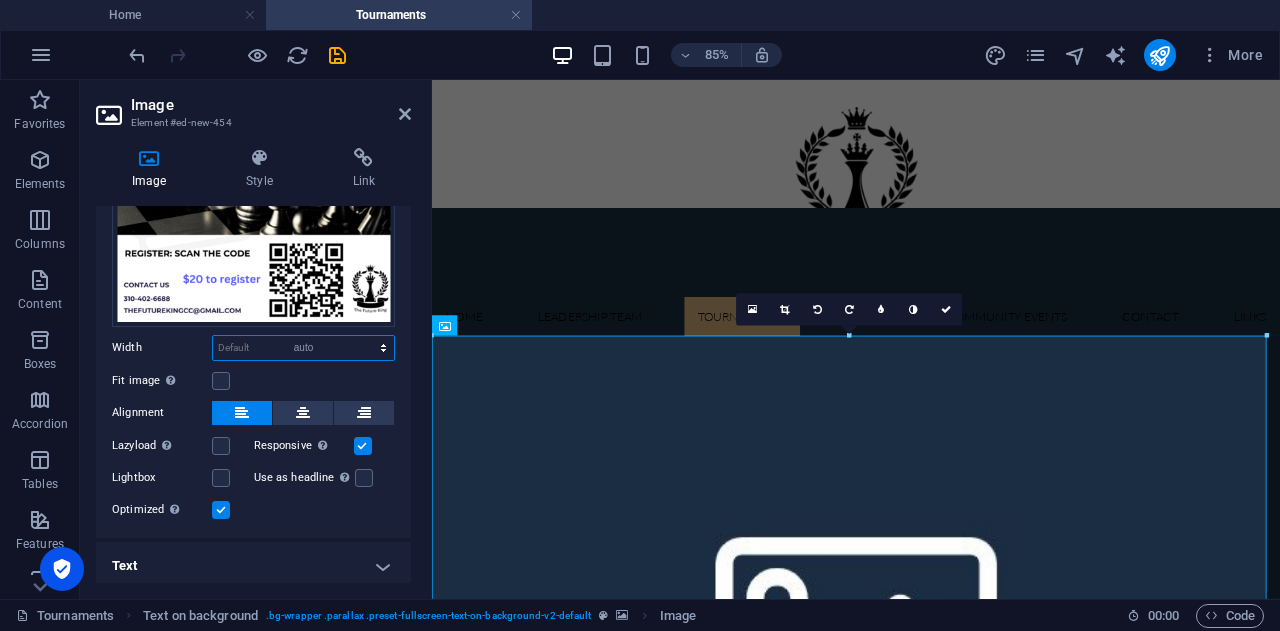 click on "Default auto px rem % em vh vw" at bounding box center (303, 348) 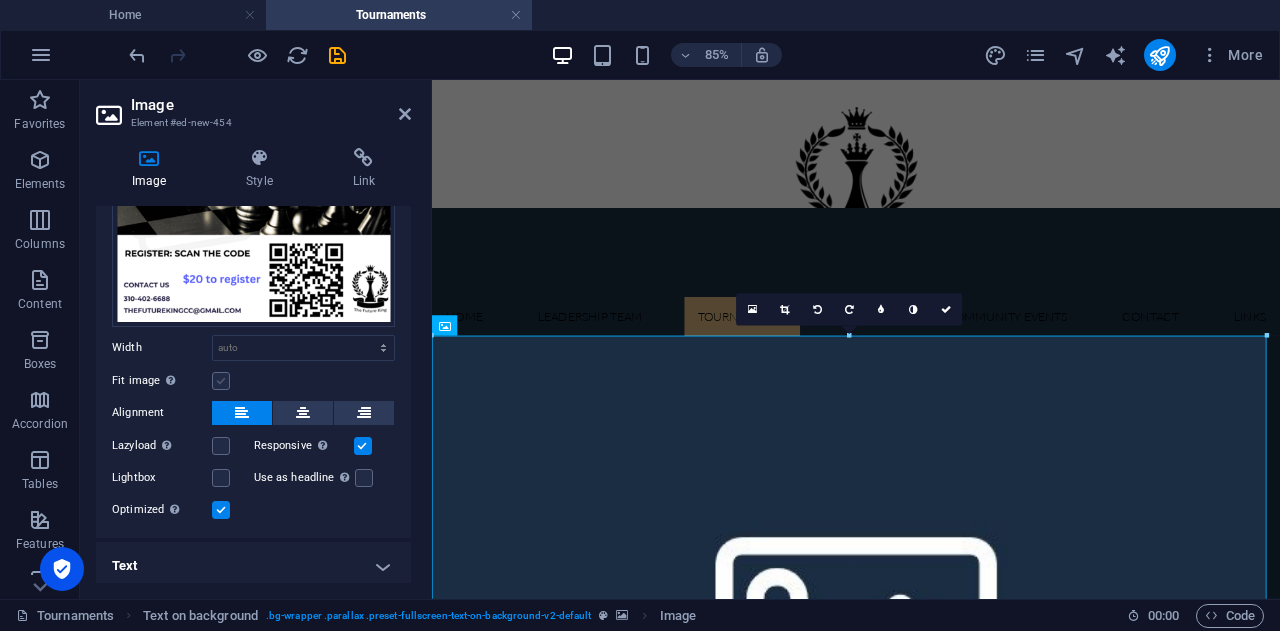 click at bounding box center (221, 381) 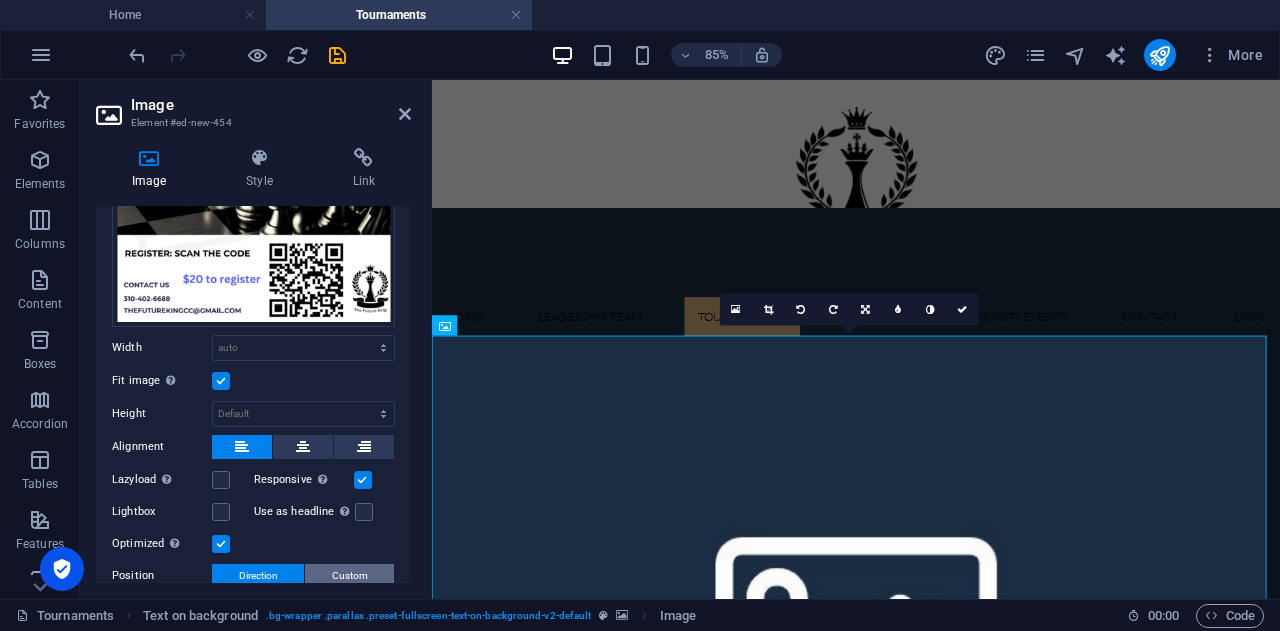 click on "Custom" at bounding box center [350, 576] 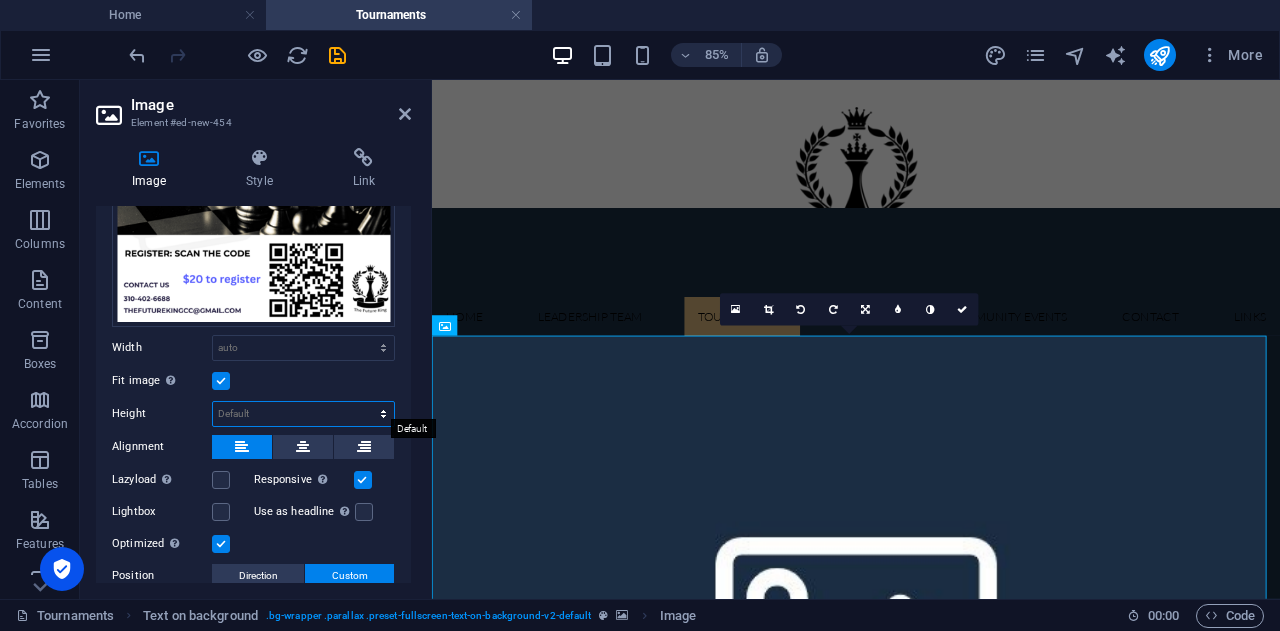click on "Default auto px" at bounding box center [303, 414] 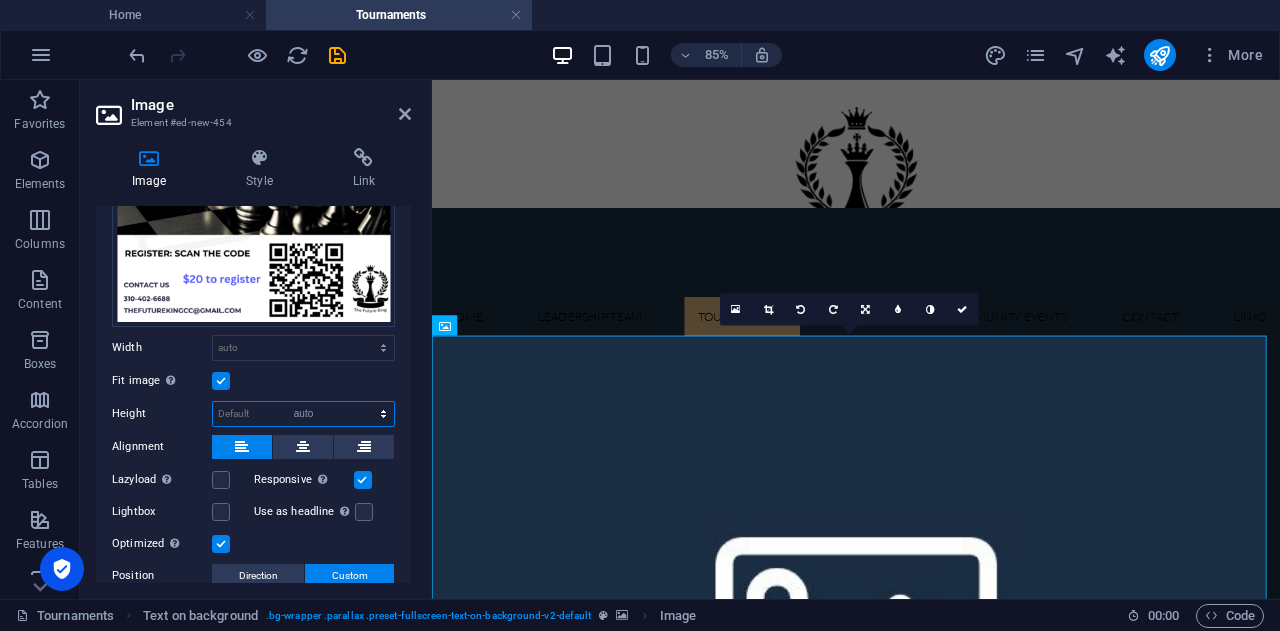 click on "Default auto px" at bounding box center (303, 414) 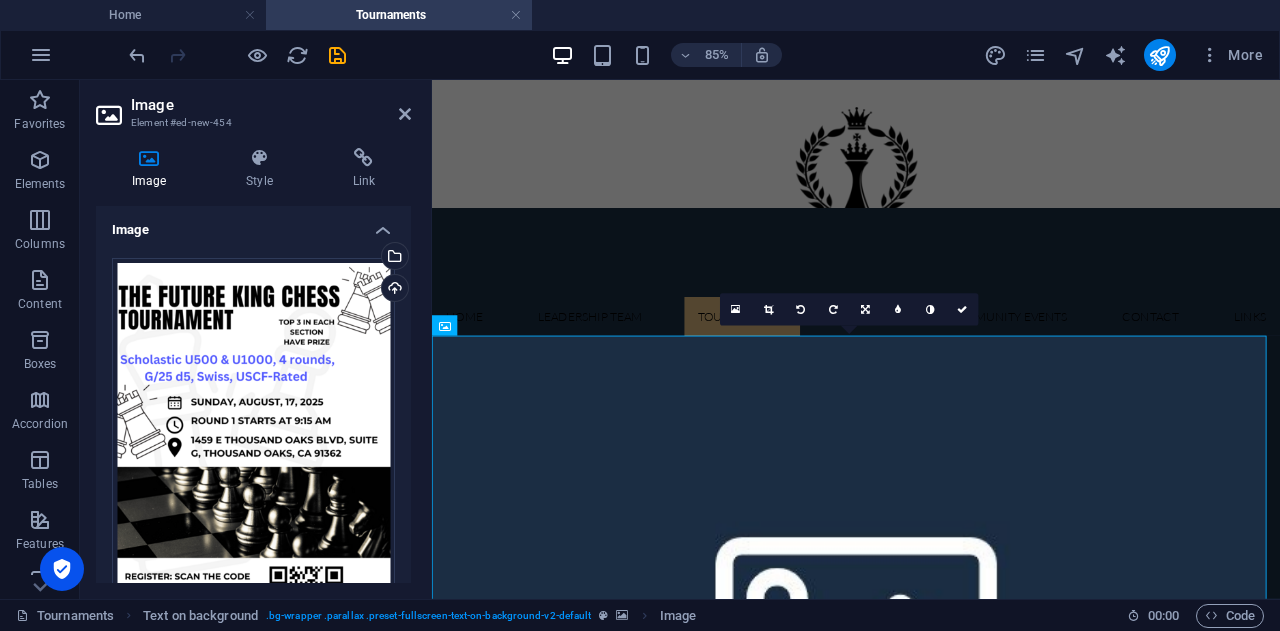 scroll, scrollTop: 0, scrollLeft: 0, axis: both 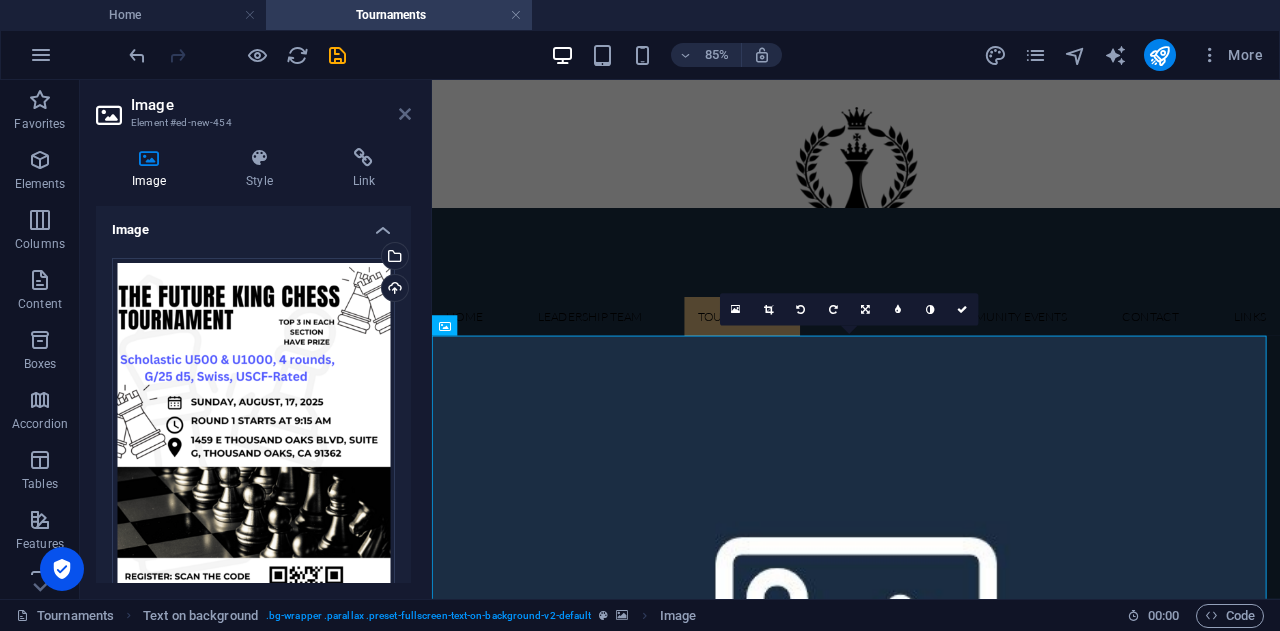 click at bounding box center [405, 114] 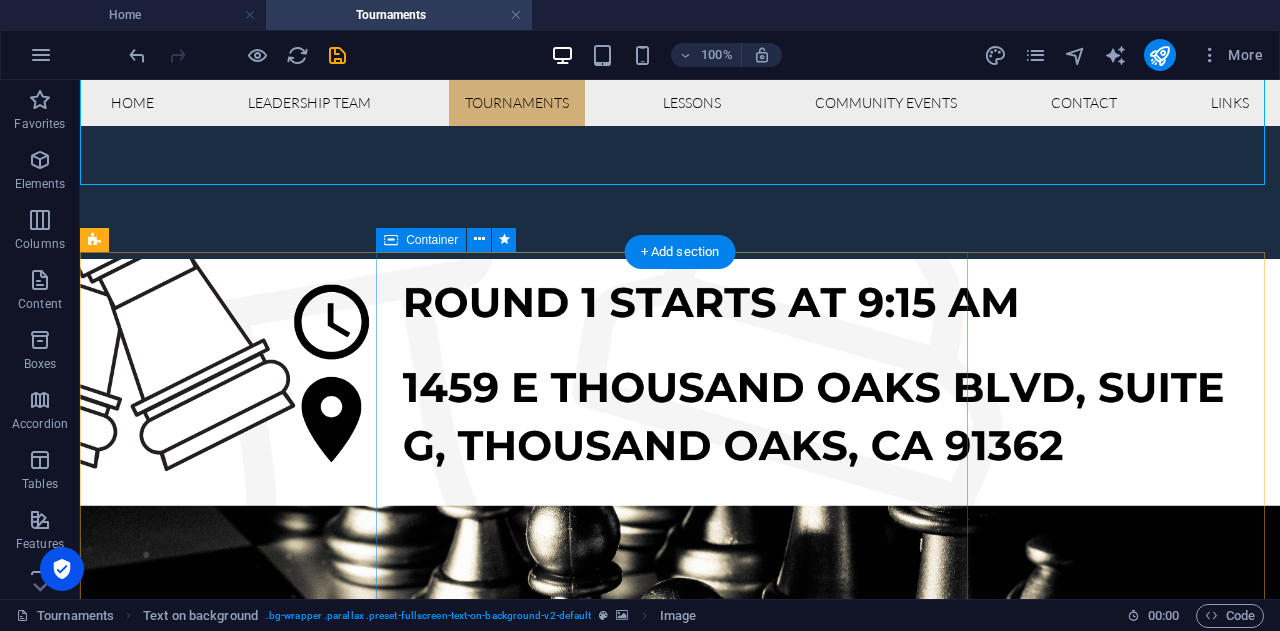 scroll, scrollTop: 2000, scrollLeft: 0, axis: vertical 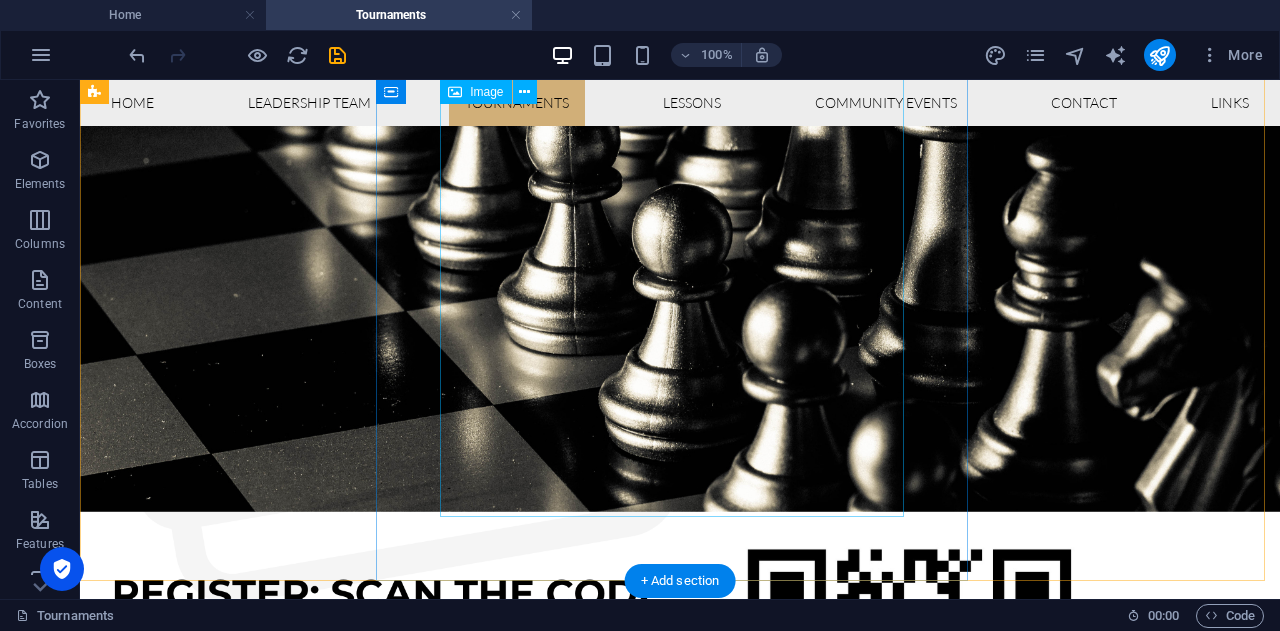 click at bounding box center (680, 1802) 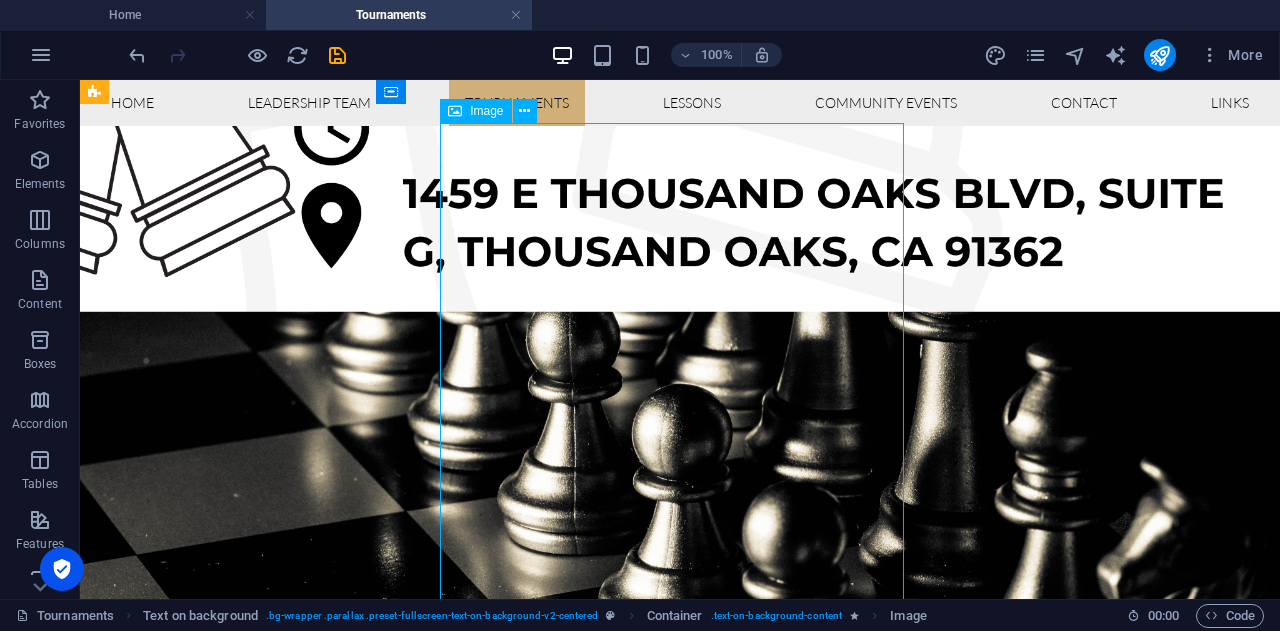 scroll, scrollTop: 1700, scrollLeft: 0, axis: vertical 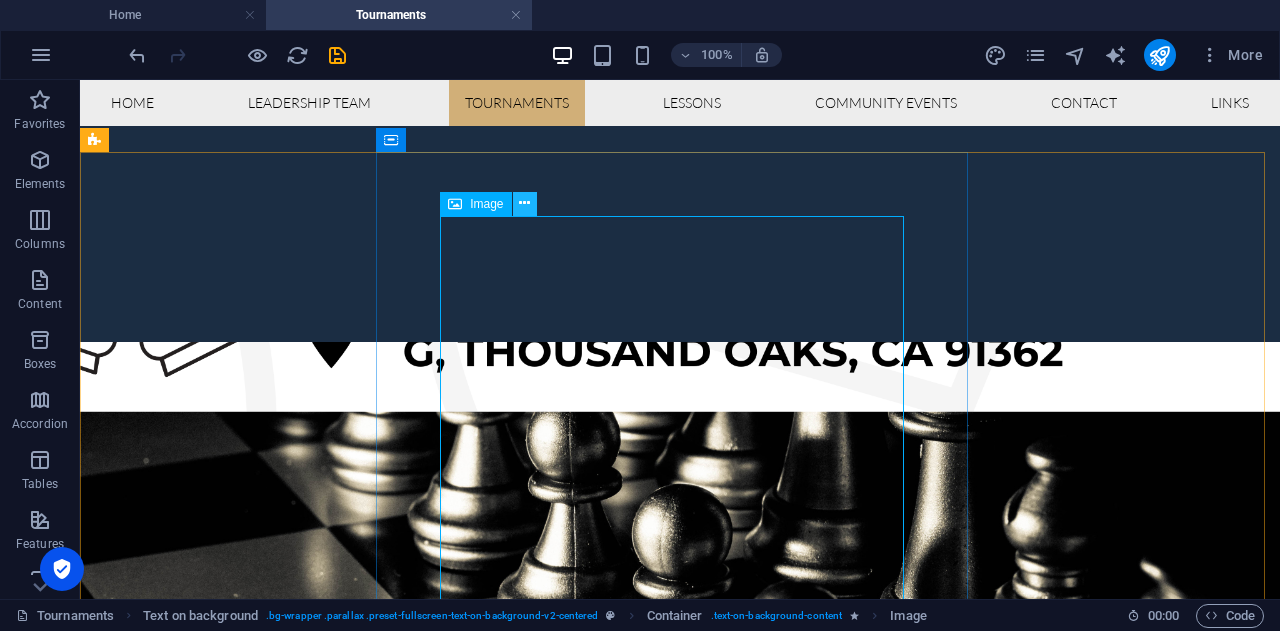 click at bounding box center (525, 204) 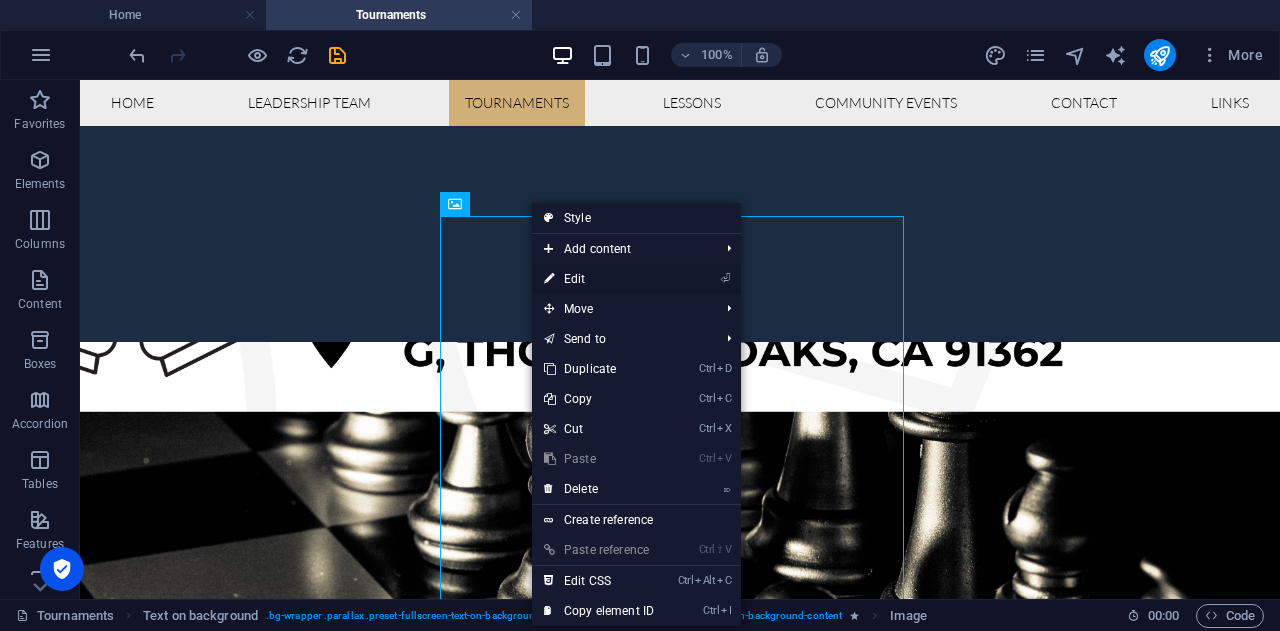 click on "⏎  Edit" at bounding box center [599, 279] 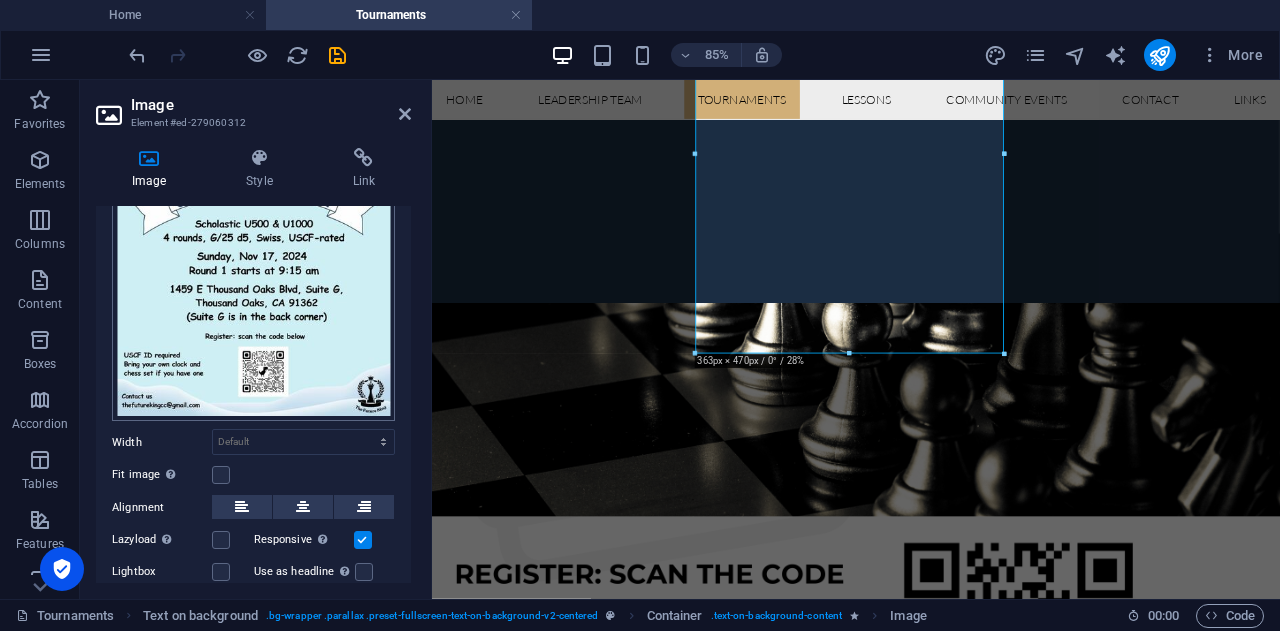 scroll, scrollTop: 295, scrollLeft: 0, axis: vertical 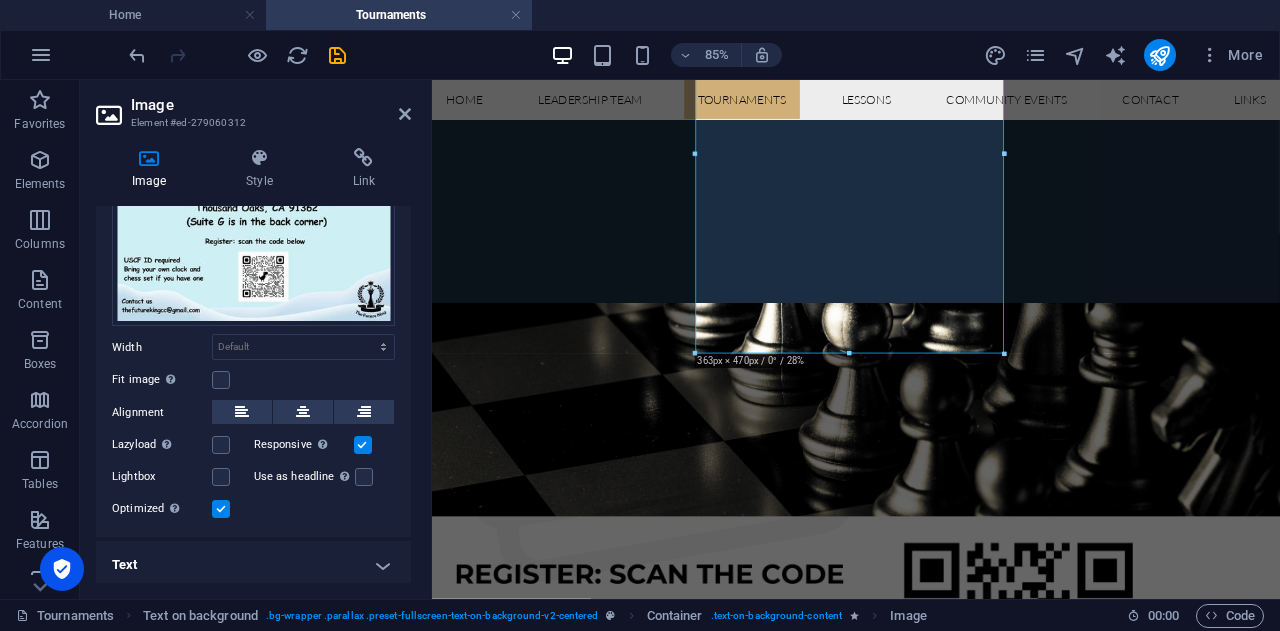 click on "Text" at bounding box center (253, 565) 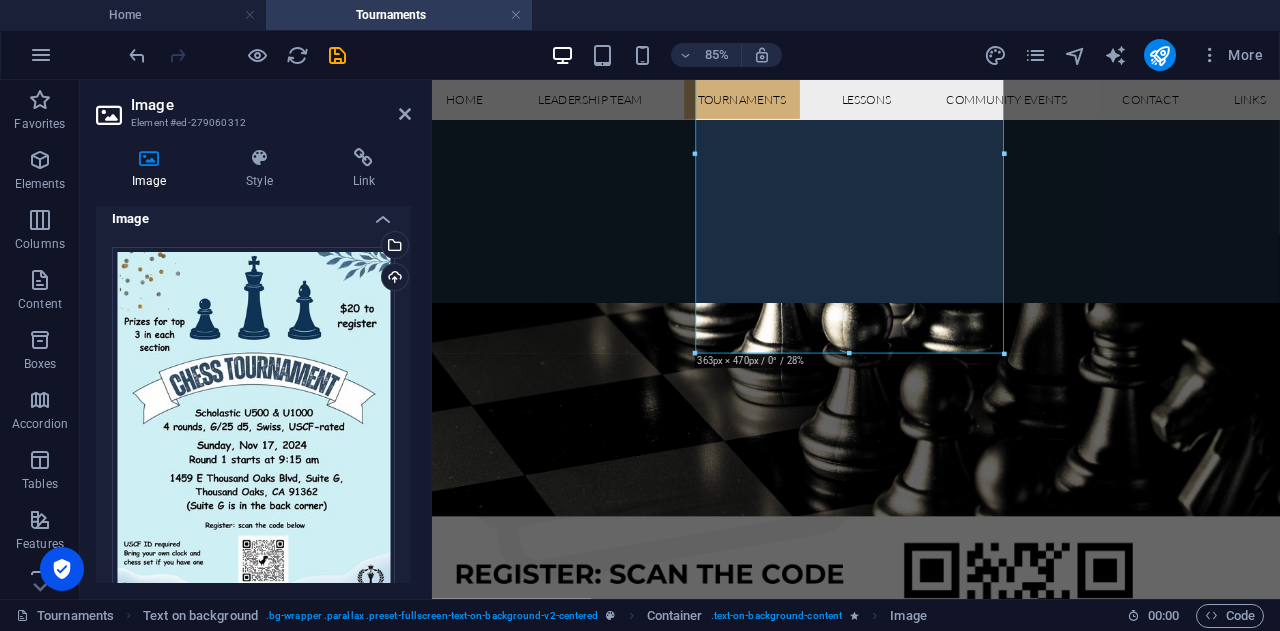scroll, scrollTop: 0, scrollLeft: 0, axis: both 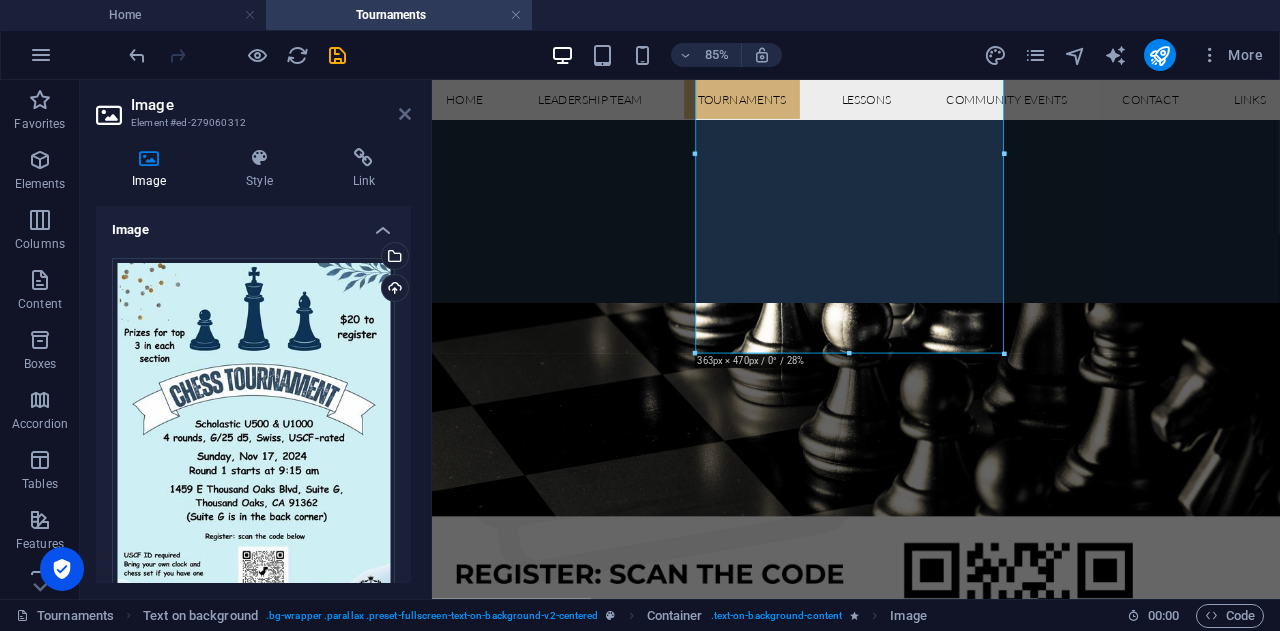 click at bounding box center (405, 114) 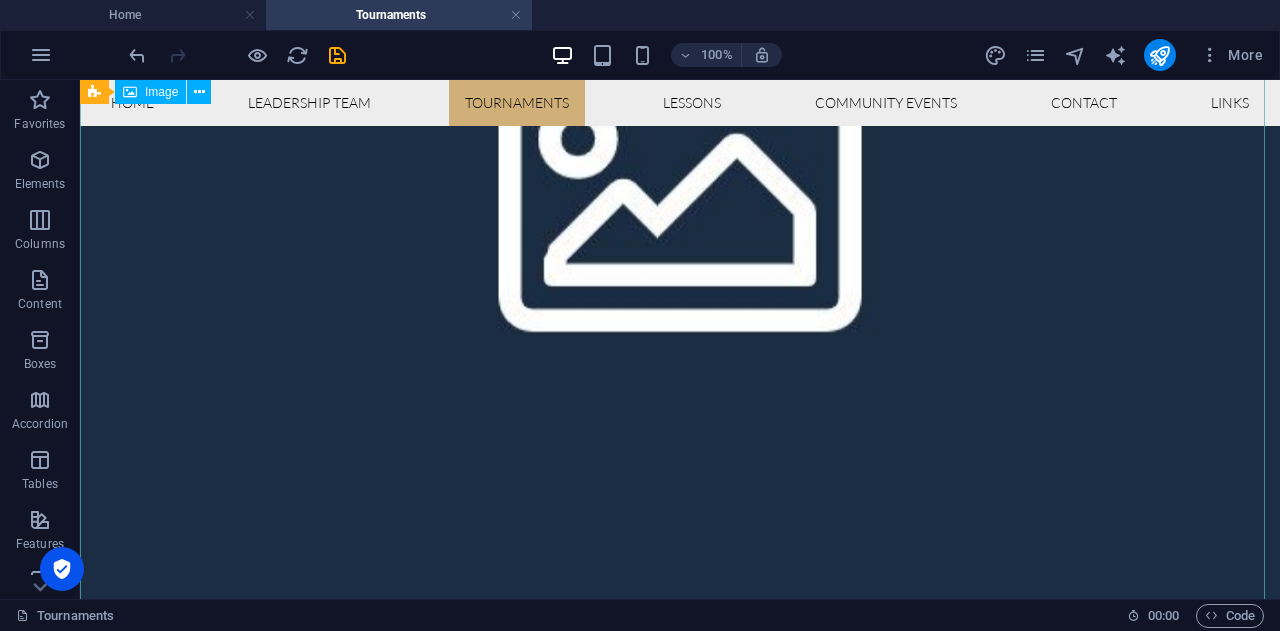 scroll, scrollTop: 700, scrollLeft: 0, axis: vertical 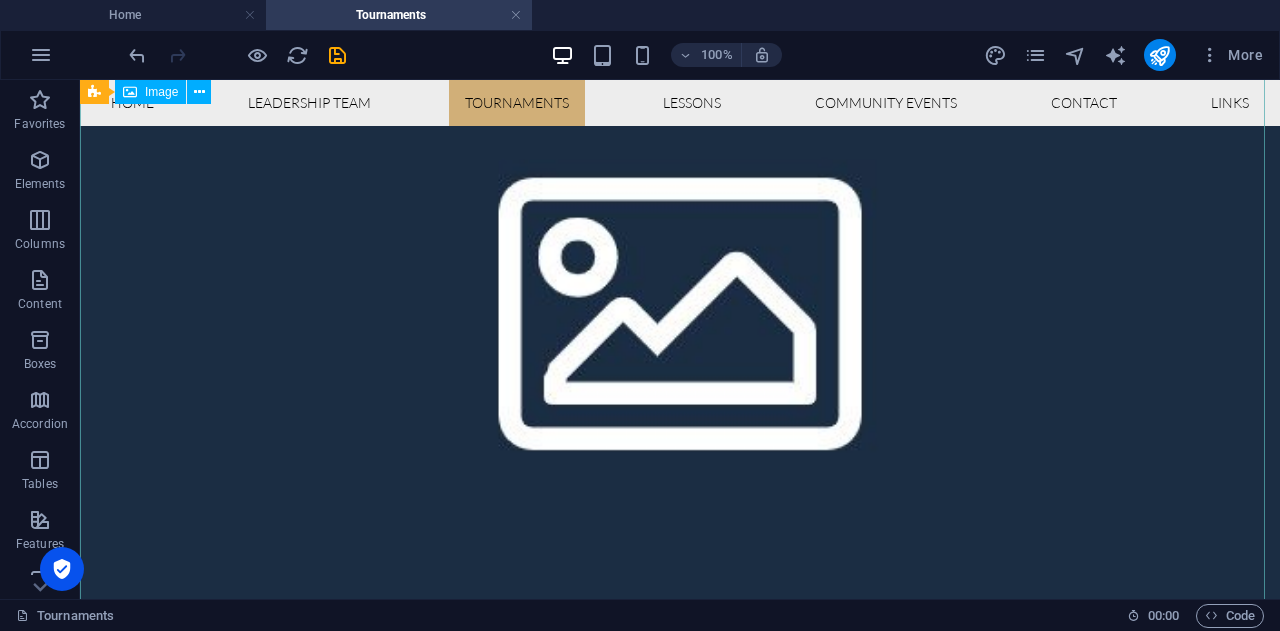 click at bounding box center (680, 1355) 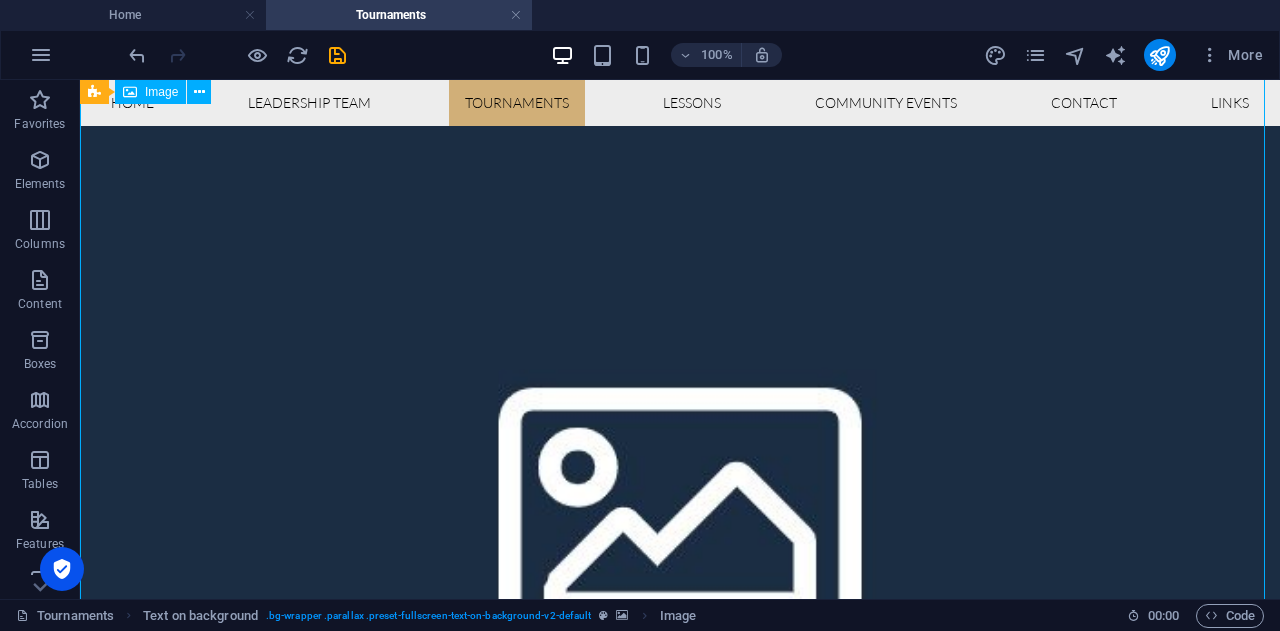 scroll, scrollTop: 0, scrollLeft: 0, axis: both 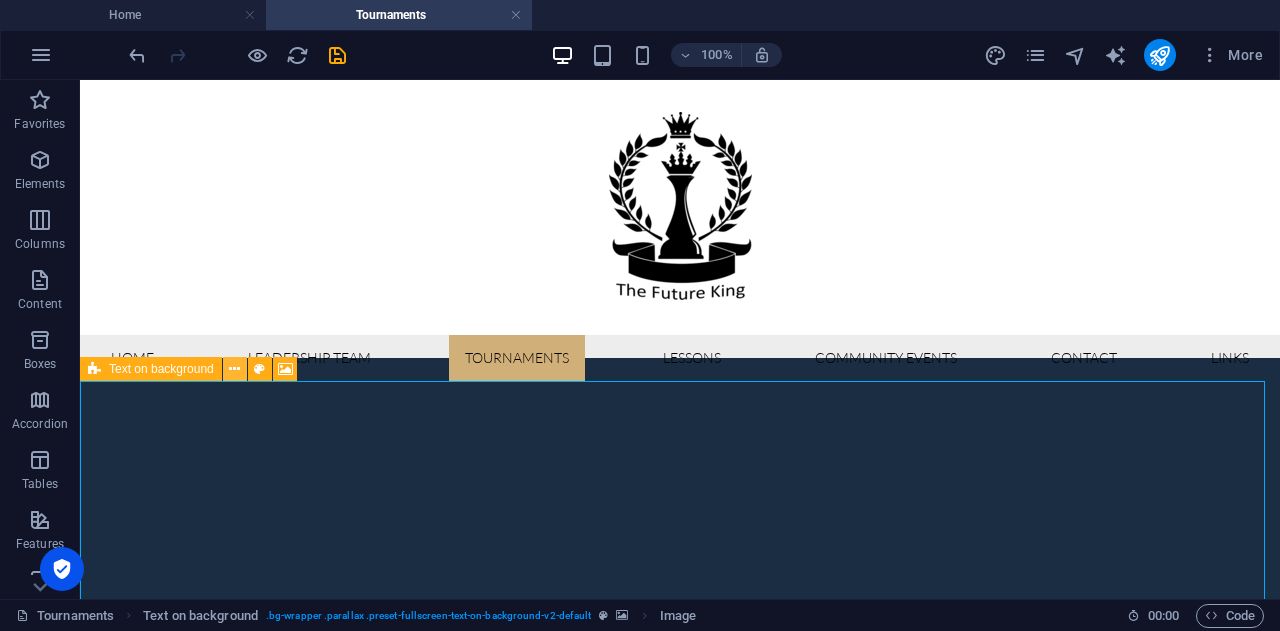 click at bounding box center (234, 369) 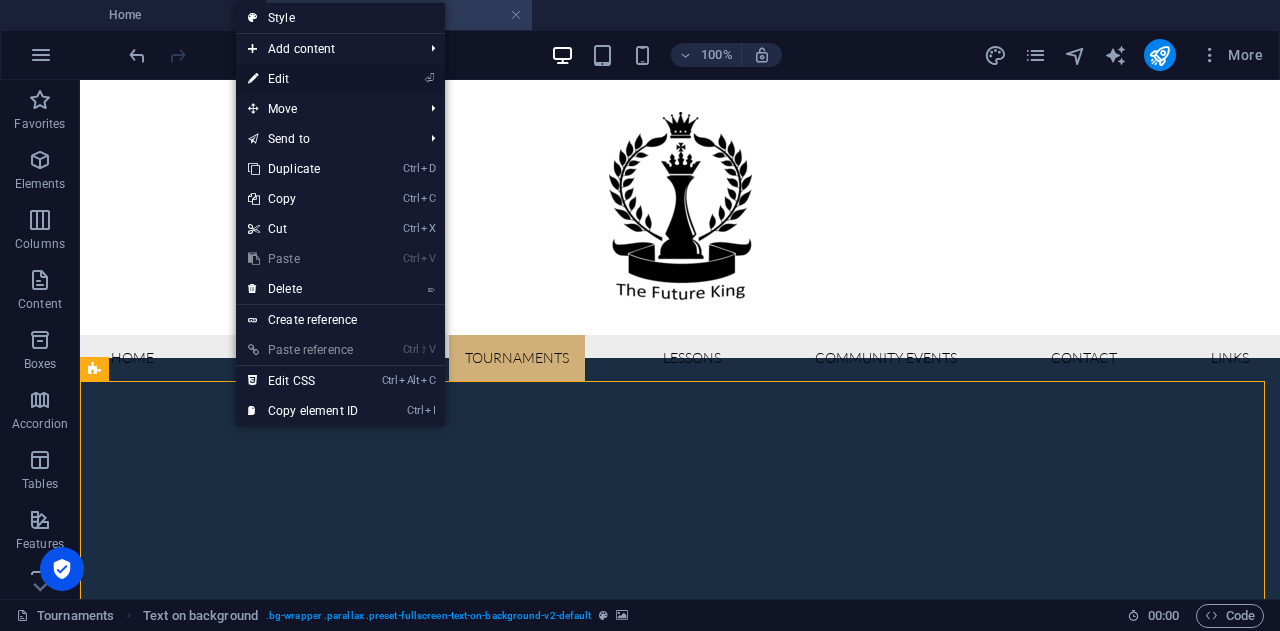click on "⏎  Edit" at bounding box center (303, 79) 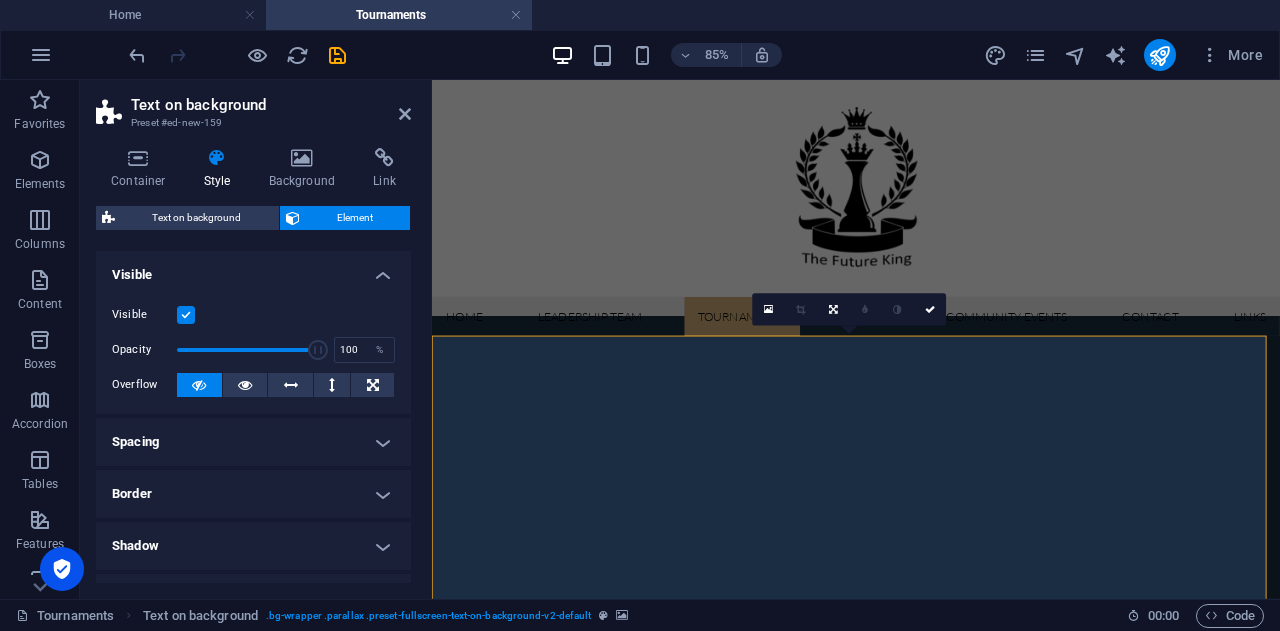 click on "Element" at bounding box center (355, 218) 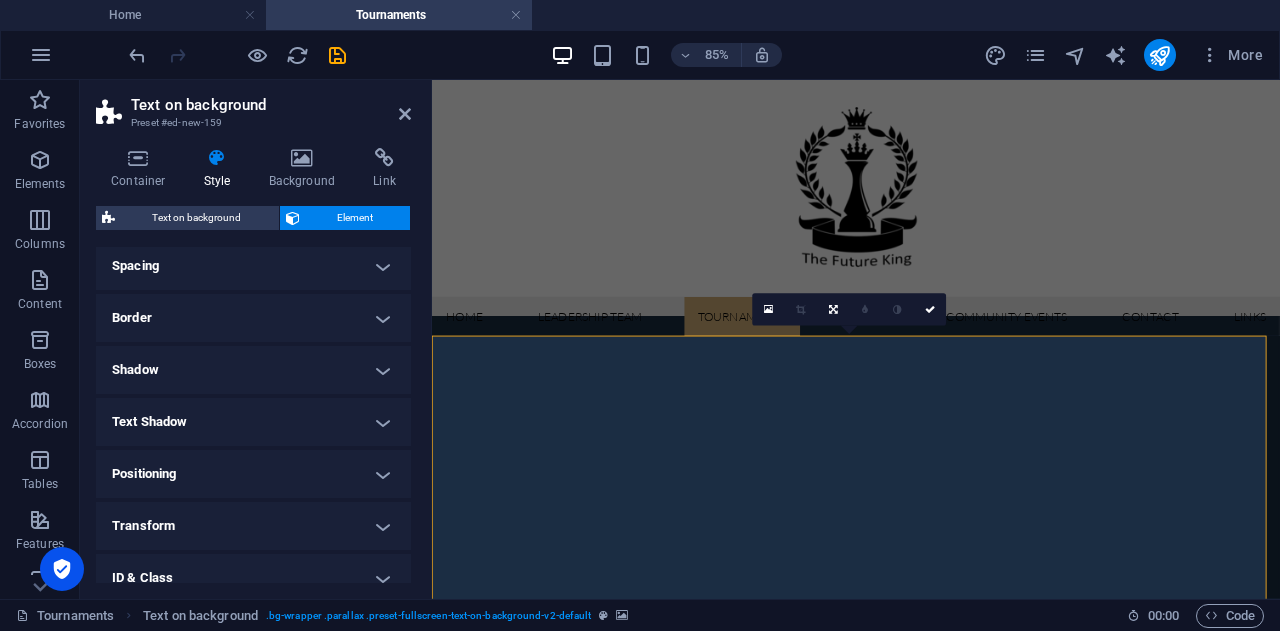 scroll, scrollTop: 0, scrollLeft: 0, axis: both 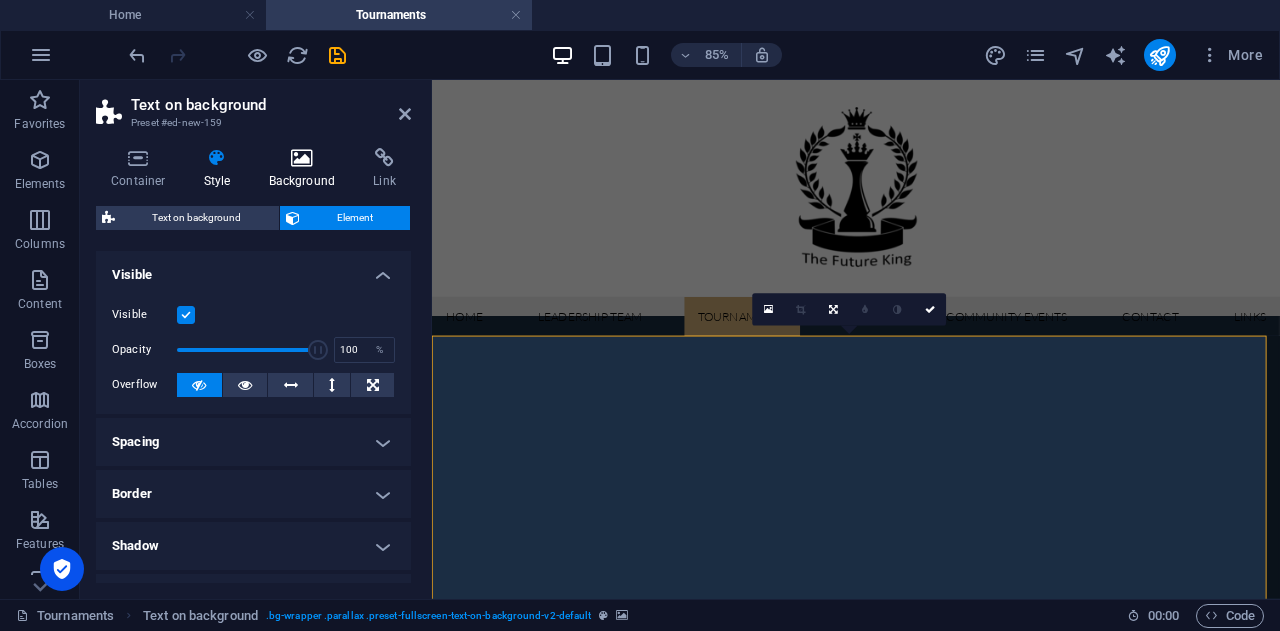 click on "Background" at bounding box center [306, 169] 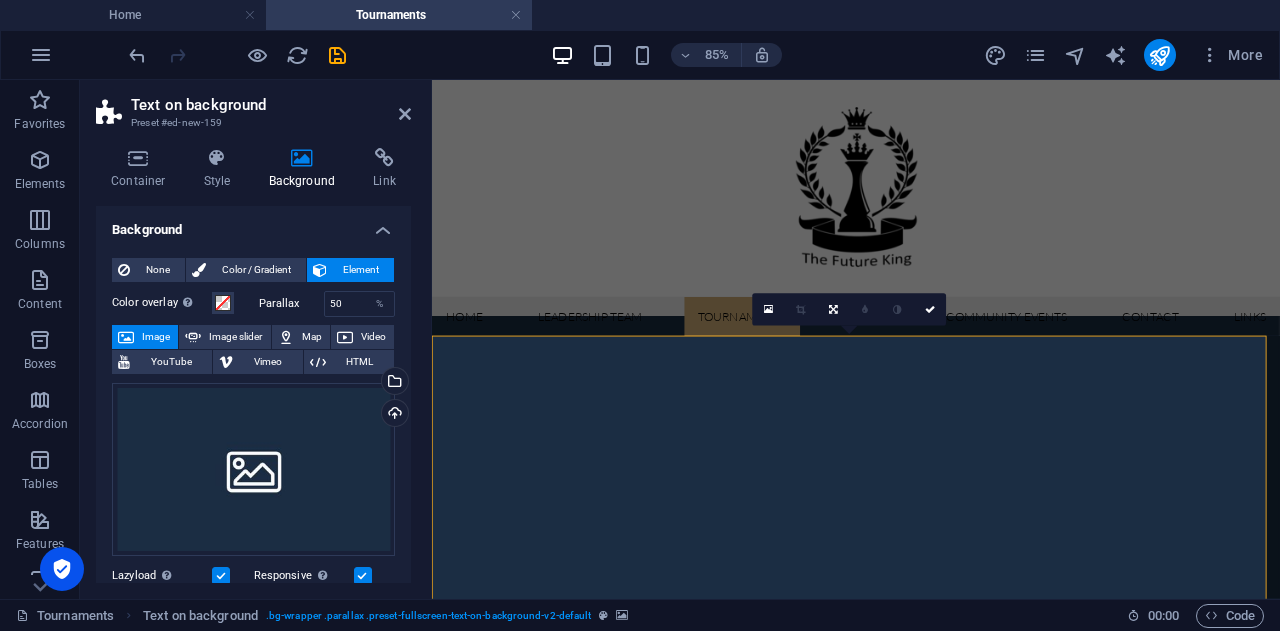 click on "Image" at bounding box center (156, 337) 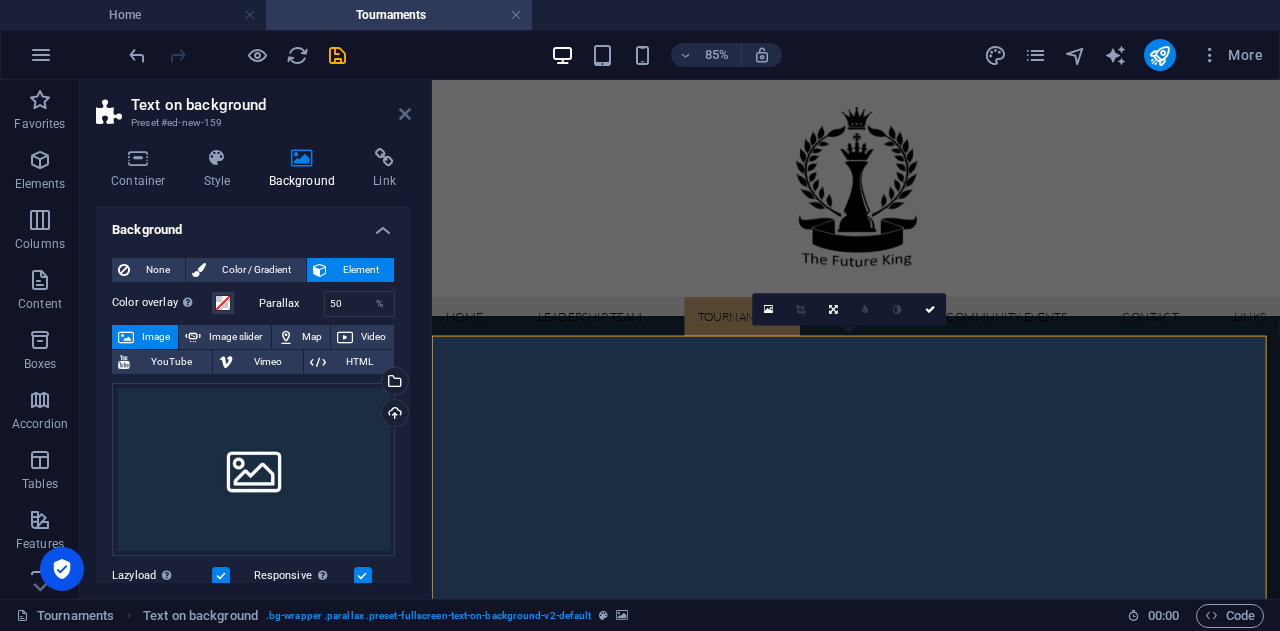click at bounding box center (405, 114) 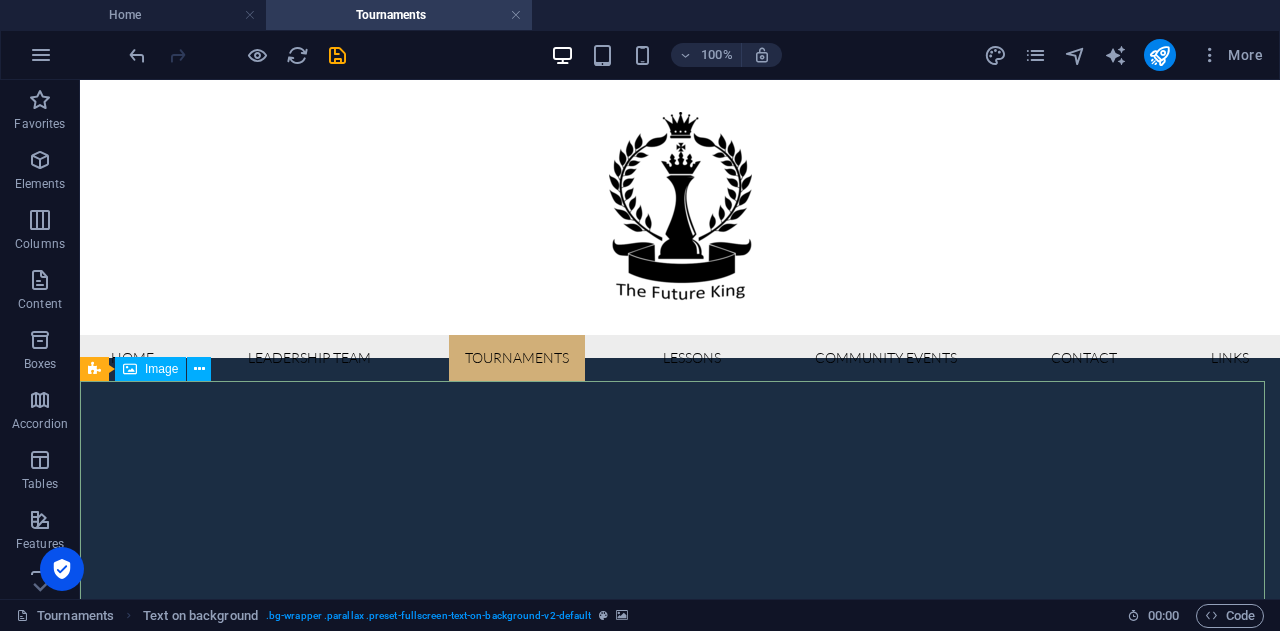 click on "Image" at bounding box center [161, 369] 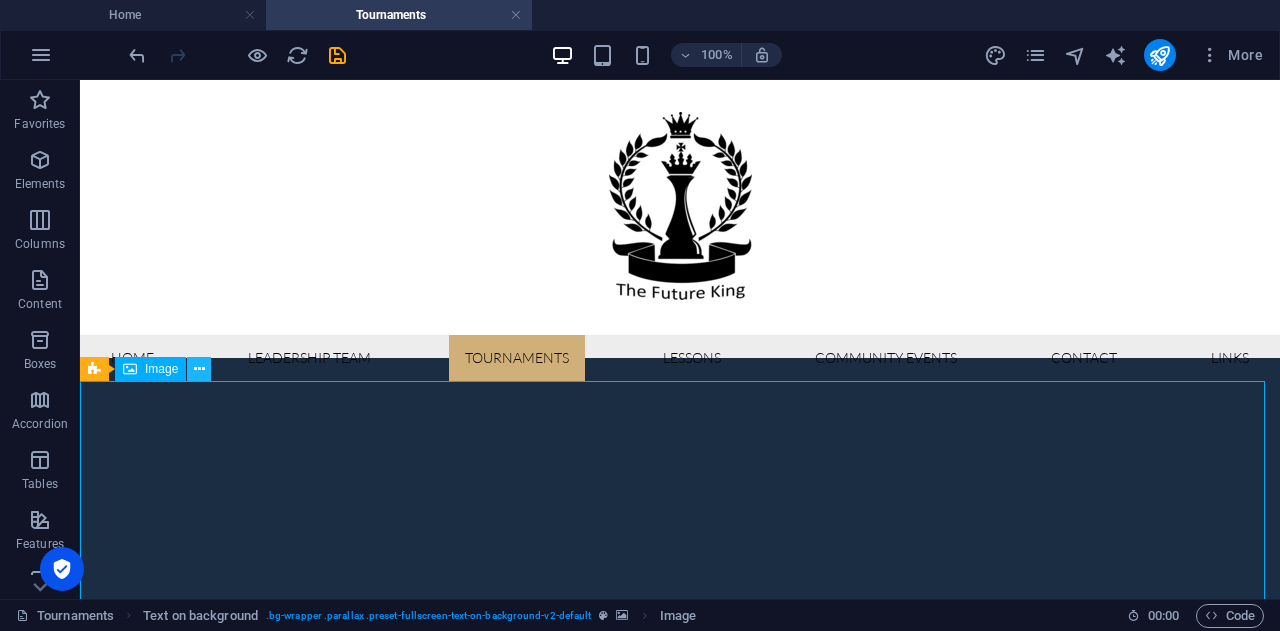 click at bounding box center (199, 369) 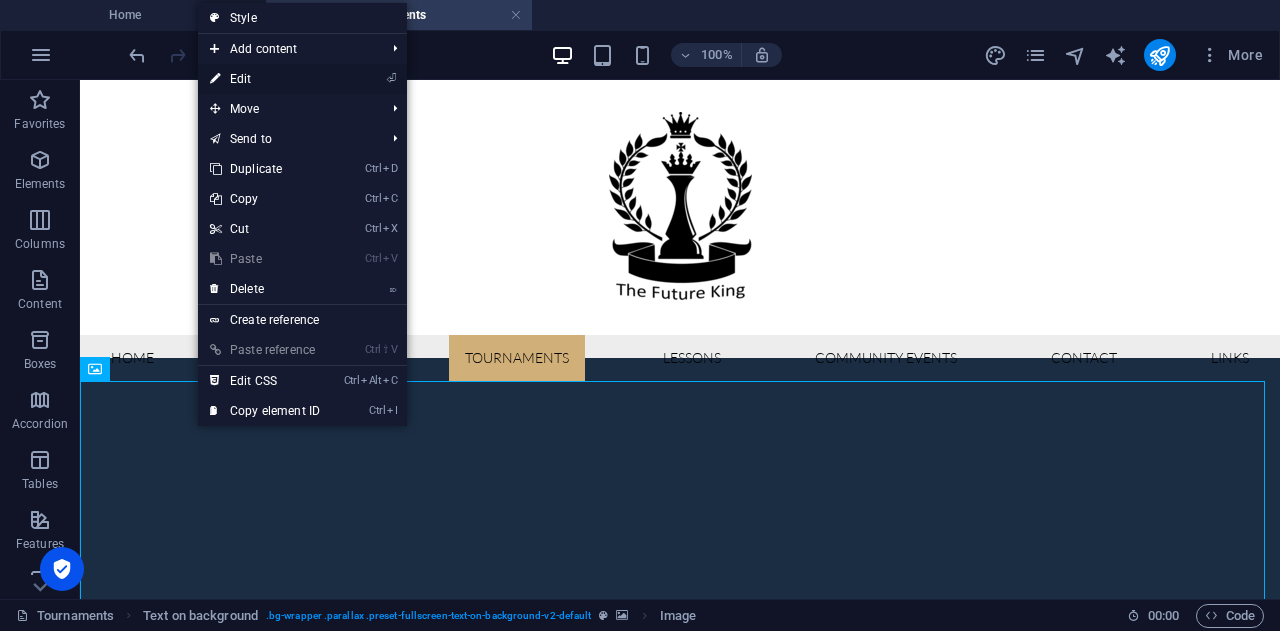 click on "⏎  Edit" at bounding box center [265, 79] 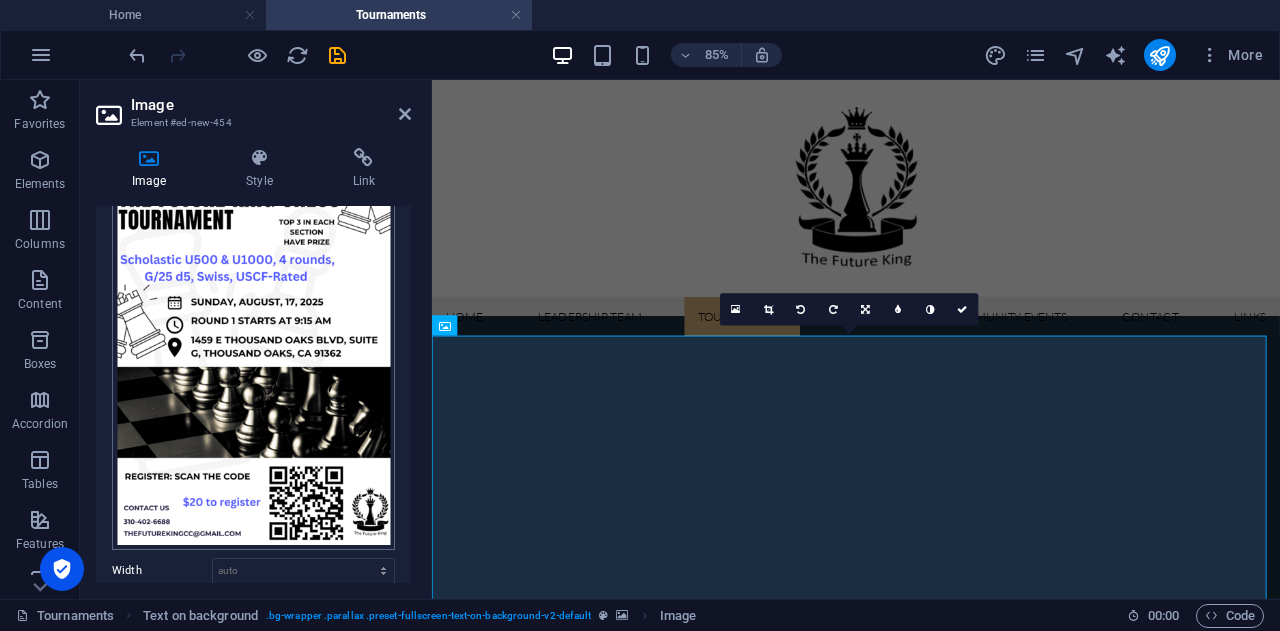 scroll, scrollTop: 0, scrollLeft: 0, axis: both 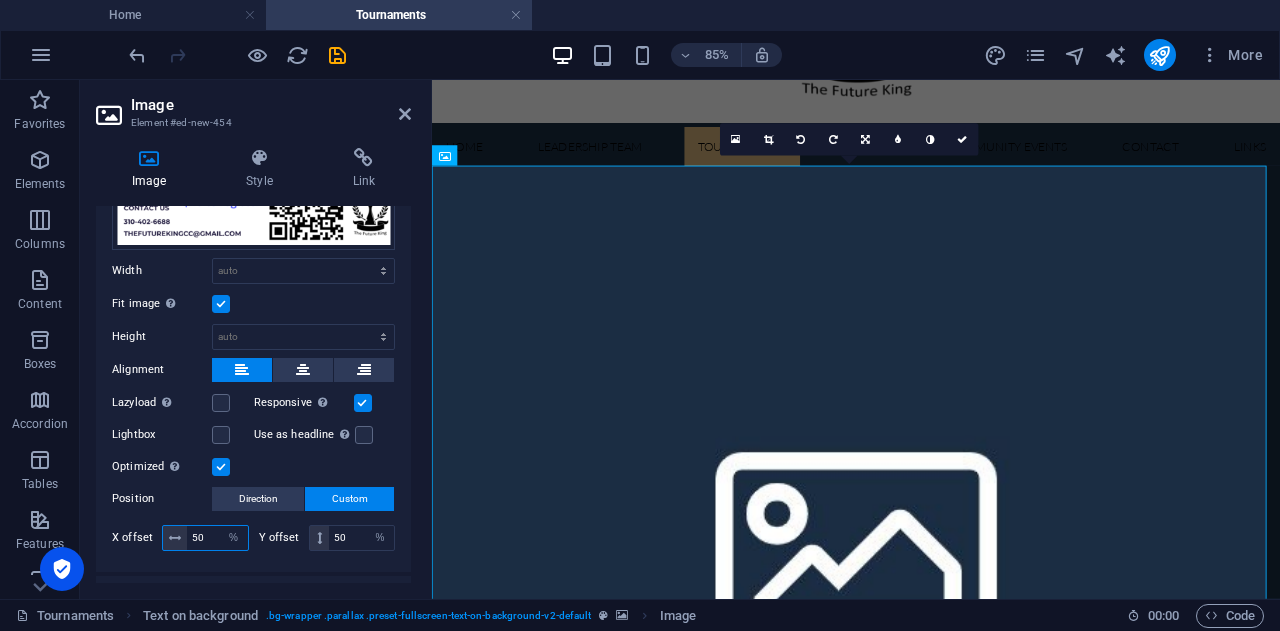 drag, startPoint x: 208, startPoint y: 529, endPoint x: 189, endPoint y: 527, distance: 19.104973 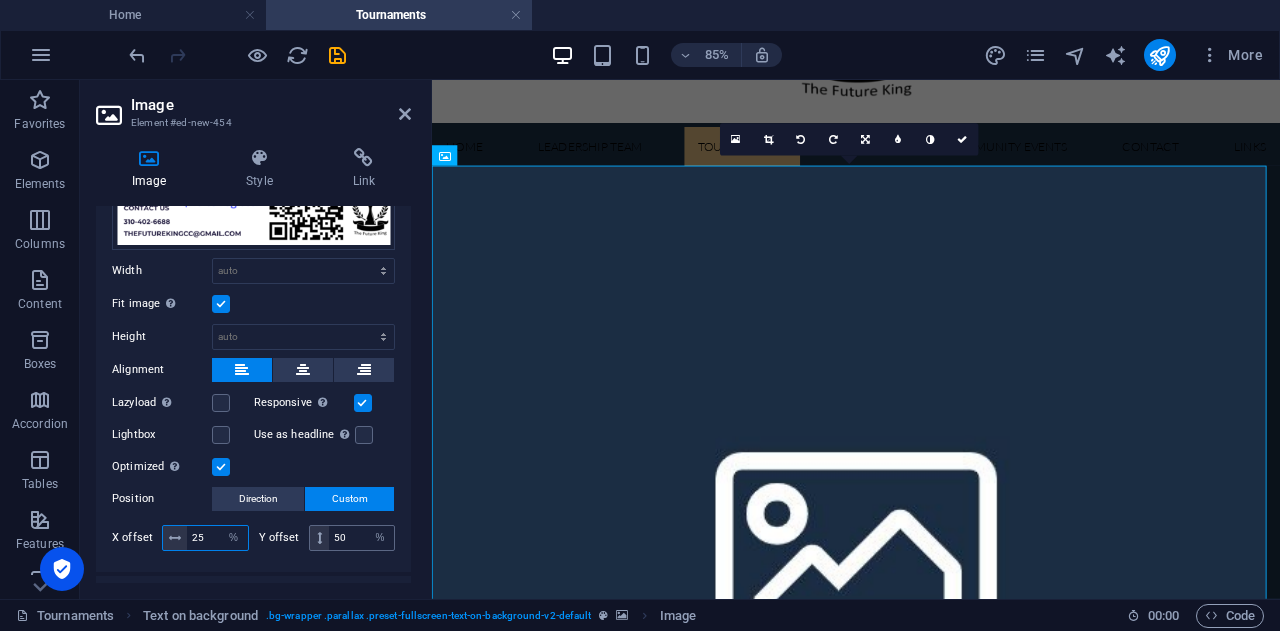 type on "25" 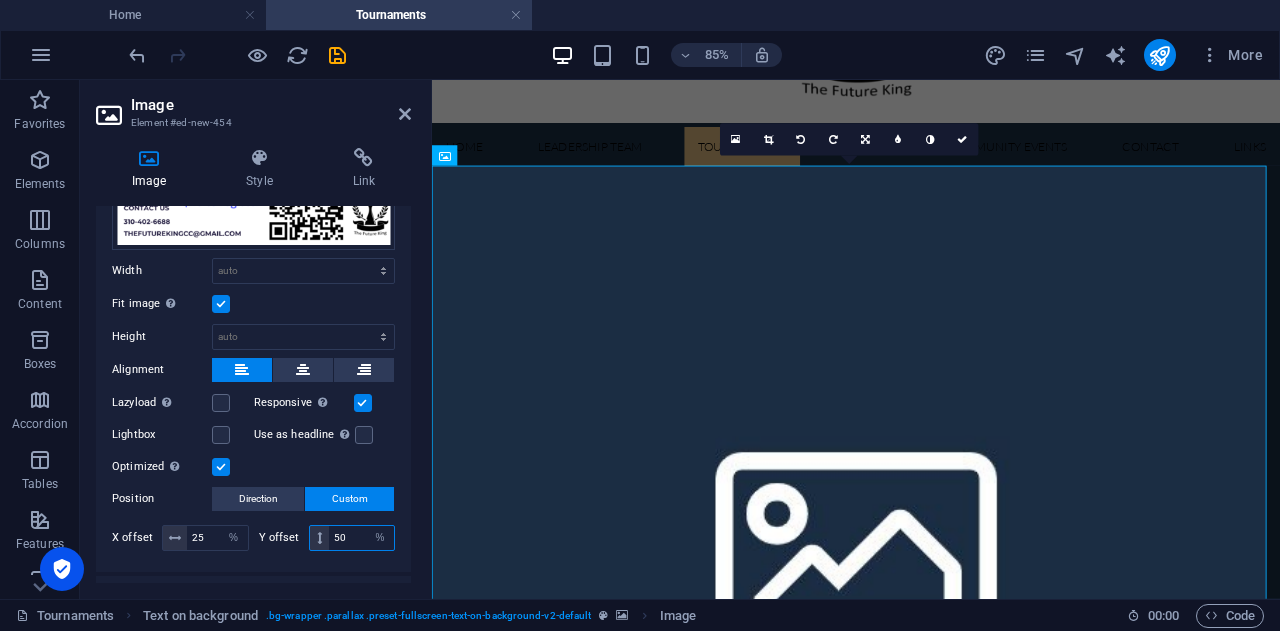 drag, startPoint x: 353, startPoint y: 530, endPoint x: 318, endPoint y: 530, distance: 35 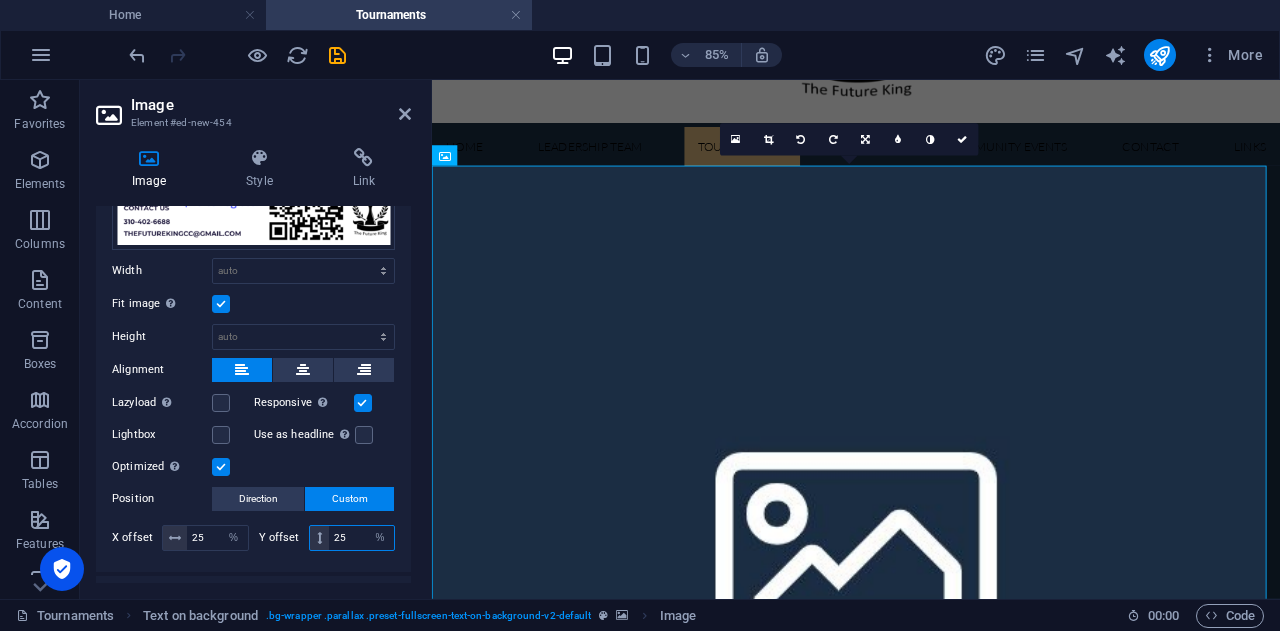 type on "25" 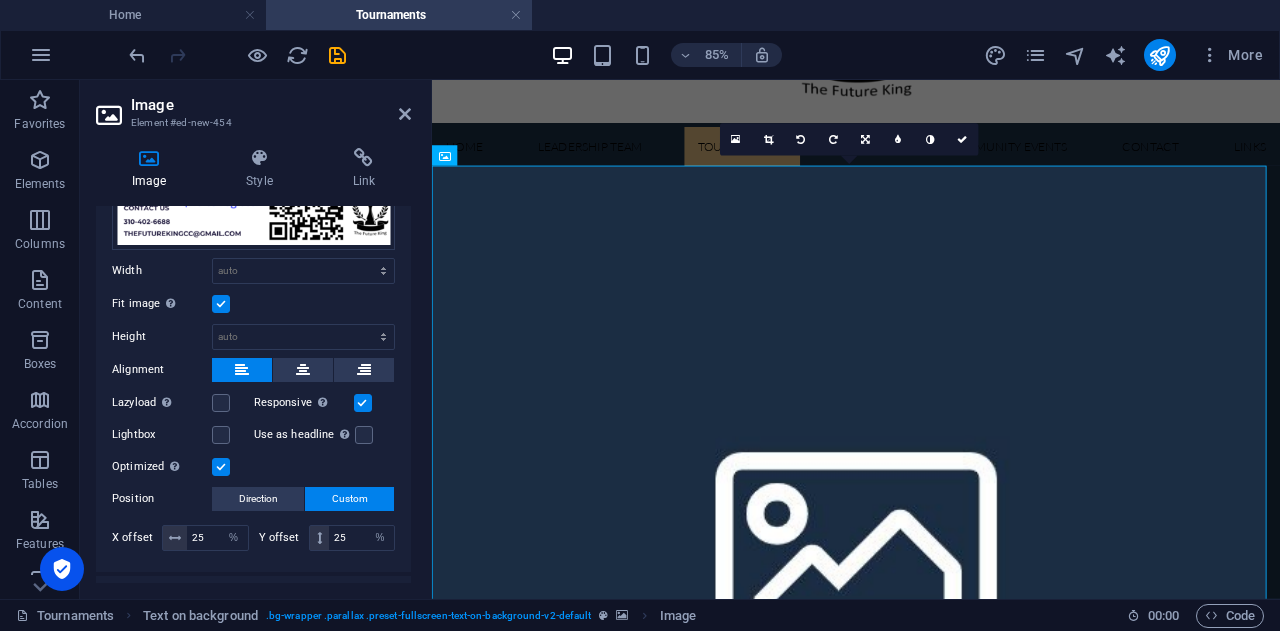 click on "Text" at bounding box center (253, 600) 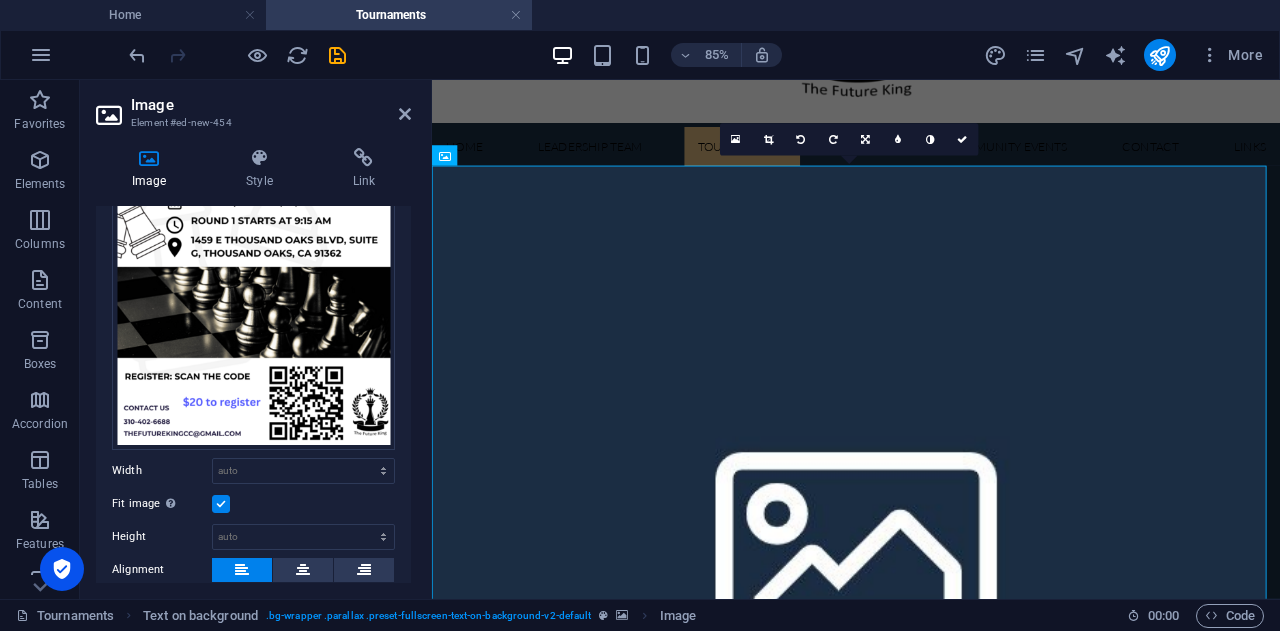scroll, scrollTop: 400, scrollLeft: 0, axis: vertical 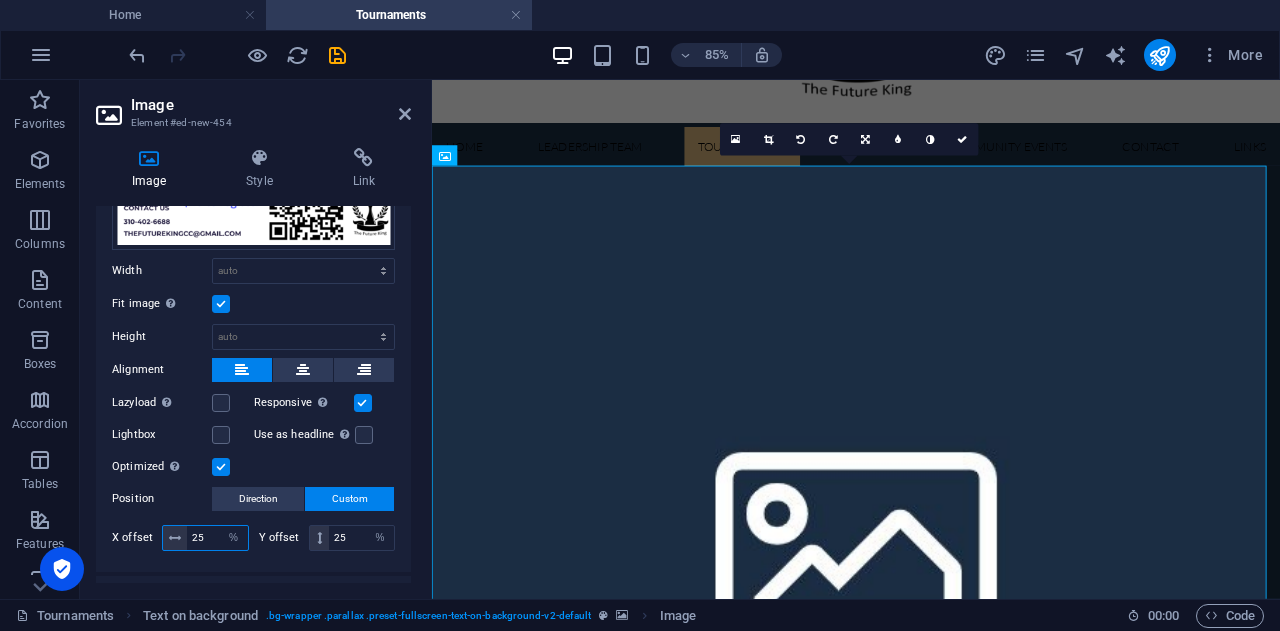 drag, startPoint x: 210, startPoint y: 527, endPoint x: 188, endPoint y: 530, distance: 22.203604 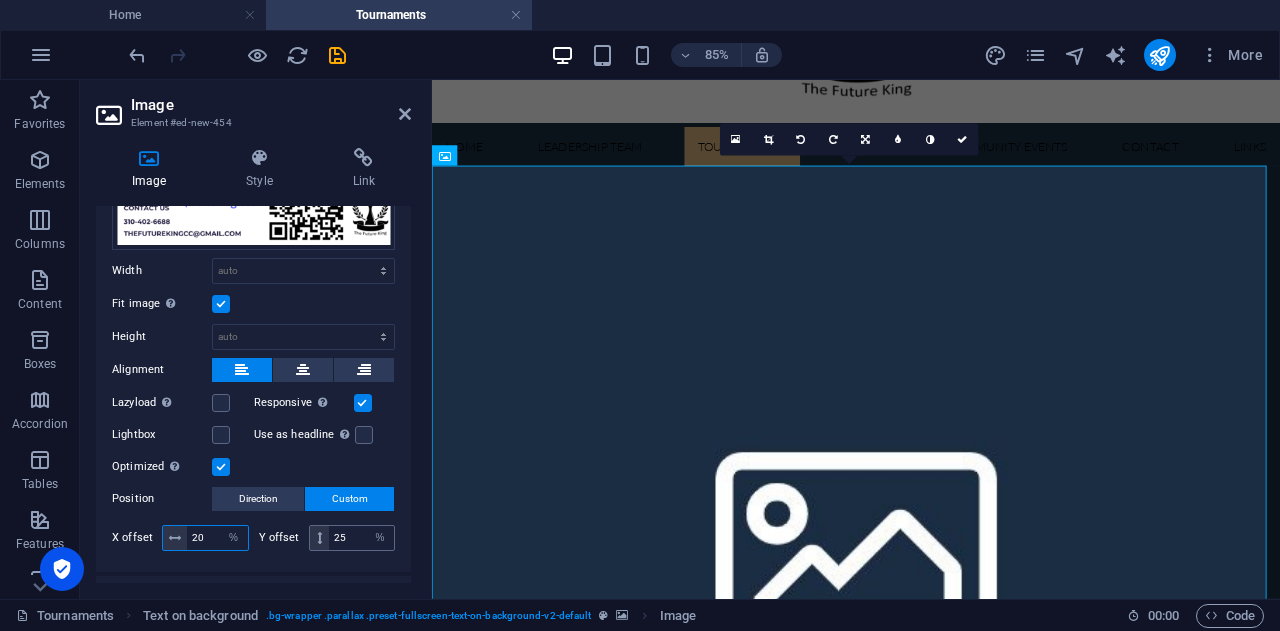 type on "20" 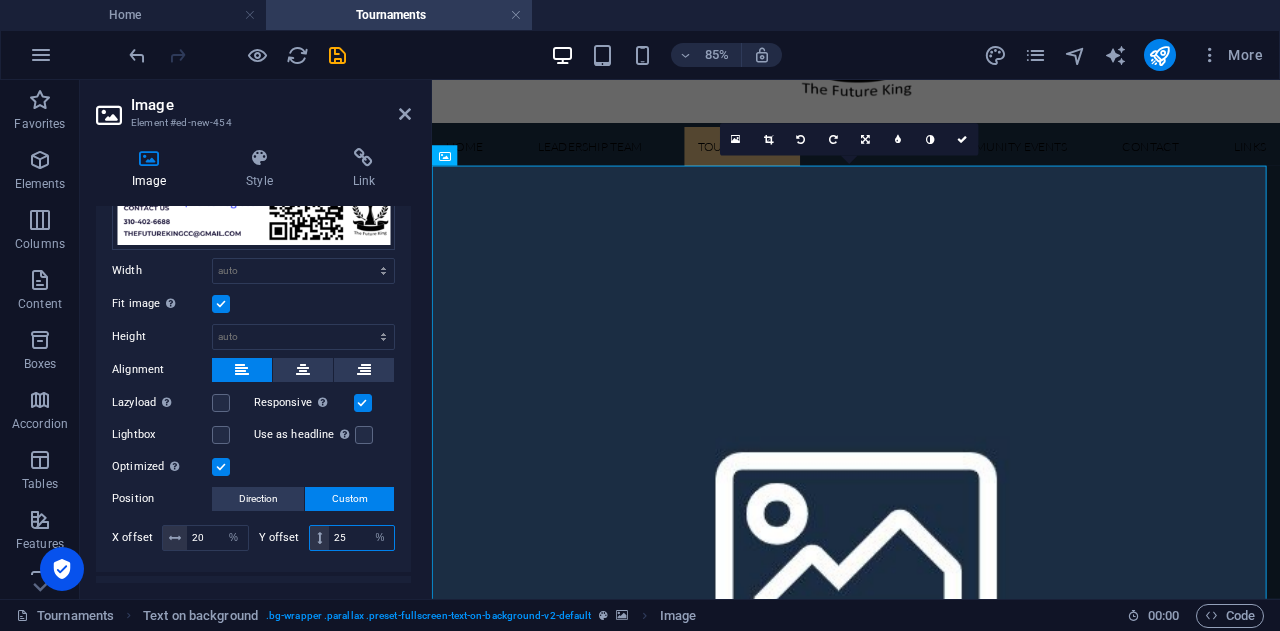 drag, startPoint x: 349, startPoint y: 527, endPoint x: 320, endPoint y: 531, distance: 29.274563 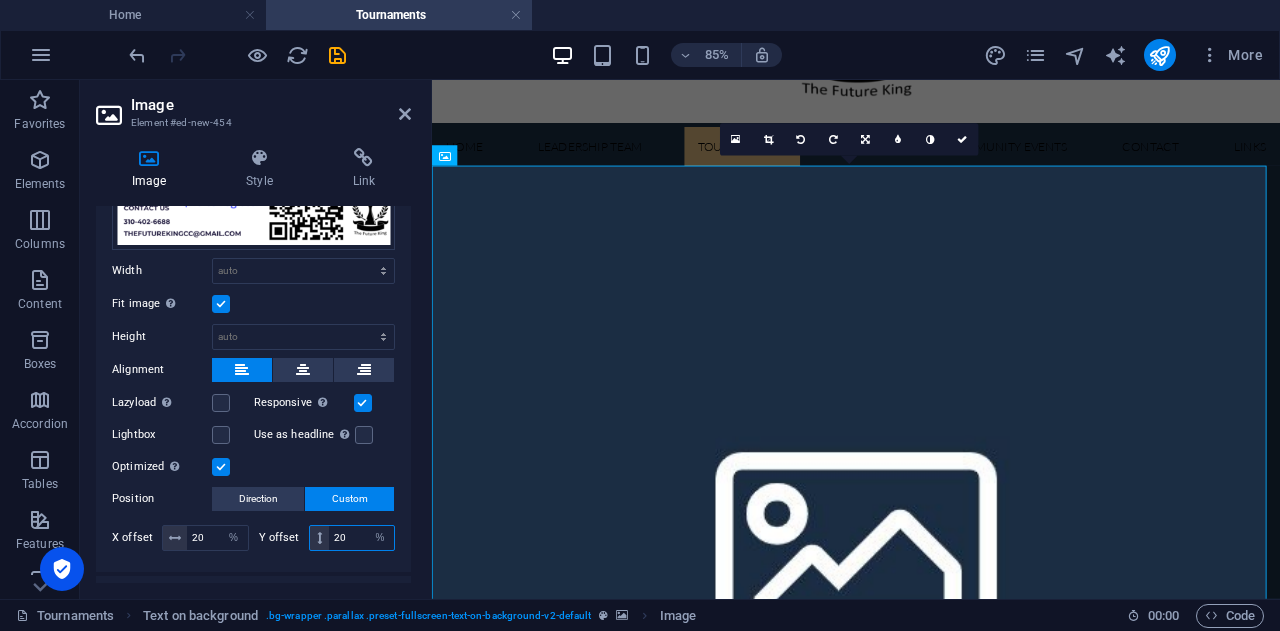 type on "20" 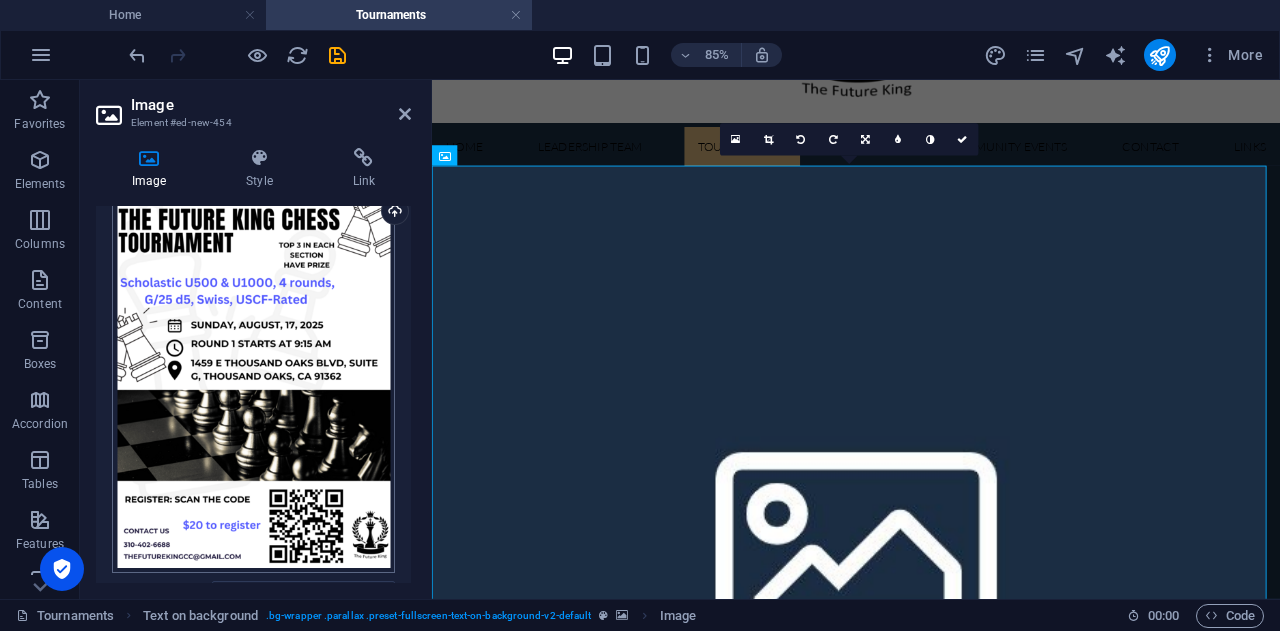 scroll, scrollTop: 100, scrollLeft: 0, axis: vertical 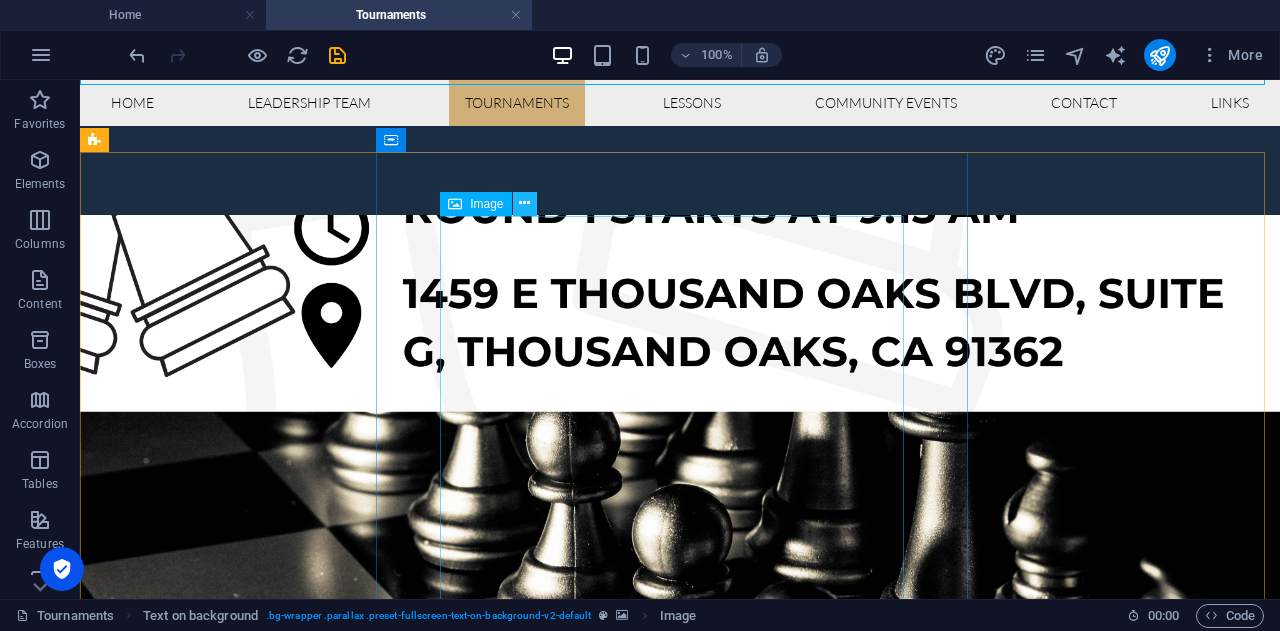 click at bounding box center (524, 203) 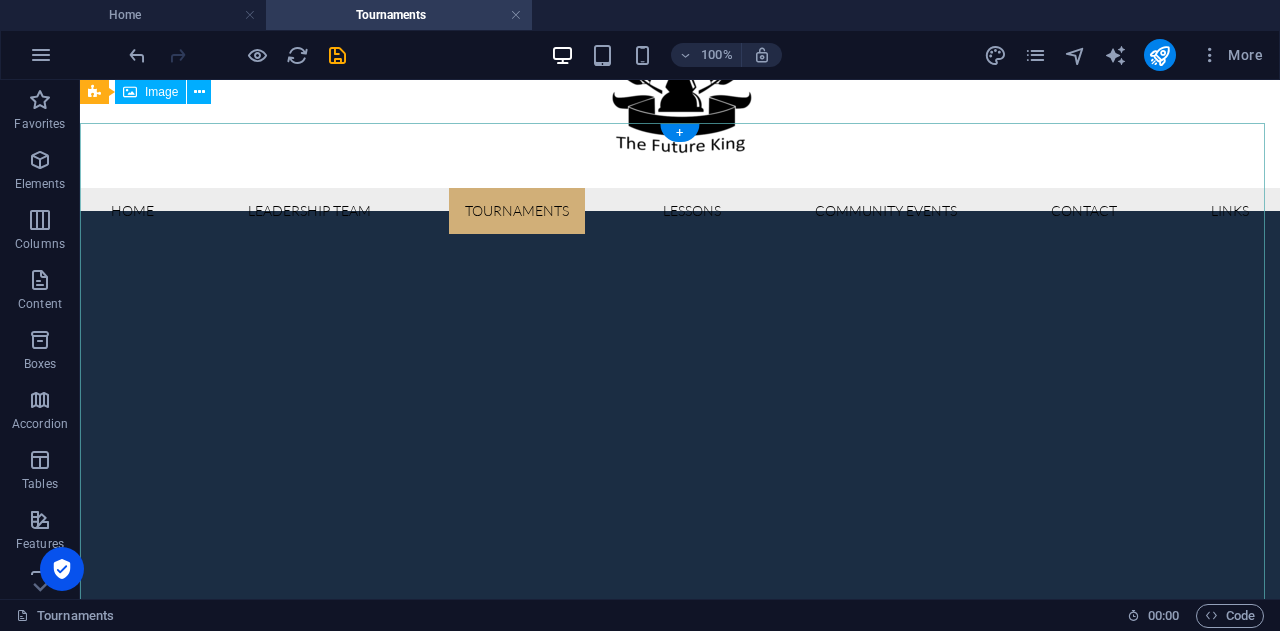 scroll, scrollTop: 0, scrollLeft: 0, axis: both 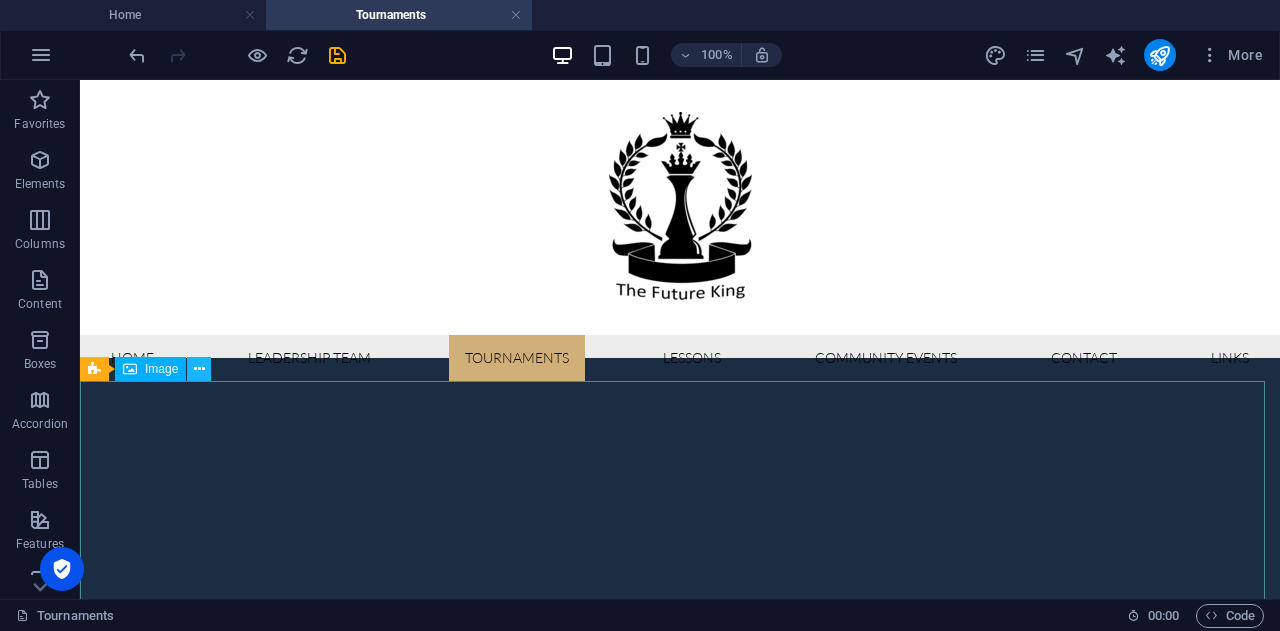 click at bounding box center (199, 369) 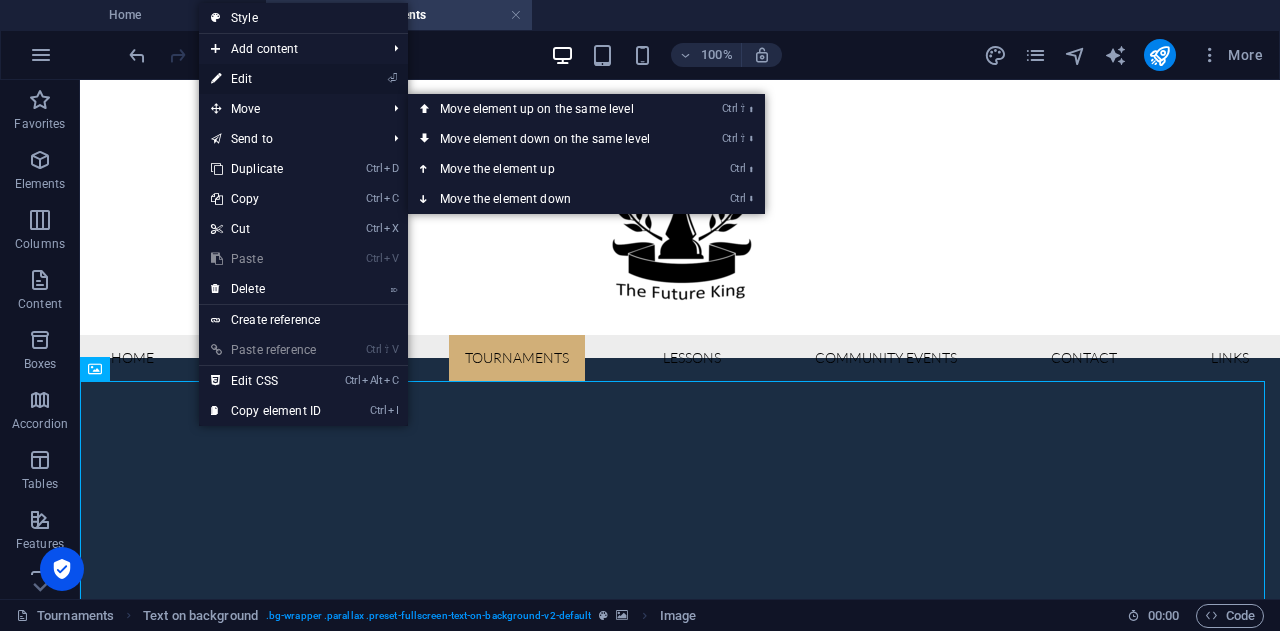 click on "⏎  Edit" at bounding box center [266, 79] 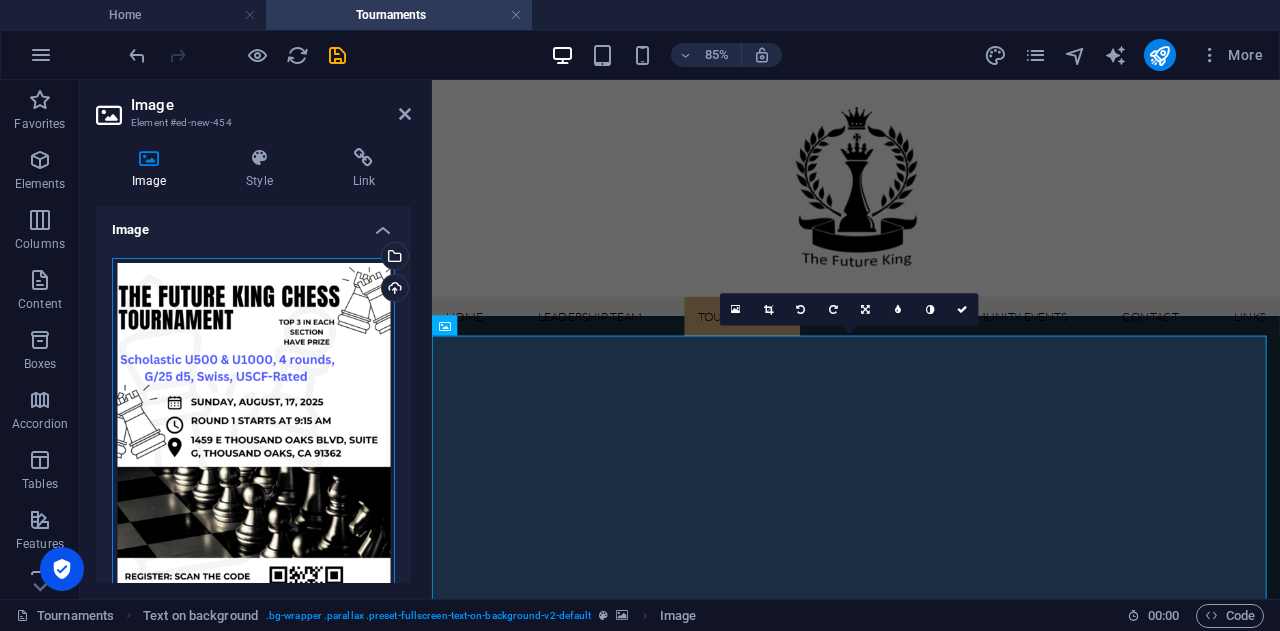 click on "Drag files here, click to choose files or select files from Files or our free stock photos & videos" at bounding box center [253, 454] 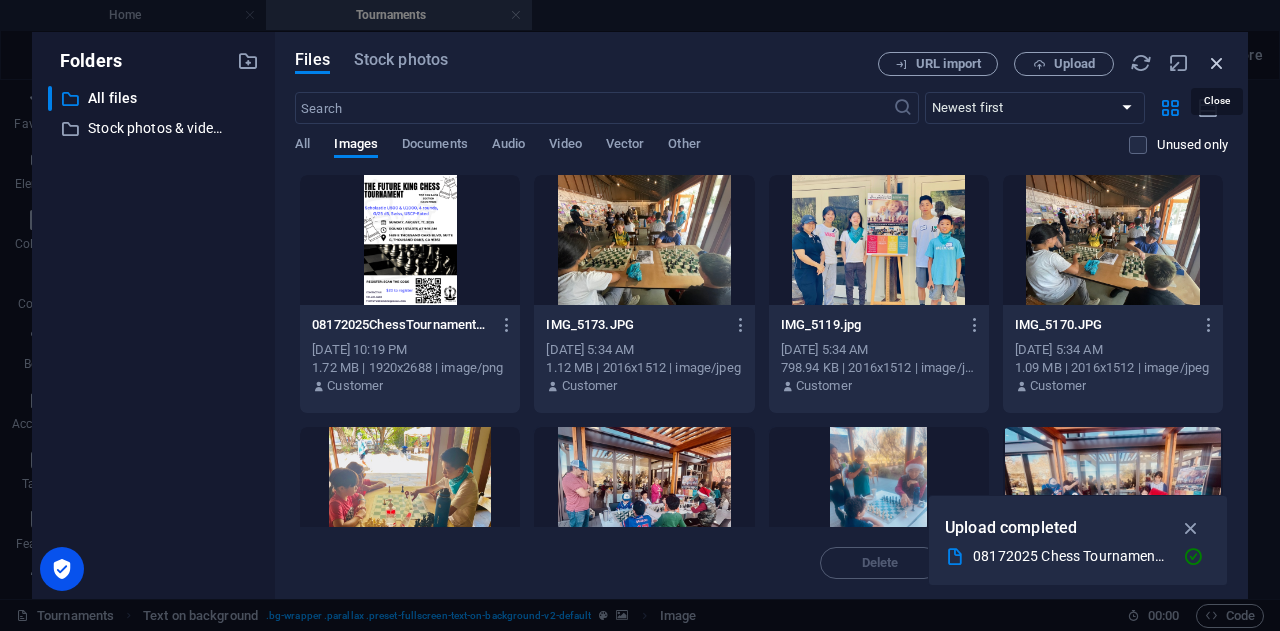 drag, startPoint x: 1220, startPoint y: 61, endPoint x: 857, endPoint y: 12, distance: 366.29224 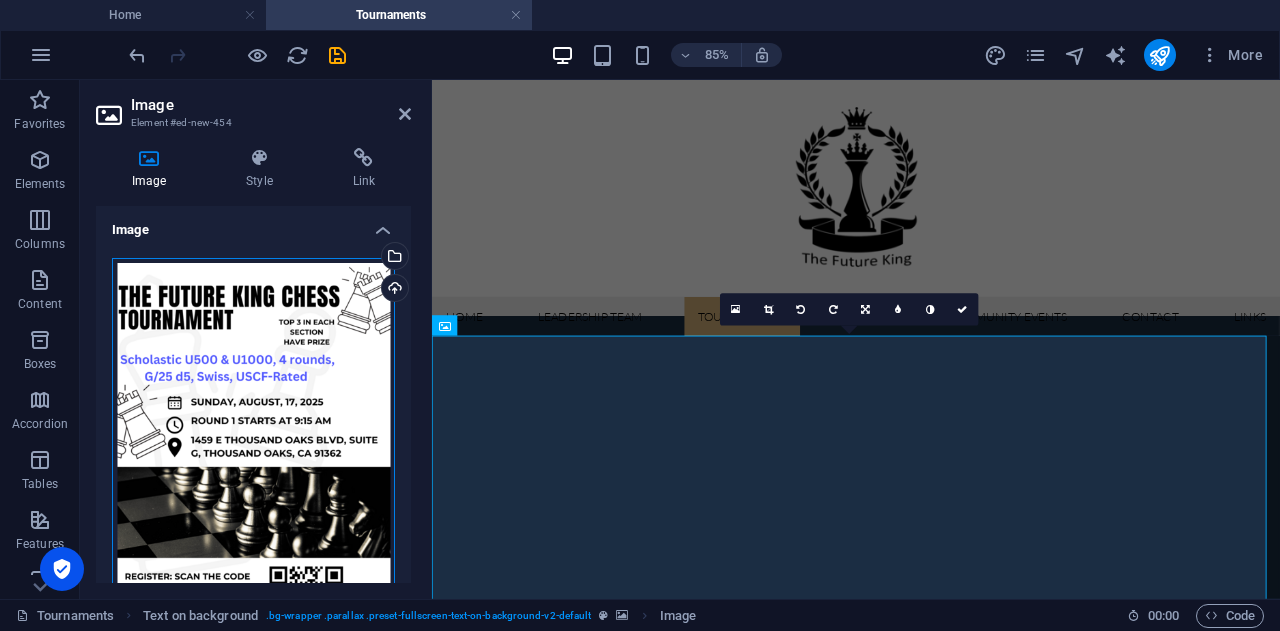 drag, startPoint x: 271, startPoint y: 369, endPoint x: 149, endPoint y: 475, distance: 161.61684 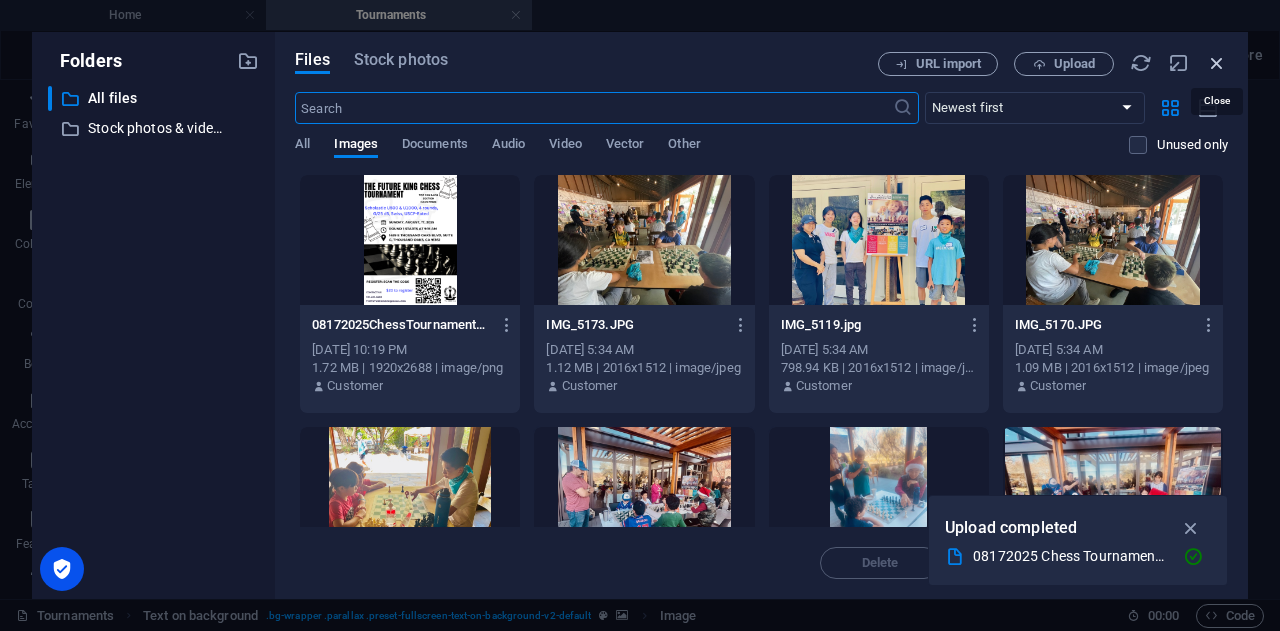click at bounding box center (1217, 63) 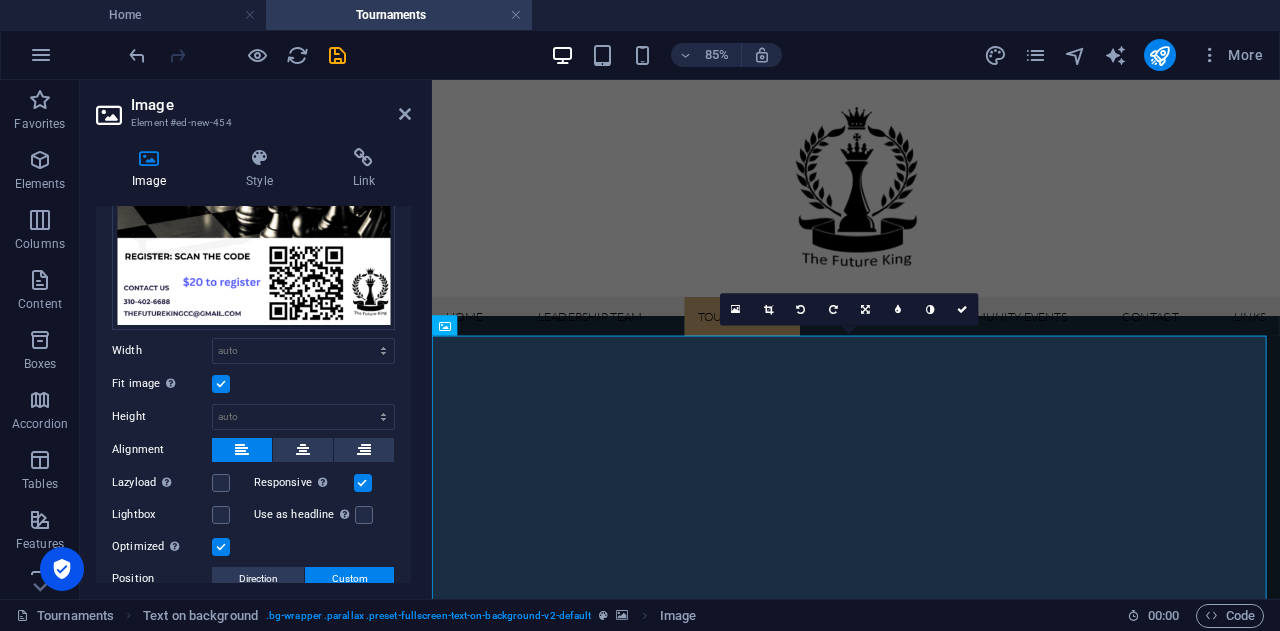 scroll, scrollTop: 0, scrollLeft: 0, axis: both 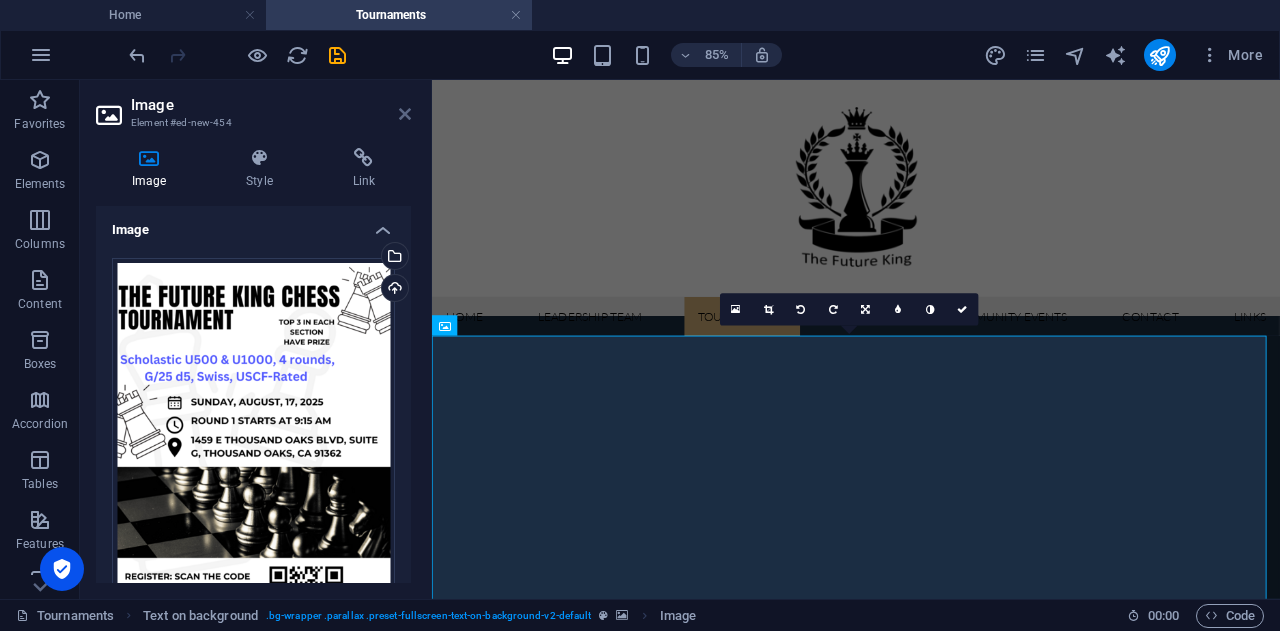 click at bounding box center [405, 114] 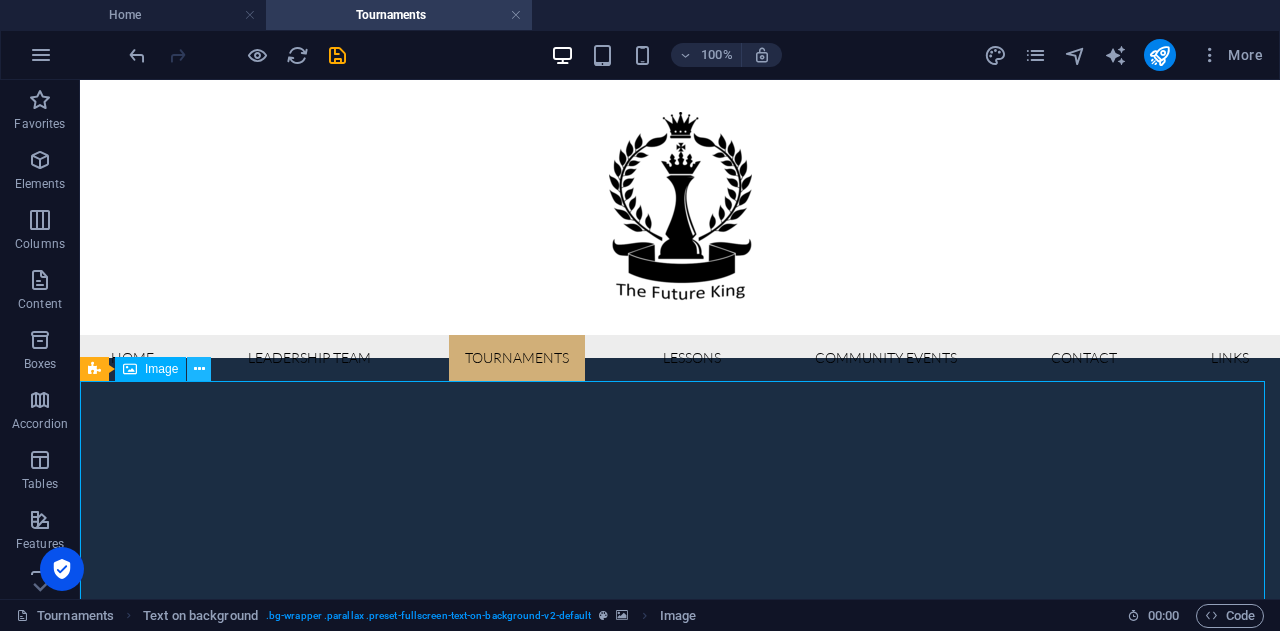 click at bounding box center [199, 369] 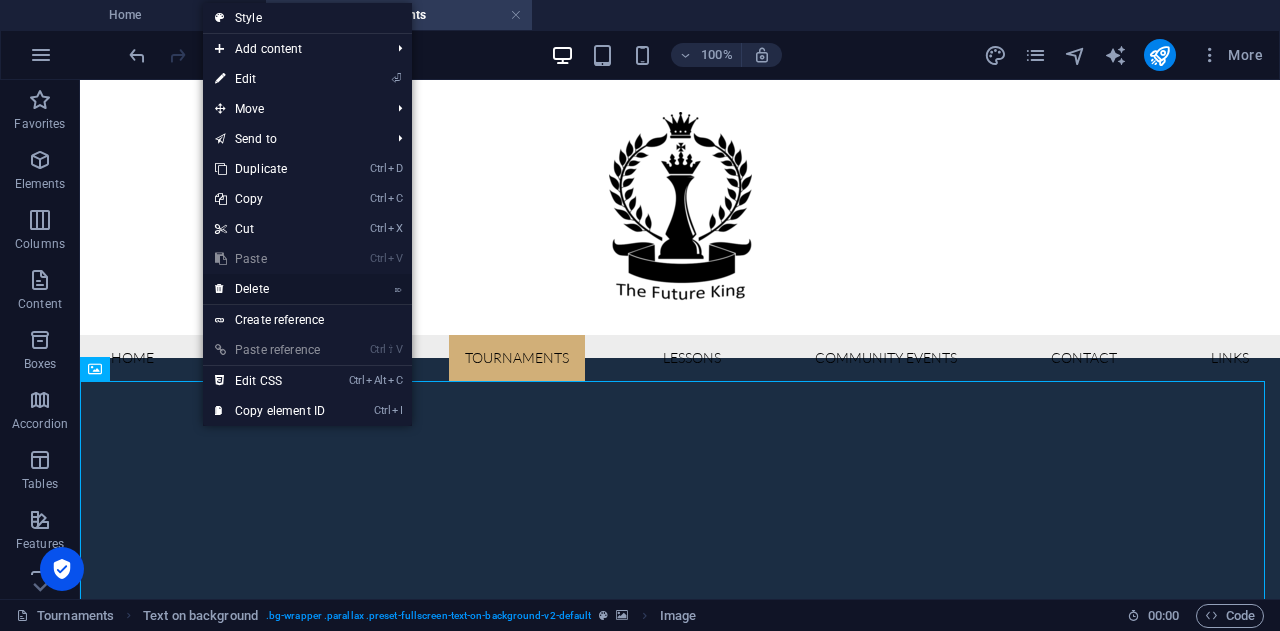 click on "⌦  Delete" at bounding box center (270, 289) 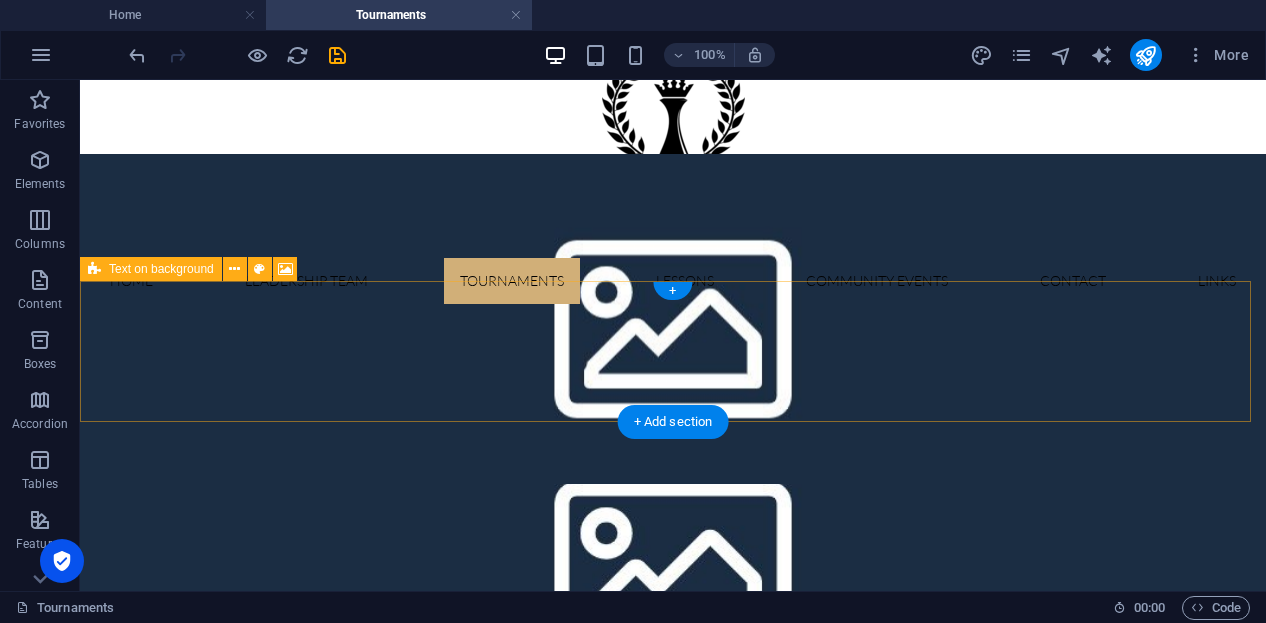 scroll, scrollTop: 100, scrollLeft: 0, axis: vertical 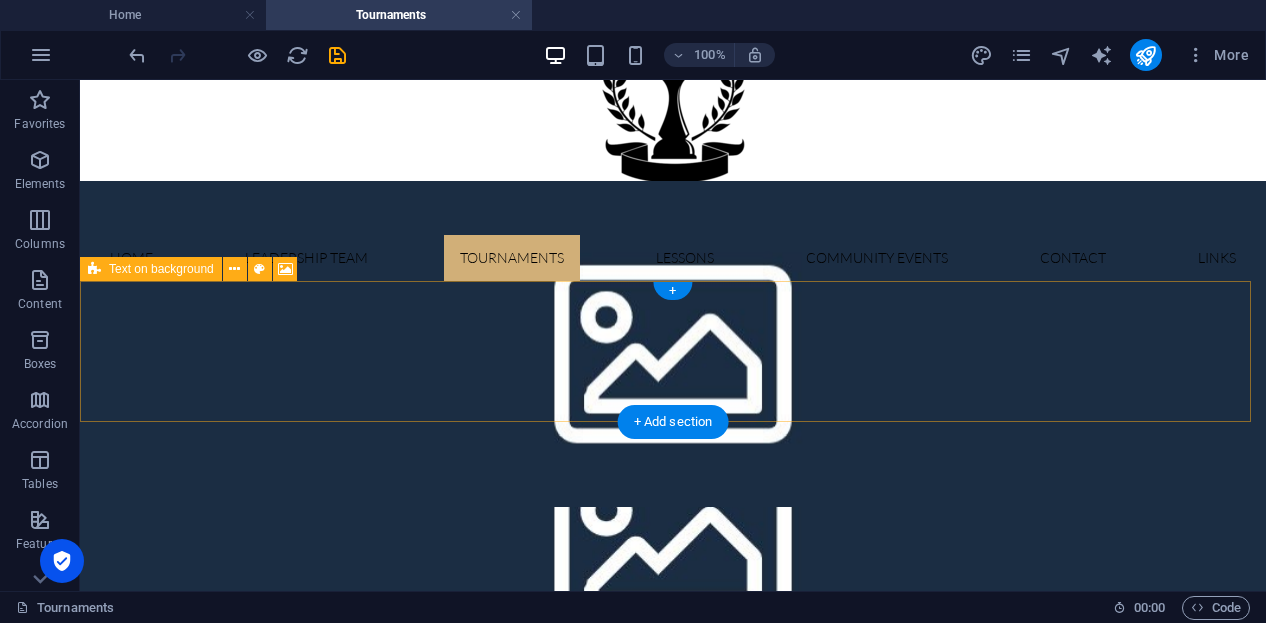 click on "Add elements" at bounding box center (614, 708) 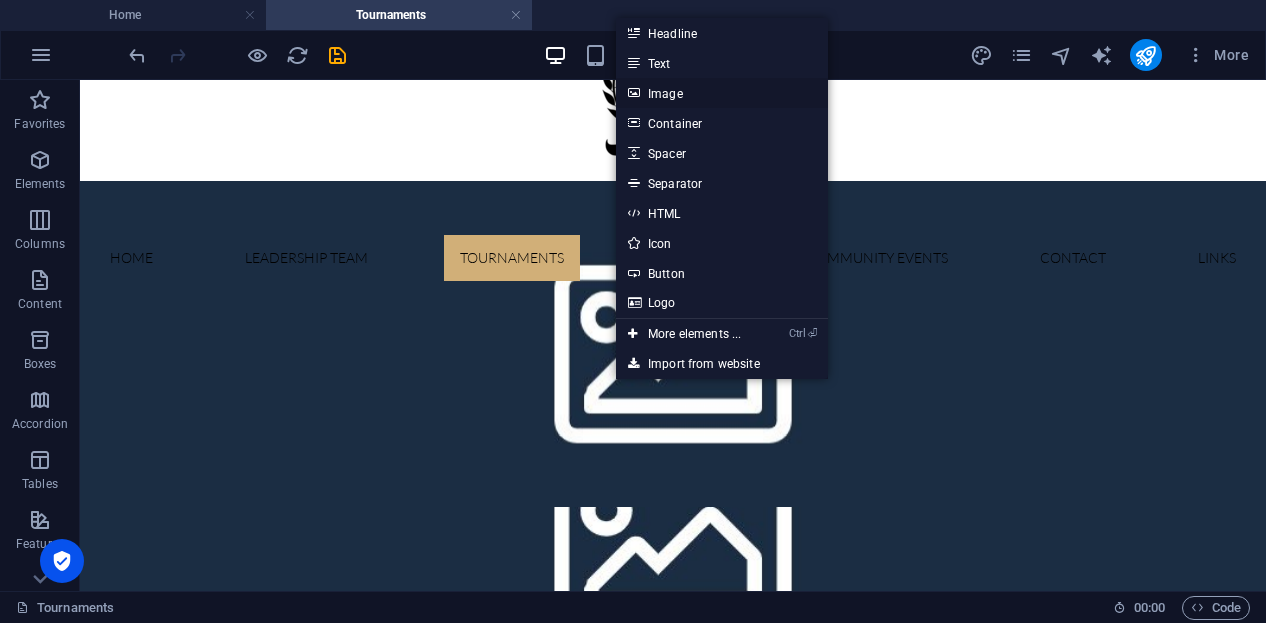 click on "Image" at bounding box center (722, 93) 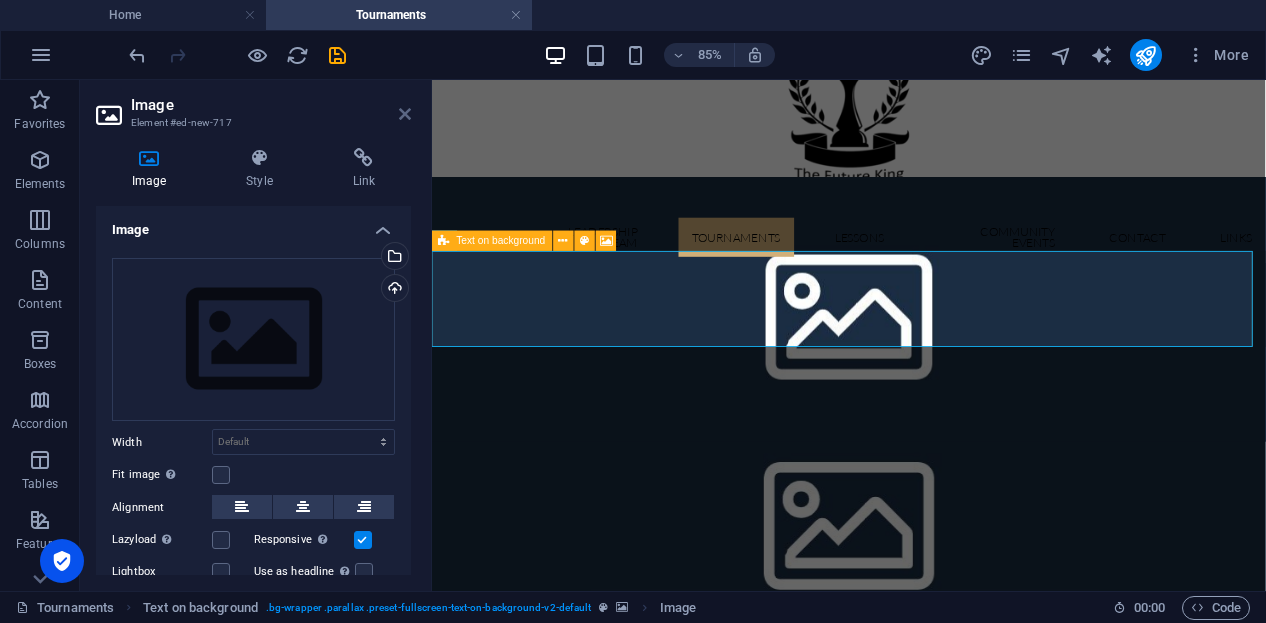 click at bounding box center [405, 114] 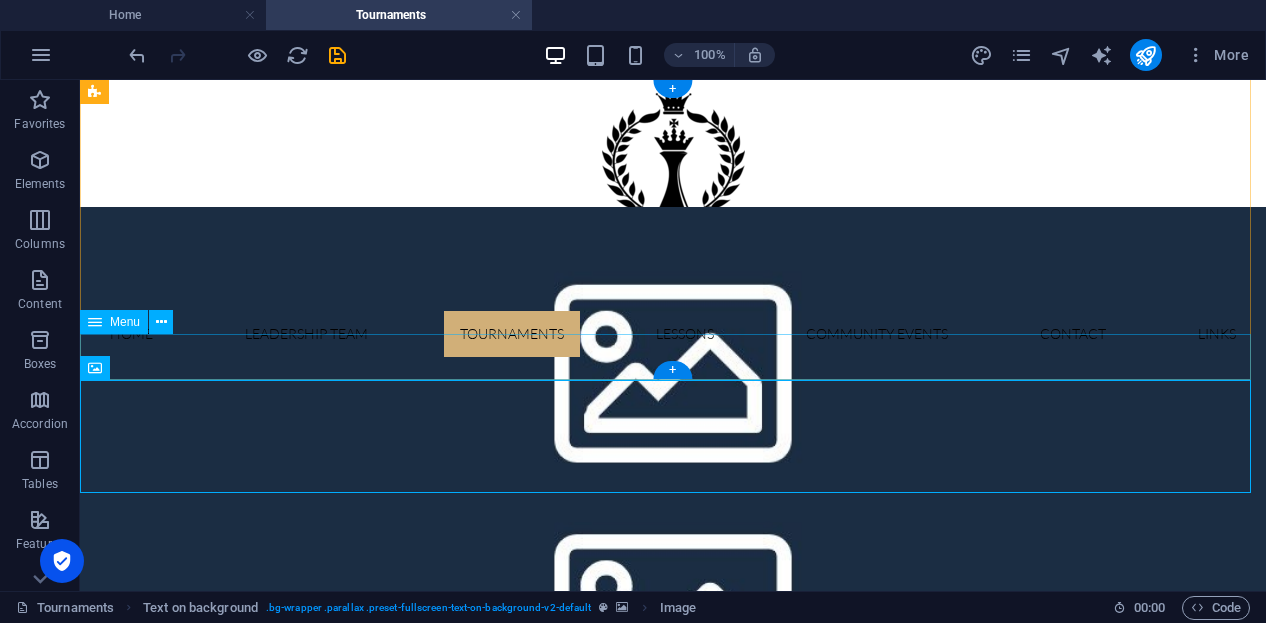 scroll, scrollTop: 0, scrollLeft: 0, axis: both 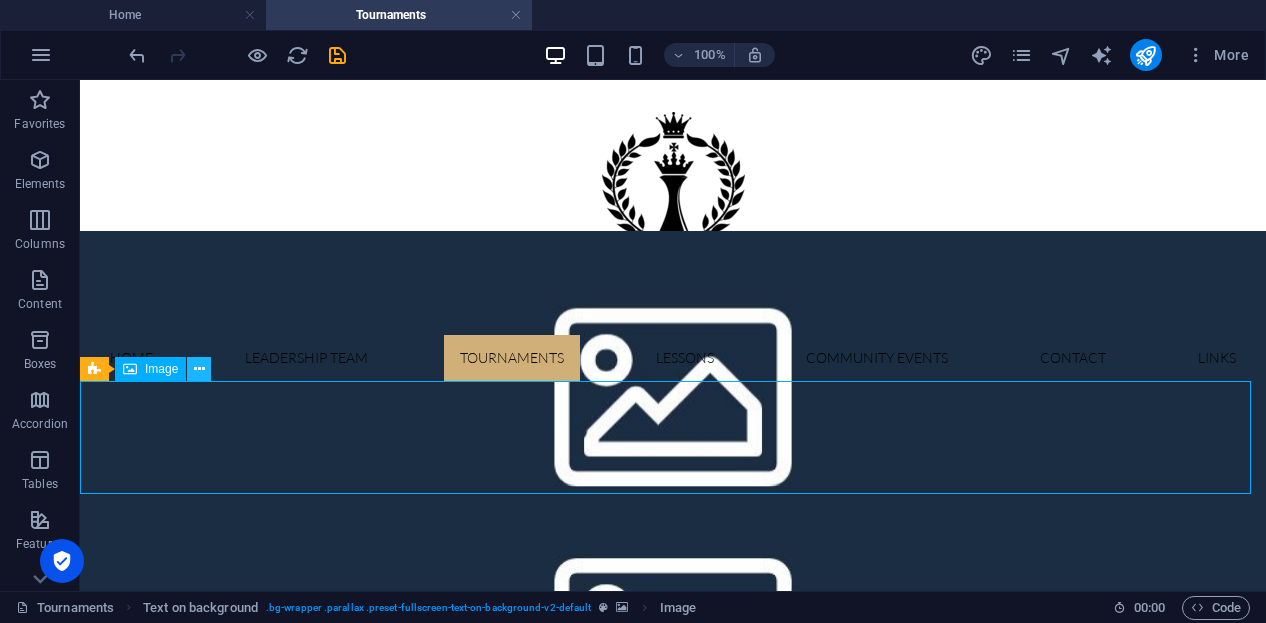 click at bounding box center (199, 369) 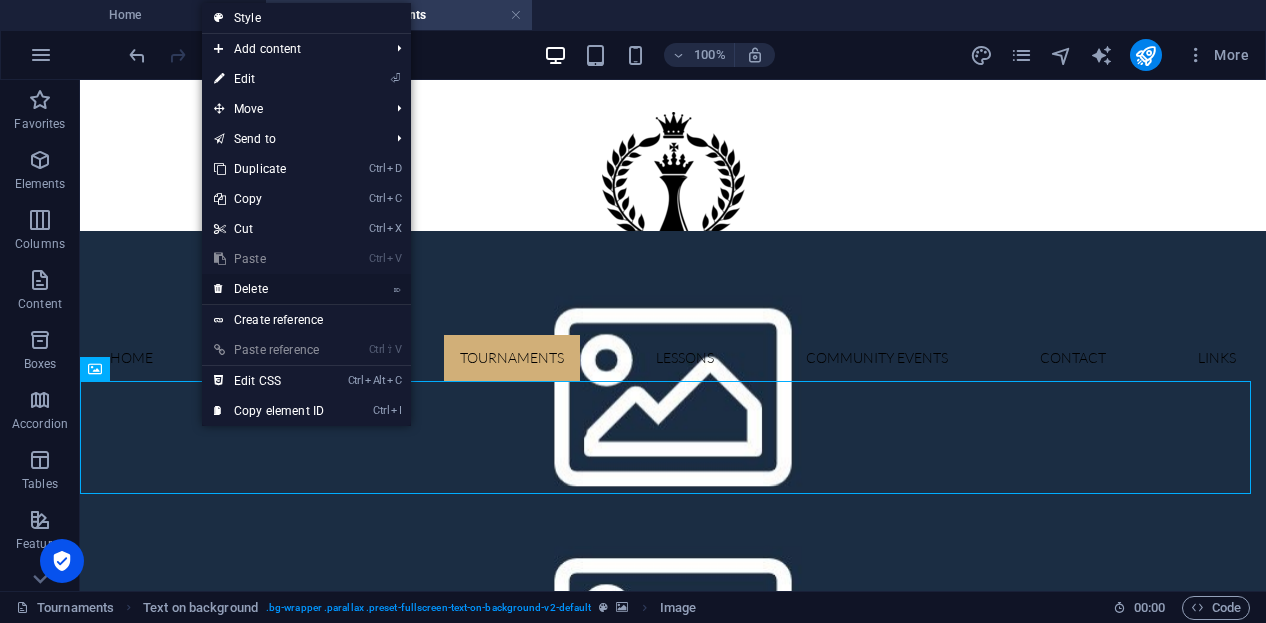 click on "⌦  Delete" at bounding box center (269, 289) 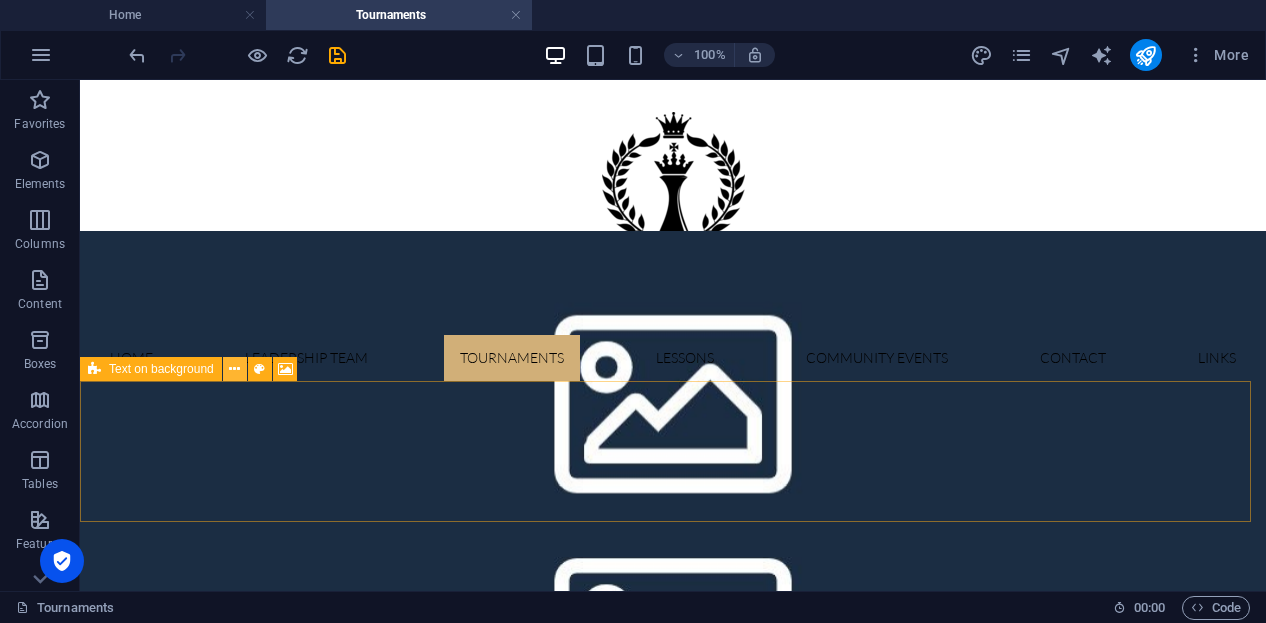 click at bounding box center (234, 369) 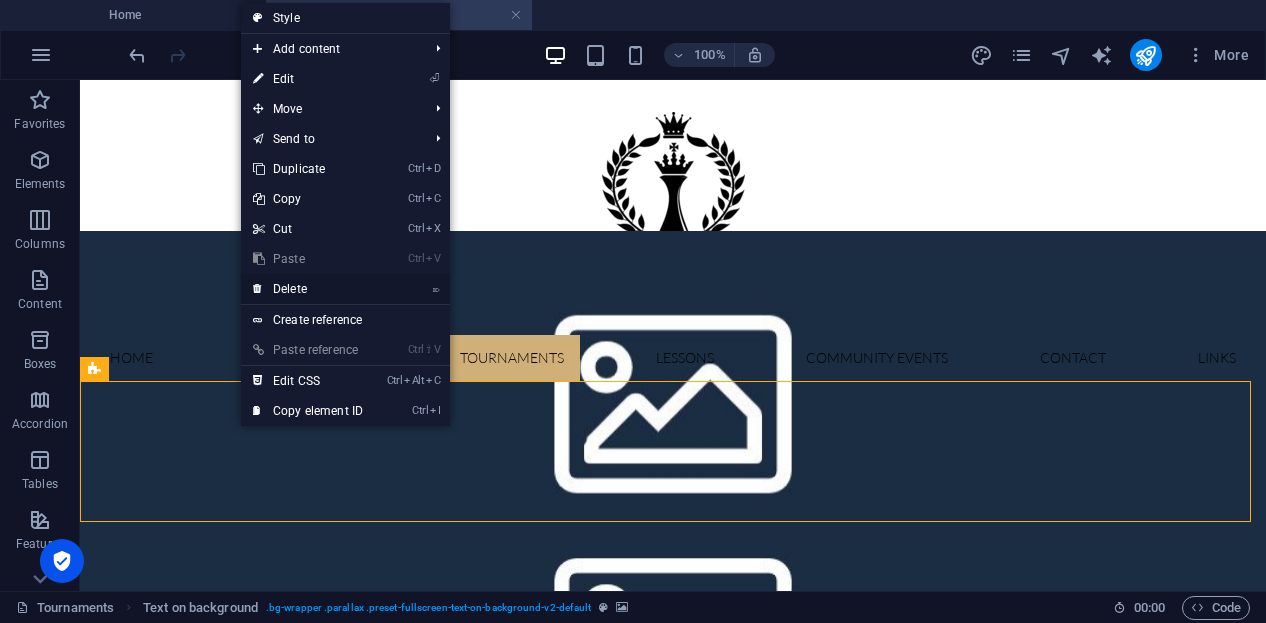 click on "⌦  Delete" at bounding box center [308, 289] 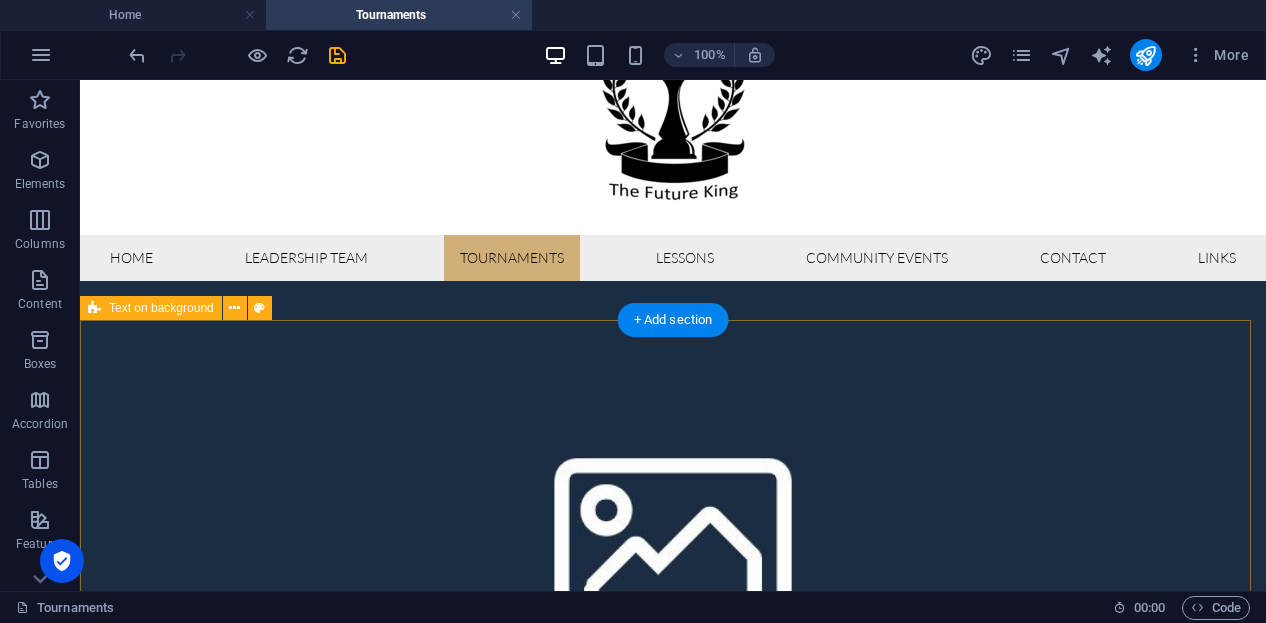 scroll, scrollTop: 300, scrollLeft: 0, axis: vertical 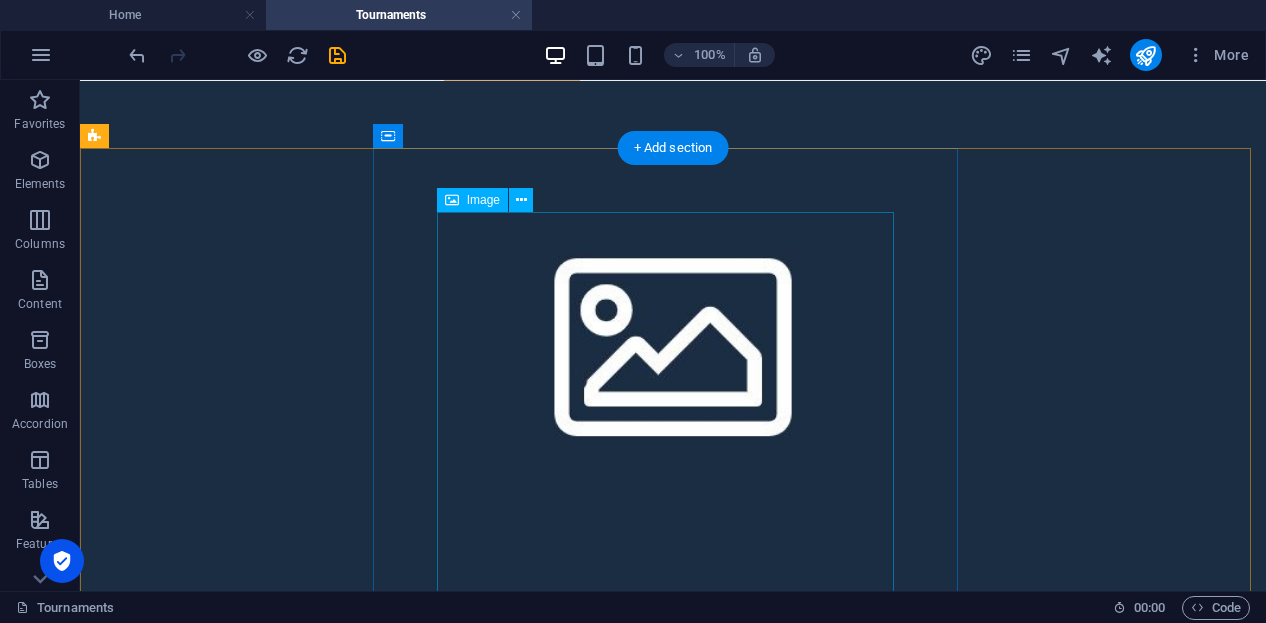 click at bounding box center (673, 979) 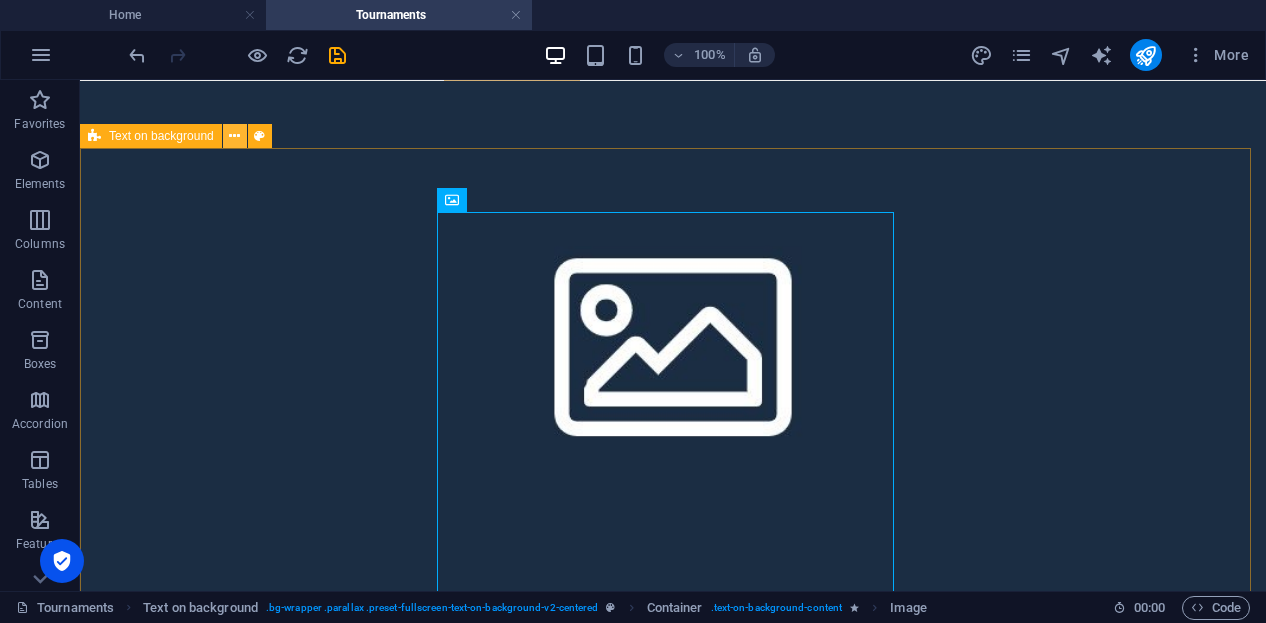click at bounding box center [234, 136] 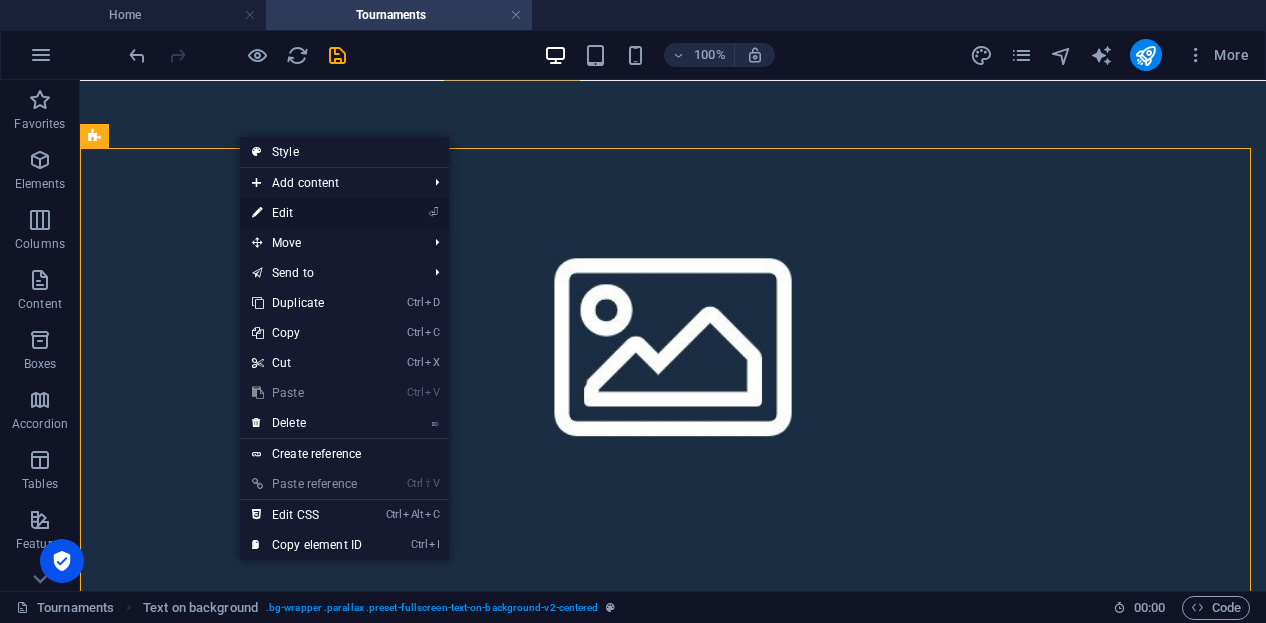 click on "⏎  Edit" at bounding box center [307, 213] 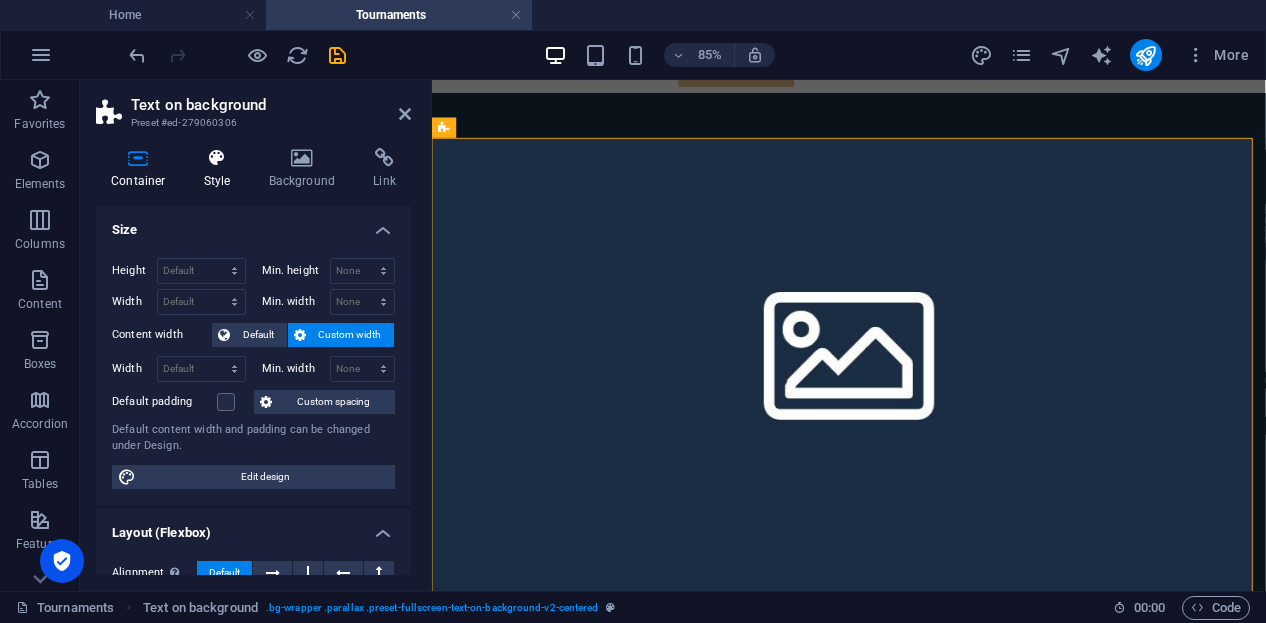 click at bounding box center (217, 158) 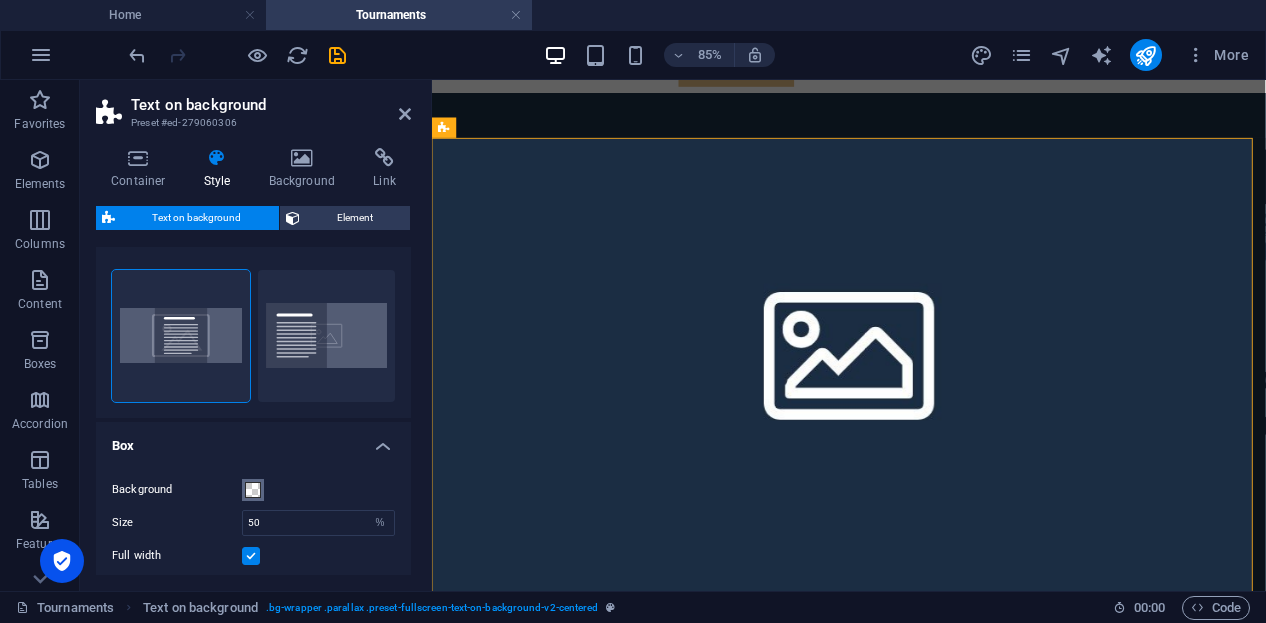scroll, scrollTop: 0, scrollLeft: 0, axis: both 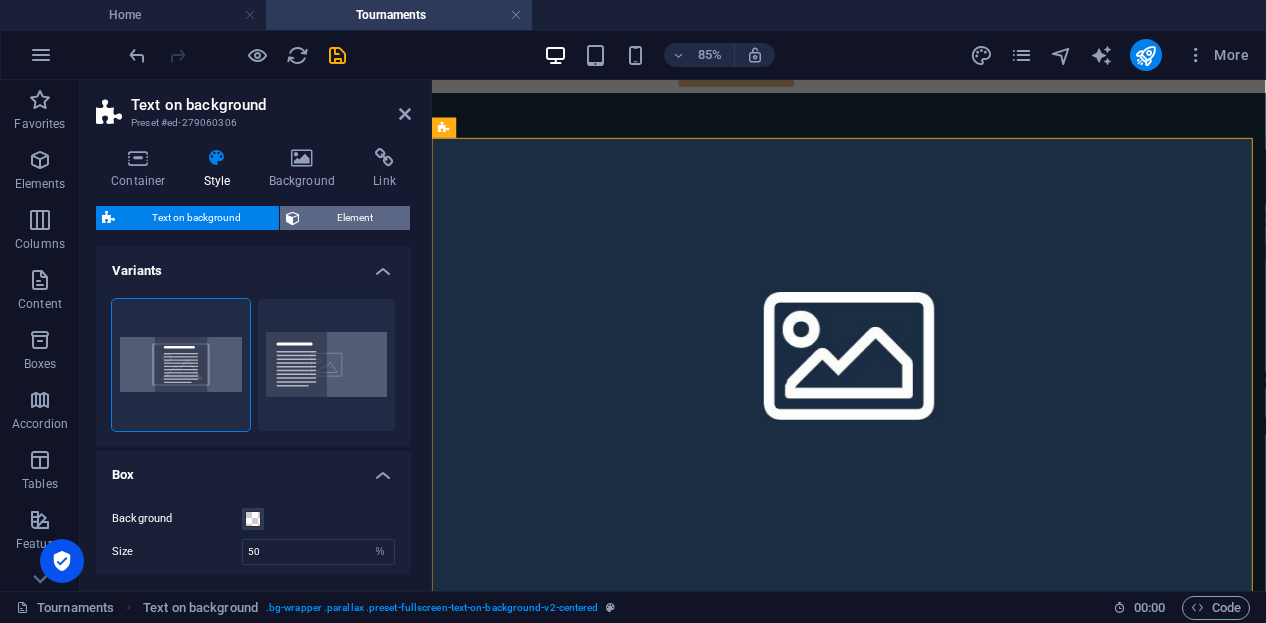 click on "Element" at bounding box center [355, 218] 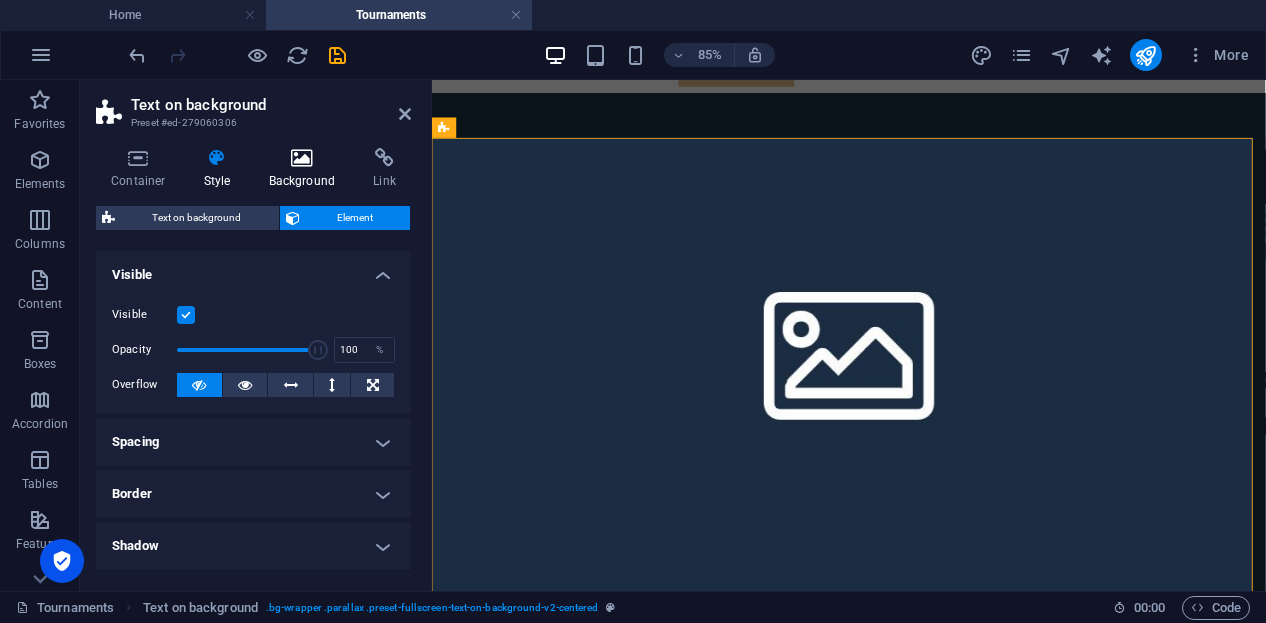 click at bounding box center [302, 158] 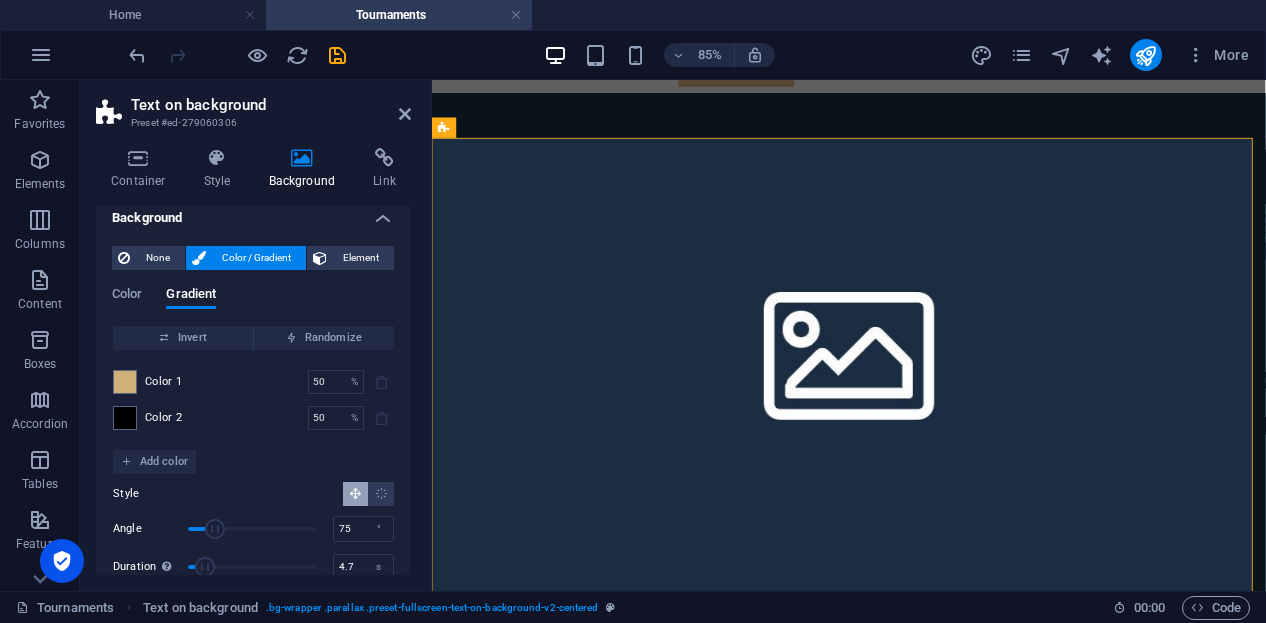 scroll, scrollTop: 0, scrollLeft: 0, axis: both 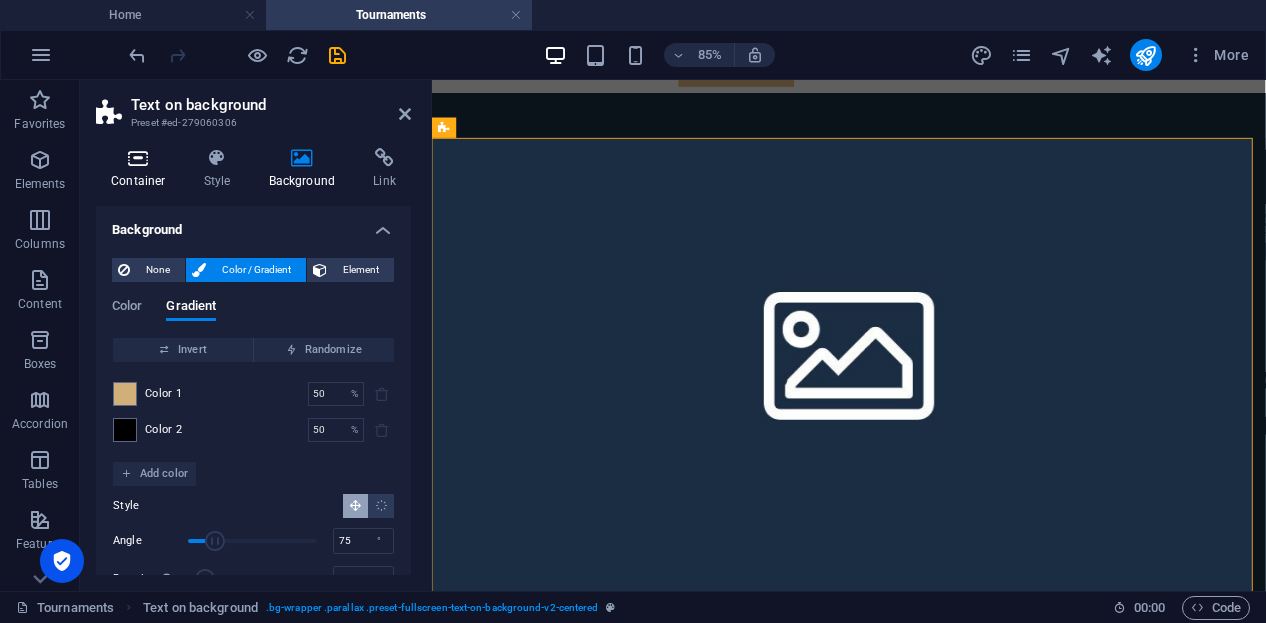 click on "Container" at bounding box center [142, 169] 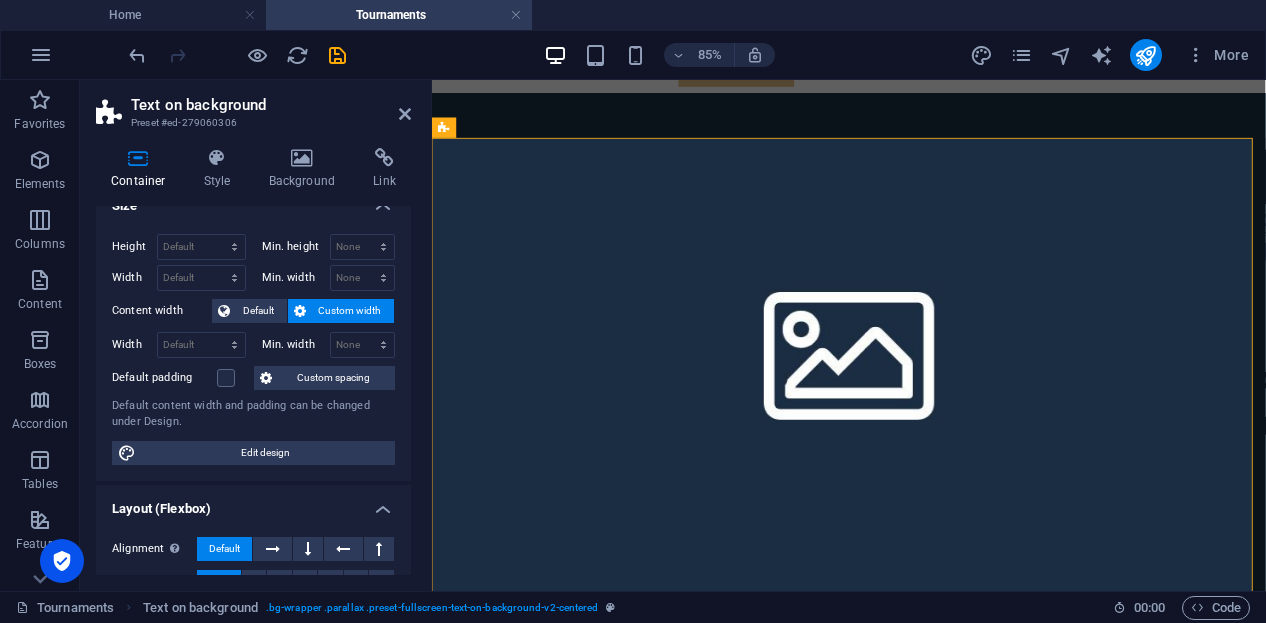 scroll, scrollTop: 0, scrollLeft: 0, axis: both 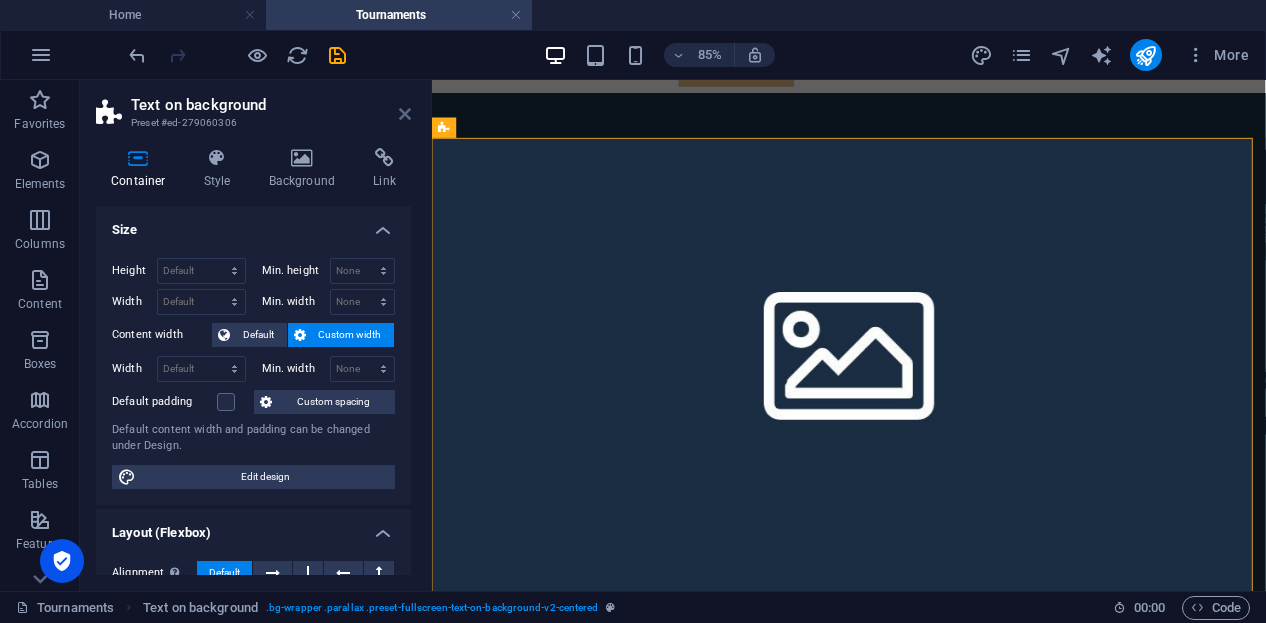 click at bounding box center (405, 114) 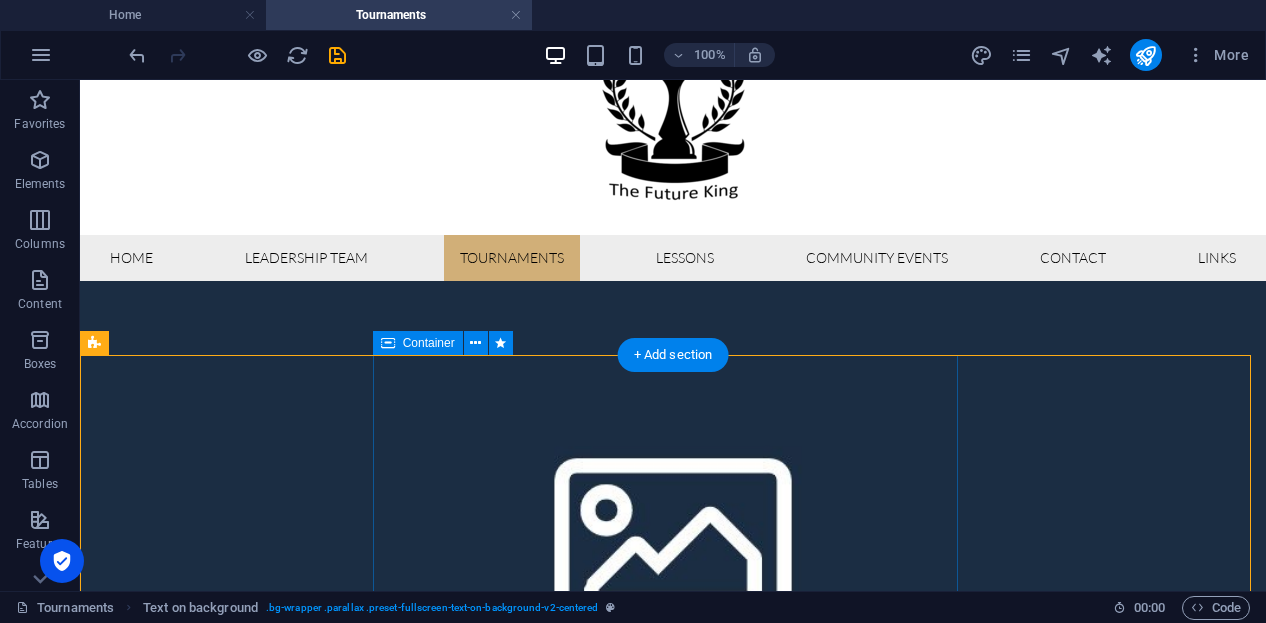 scroll, scrollTop: 0, scrollLeft: 0, axis: both 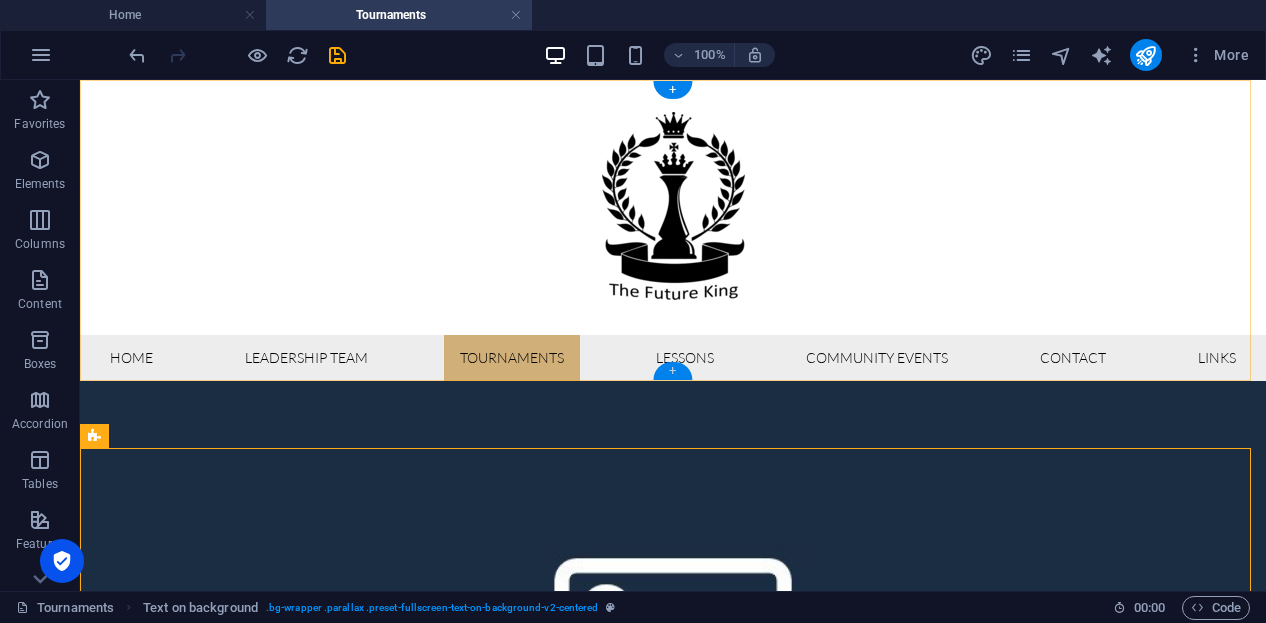 click on "+" at bounding box center [672, 371] 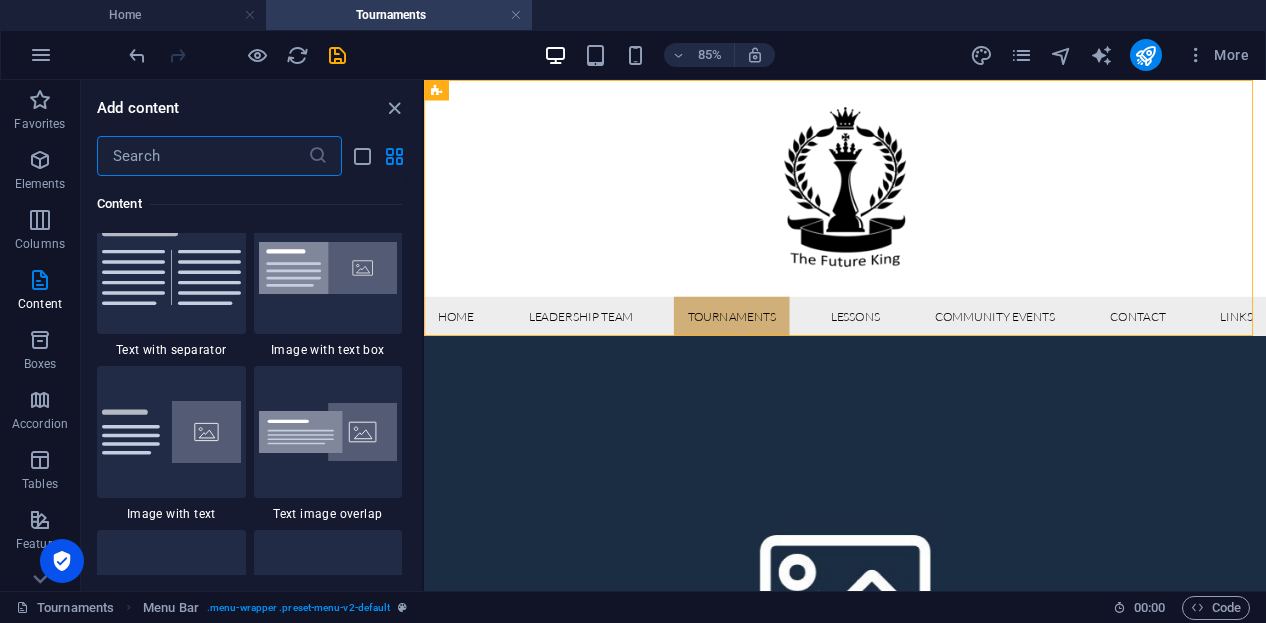 scroll, scrollTop: 3699, scrollLeft: 0, axis: vertical 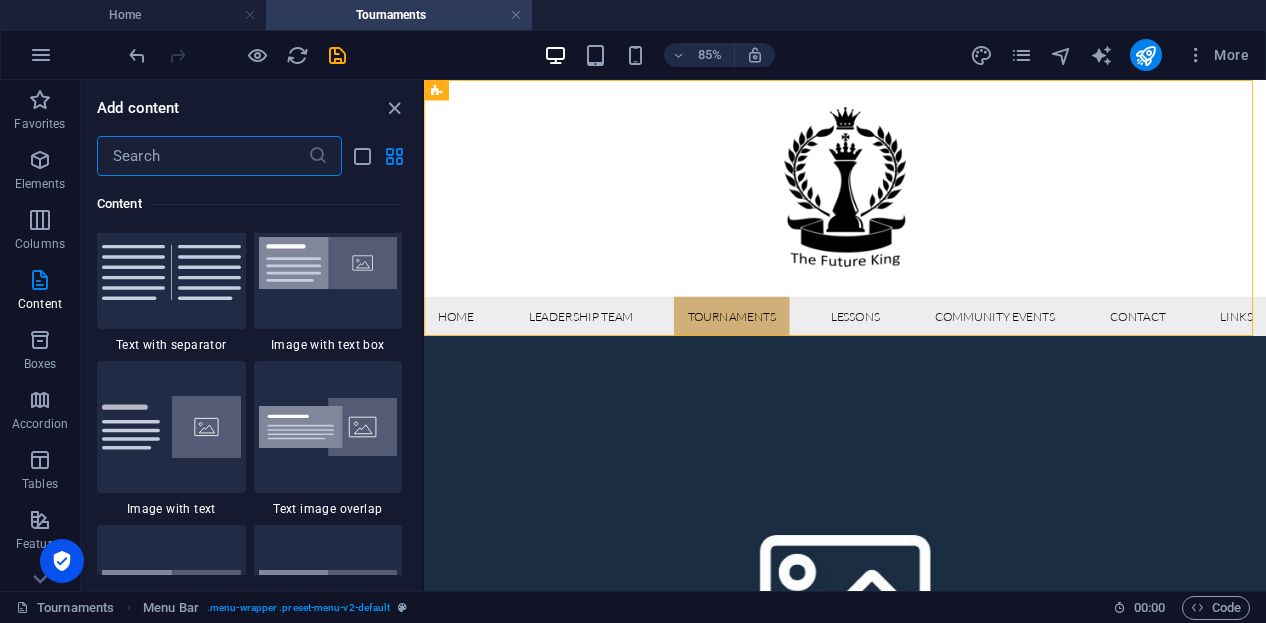 click at bounding box center (202, 156) 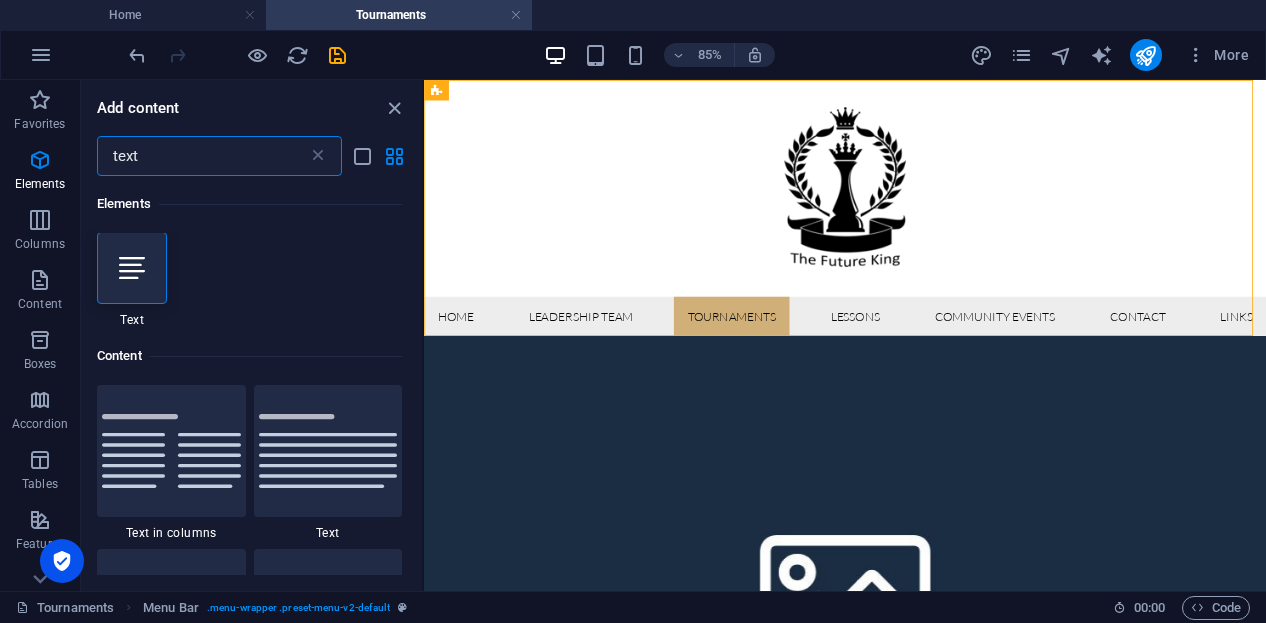 scroll, scrollTop: 0, scrollLeft: 0, axis: both 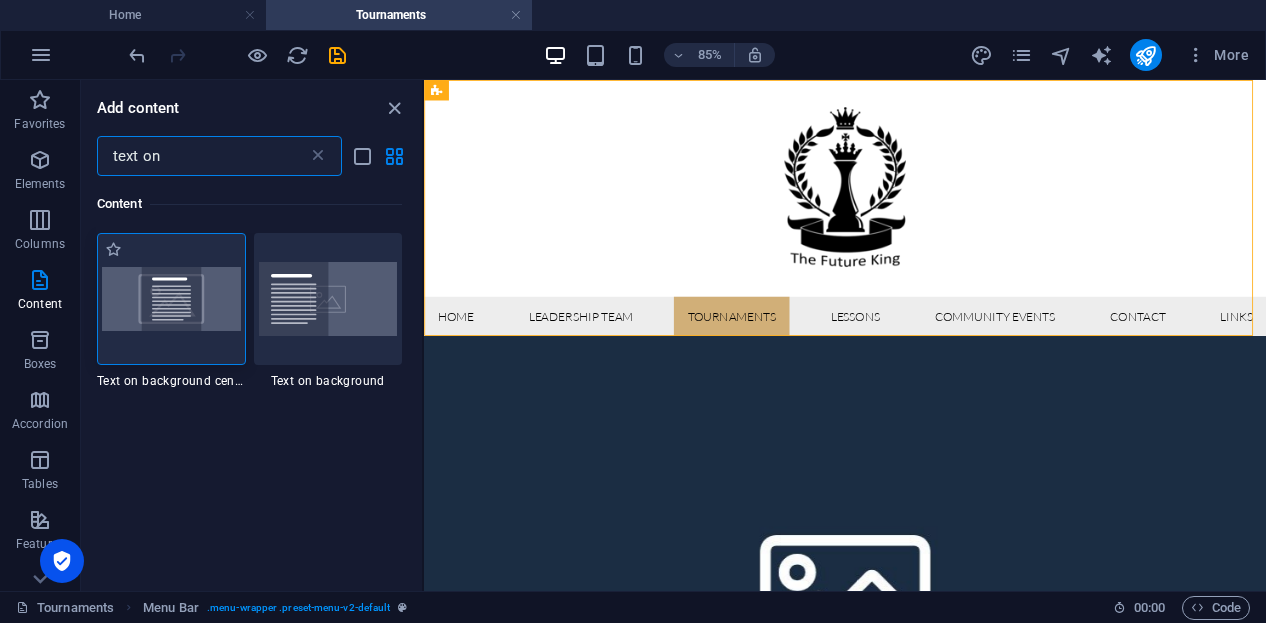 type on "text on" 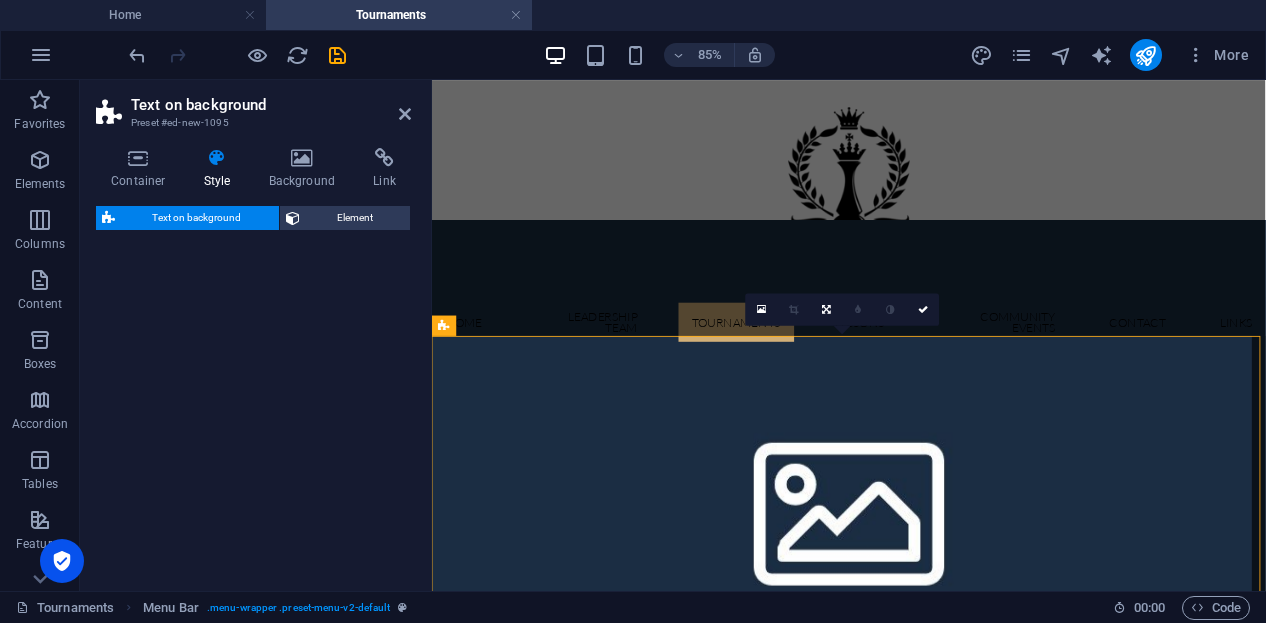 select on "%" 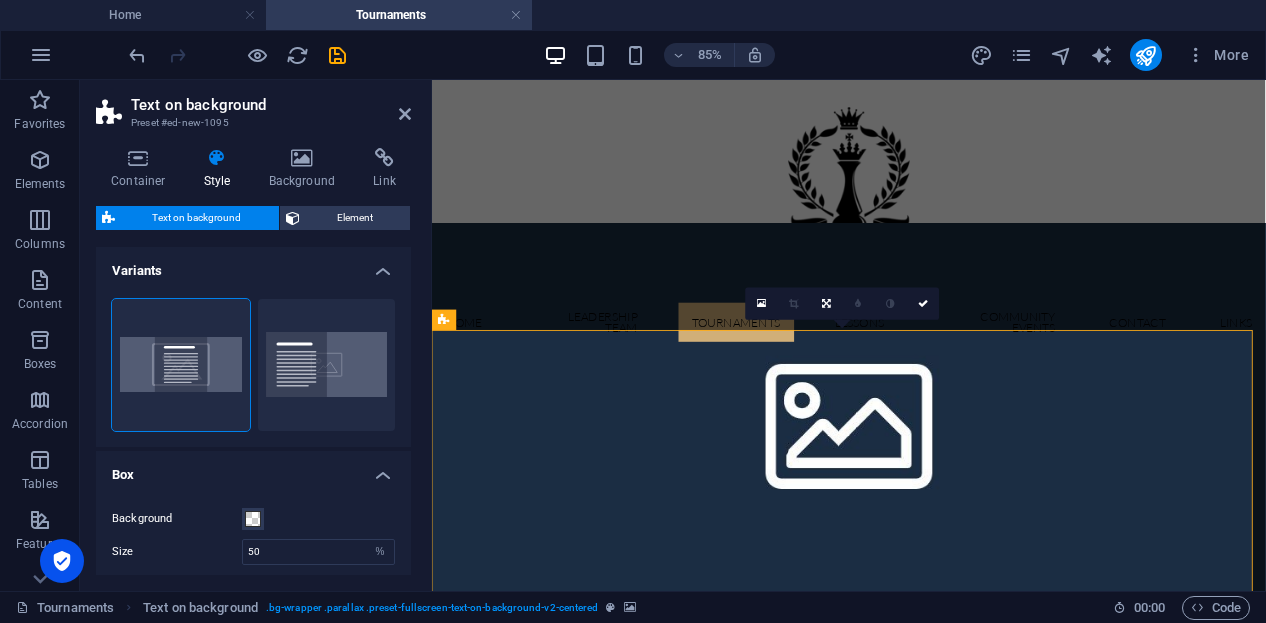 scroll, scrollTop: 100, scrollLeft: 0, axis: vertical 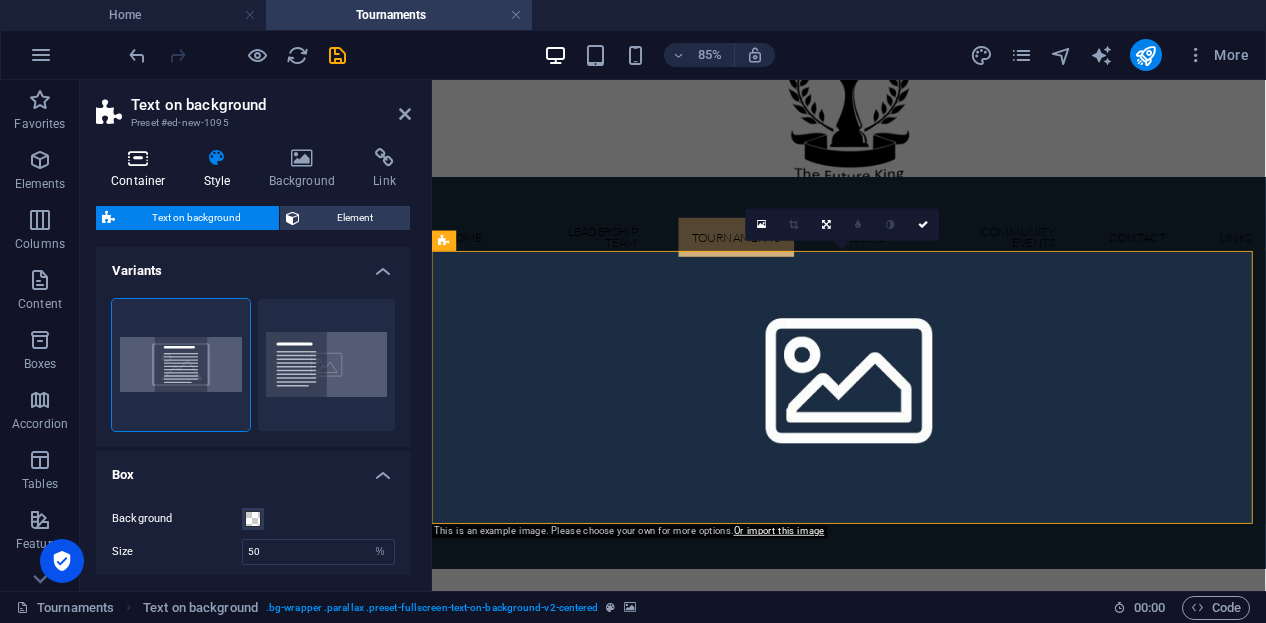 click at bounding box center [138, 158] 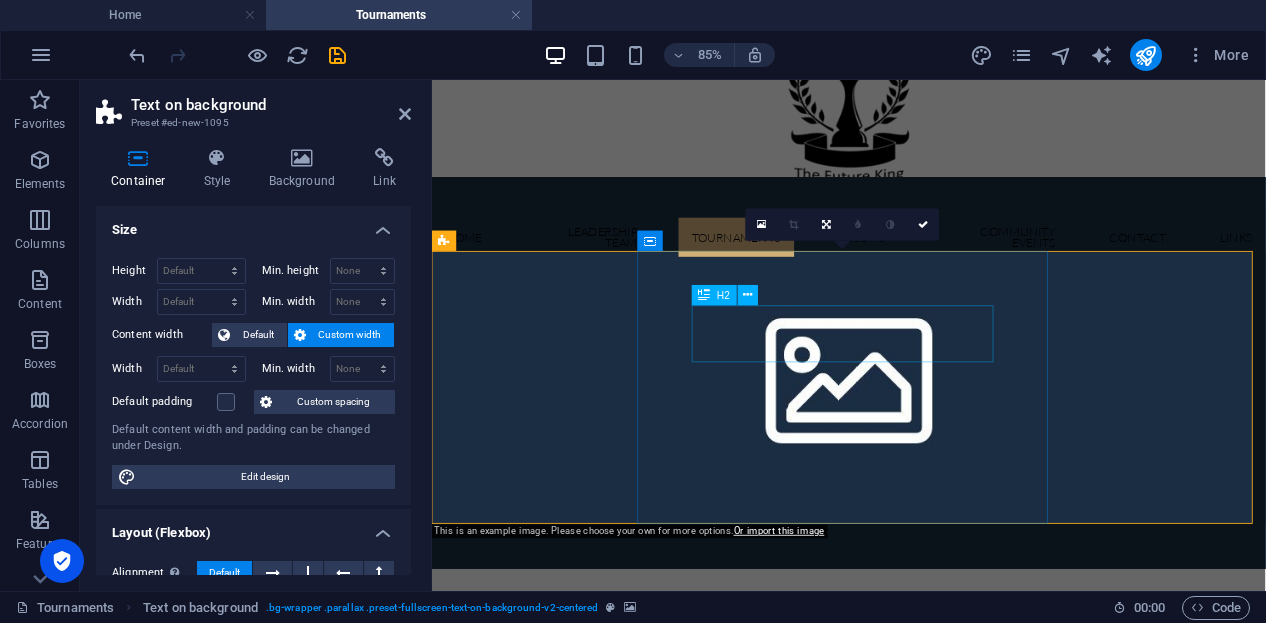 click on "Headline" at bounding box center [922, 853] 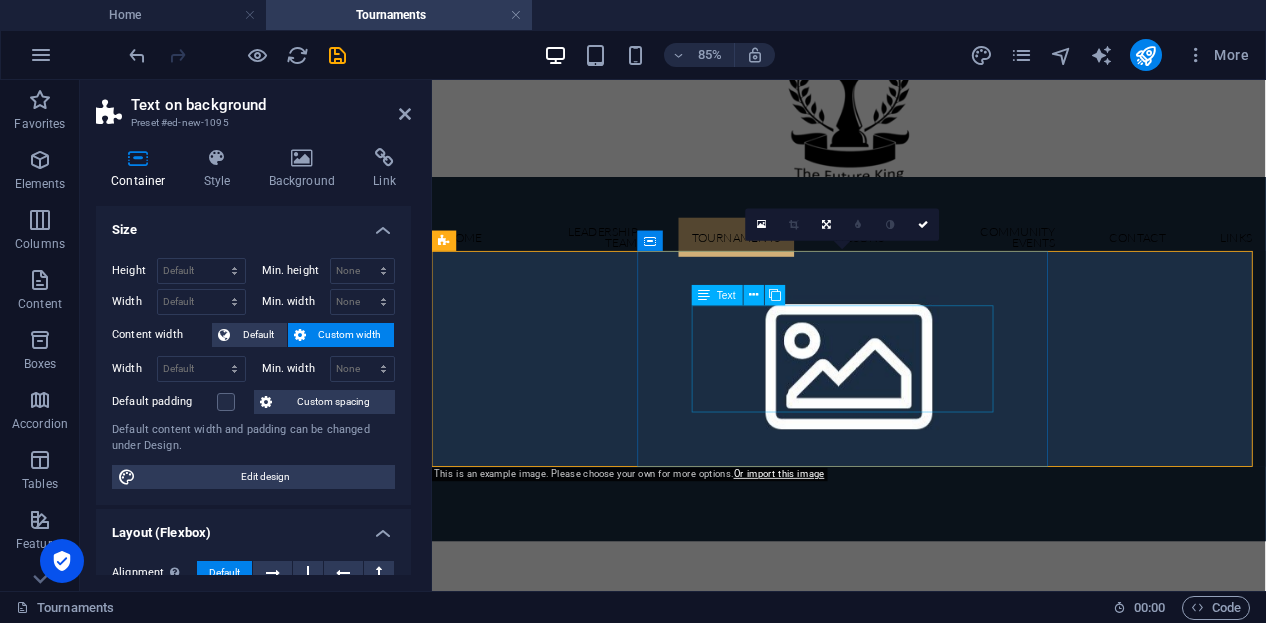 click on "Lorem ipsum dolor sit amet, consectetuer adipiscing elit. Aenean commodo ligula eget dolor. Lorem ipsum dolor sit amet, consectetuer adipiscing elit leget dolor. Lorem ipsum dolor sit amet, consectetuer adipiscing elit. Aenean commodo ligula eget dolor. Lorem ipsum dolor sit amet, consectetuer adipiscing elit dolor." at bounding box center (922, 818) 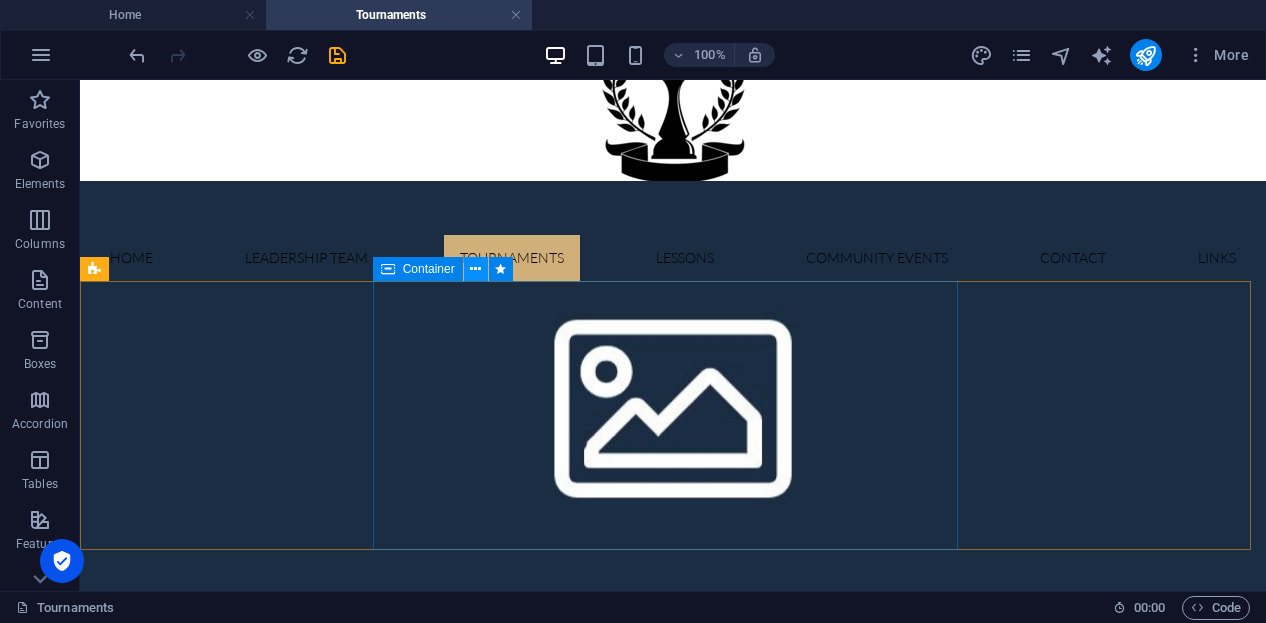 click at bounding box center [475, 269] 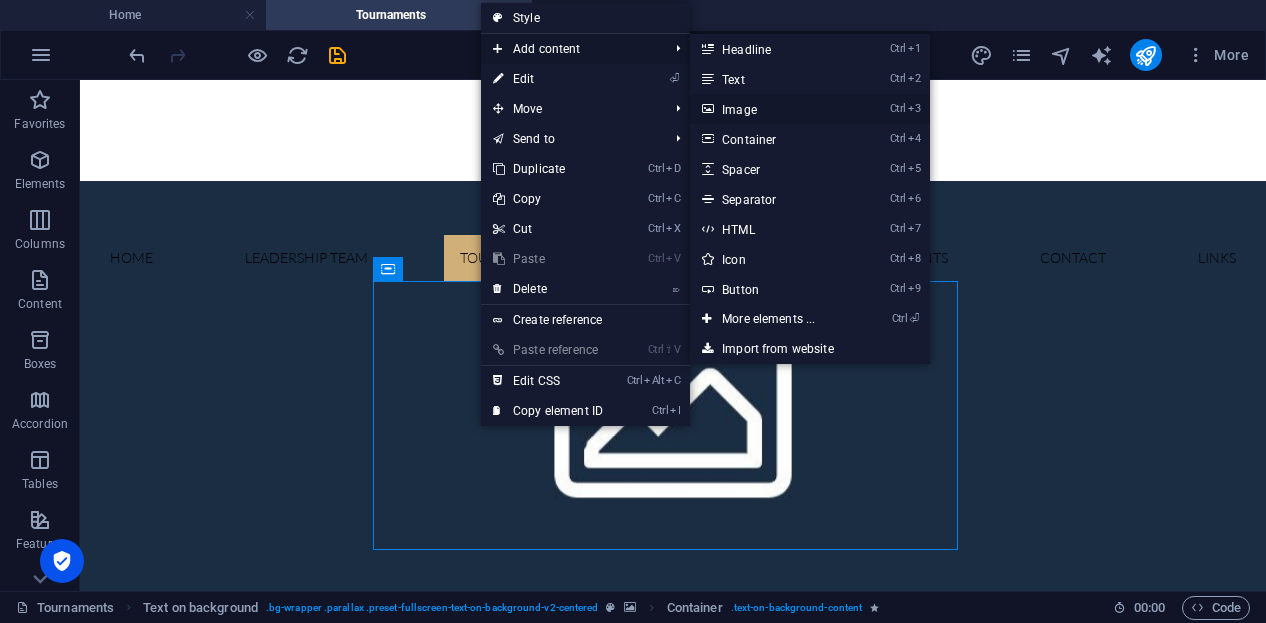 click on "Ctrl 3  Image" at bounding box center (772, 109) 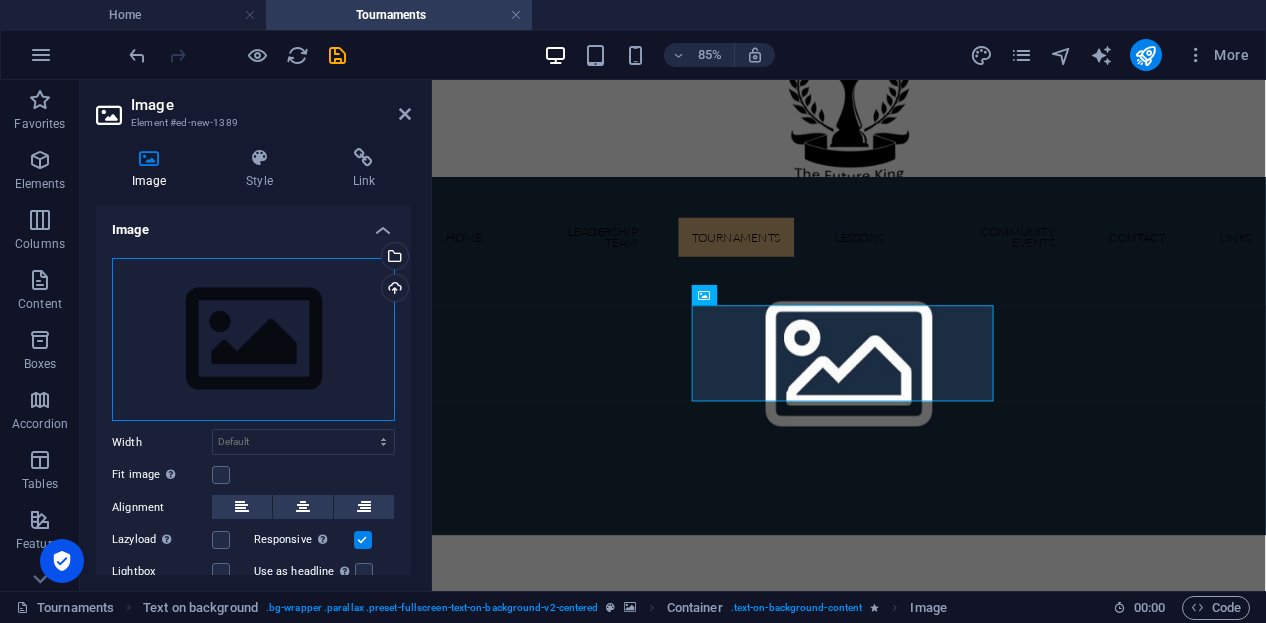 click on "Drag files here, click to choose files or select files from Files or our free stock photos & videos" at bounding box center [253, 340] 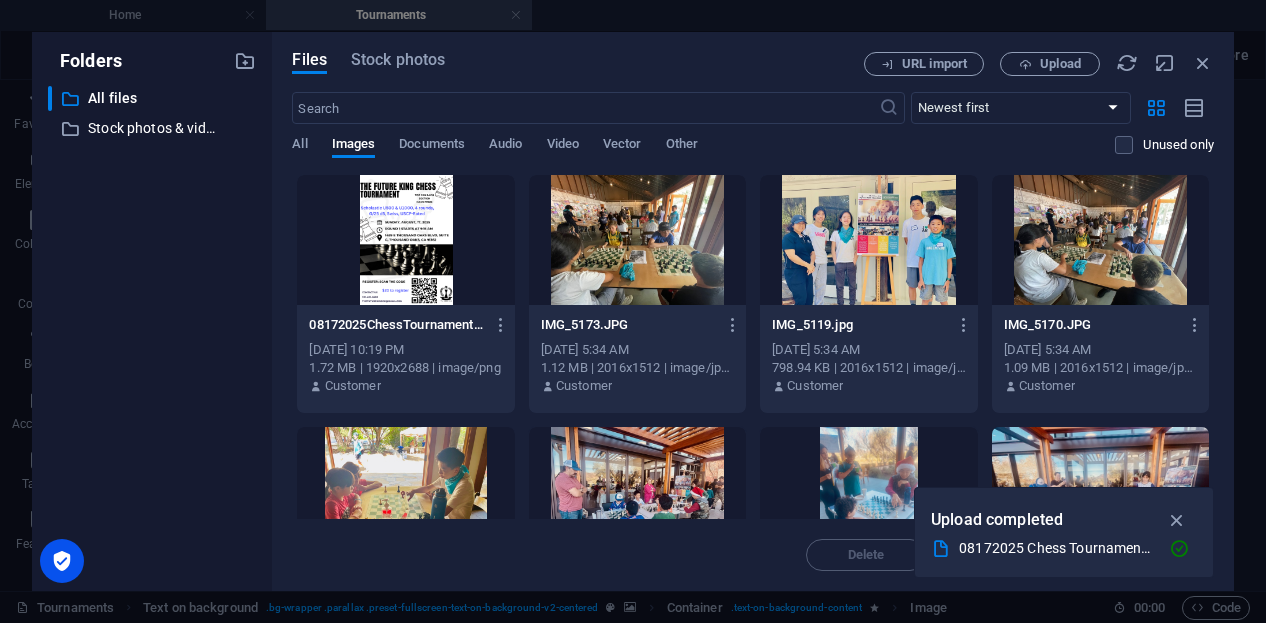 click at bounding box center [405, 240] 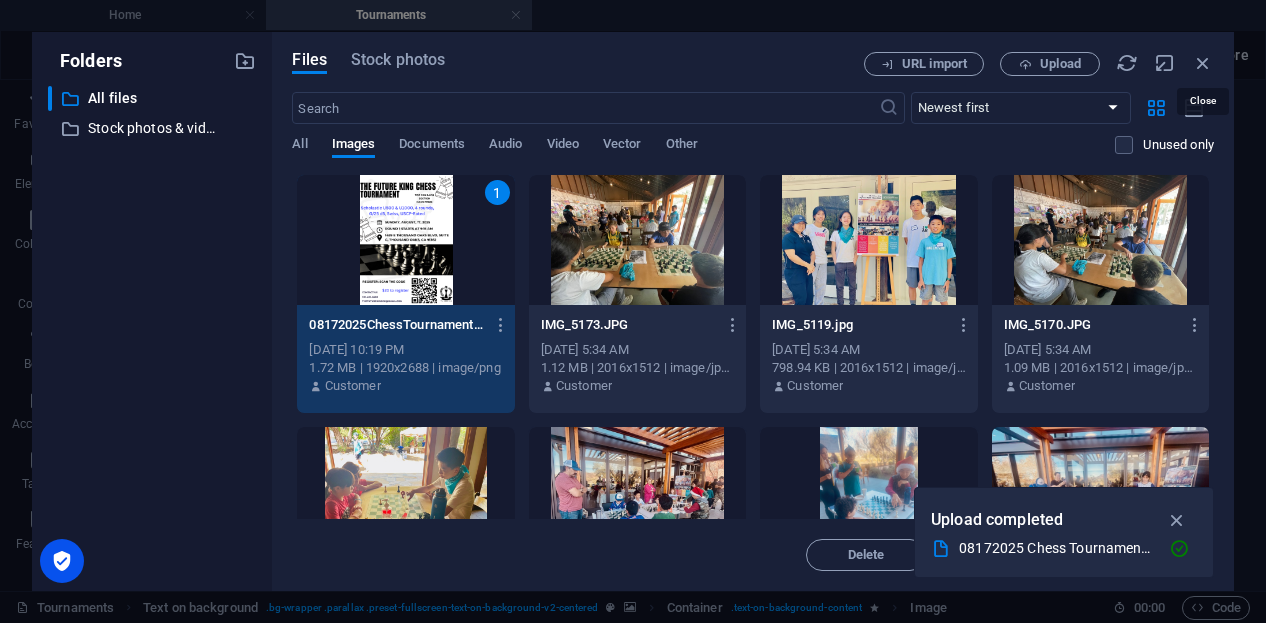 click at bounding box center (1203, 63) 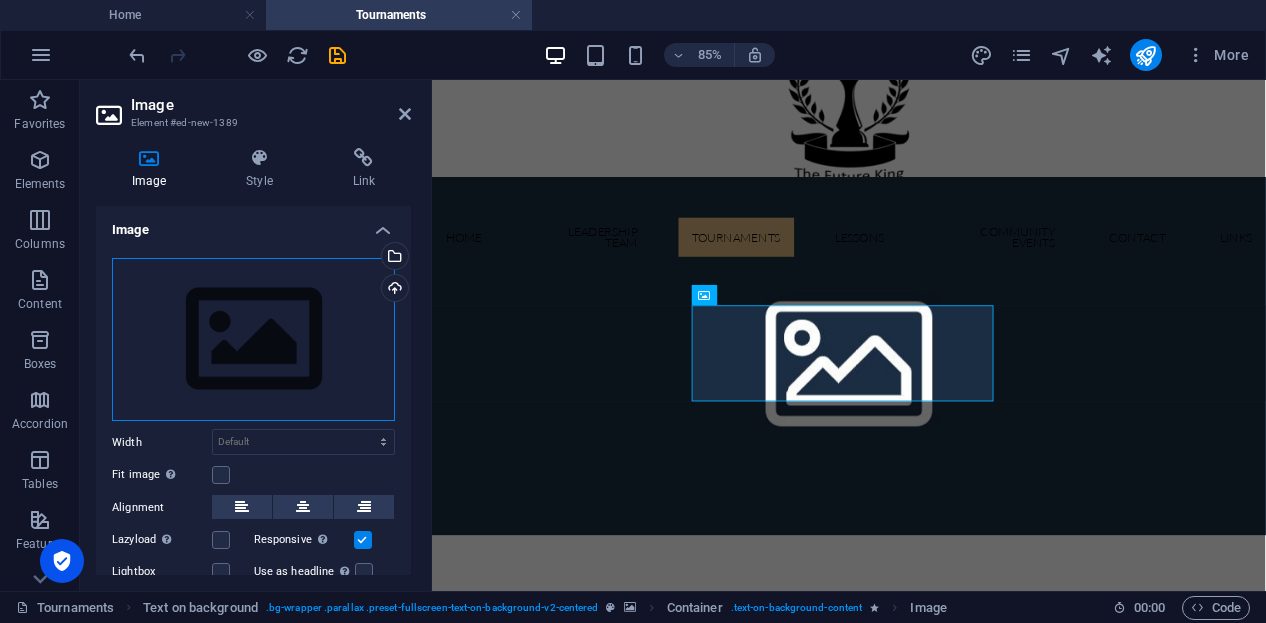 click on "Drag files here, click to choose files or select files from Files or our free stock photos & videos" at bounding box center [253, 340] 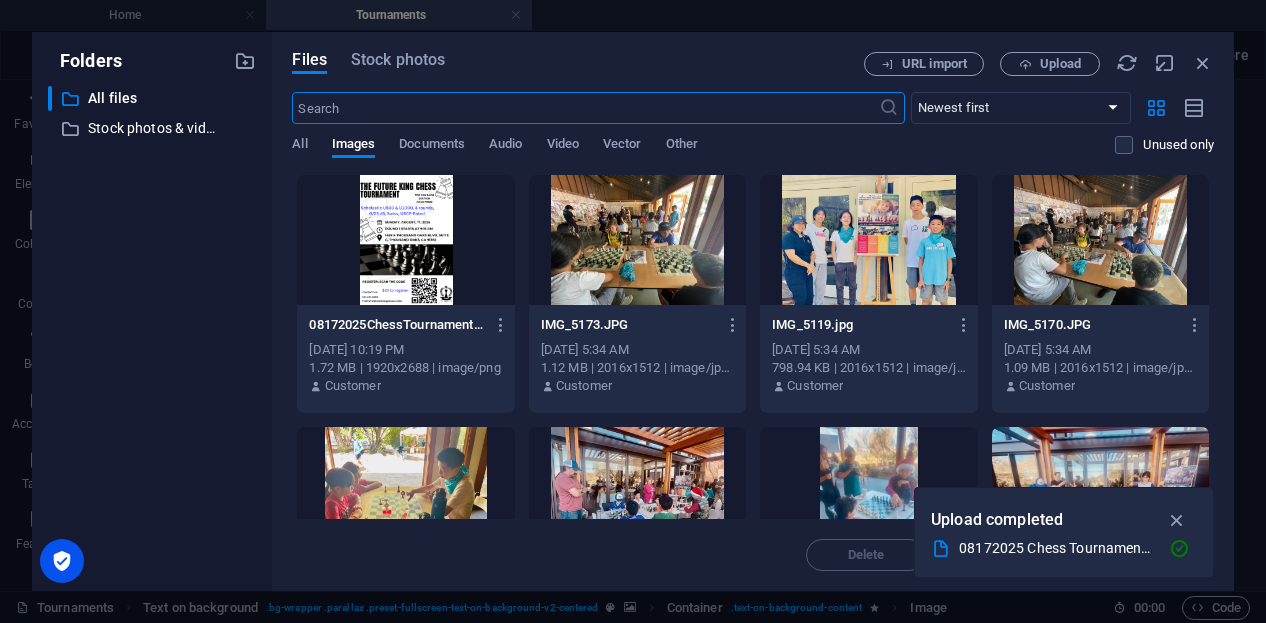 click at bounding box center (405, 240) 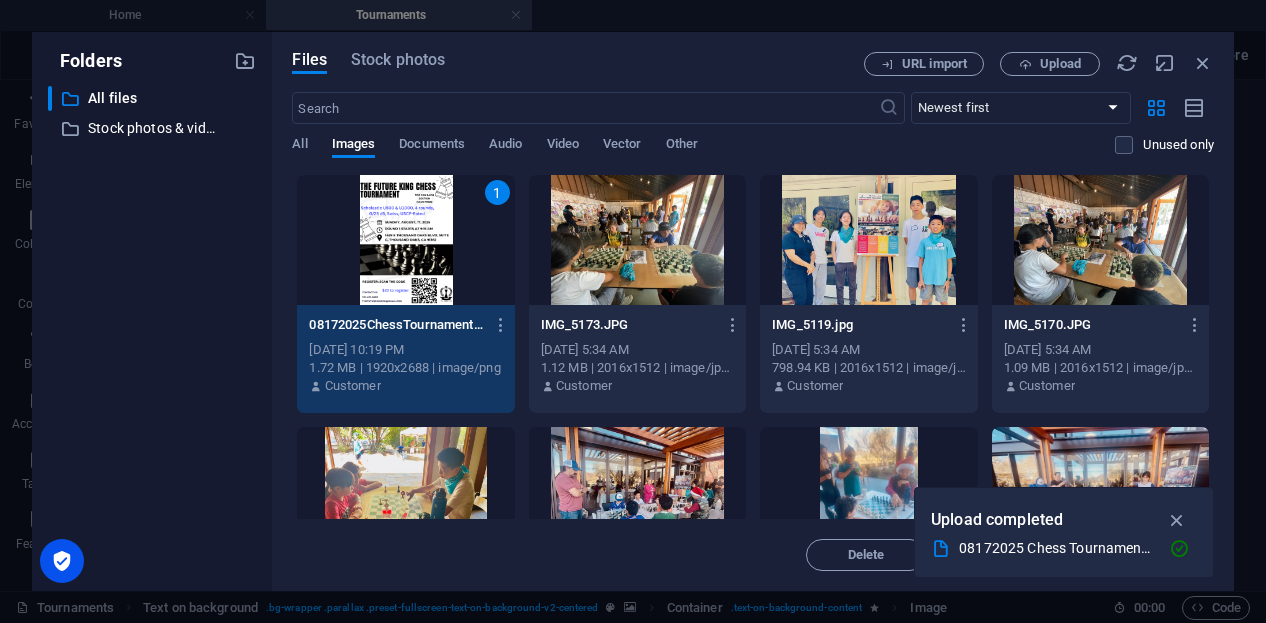 click on "1" at bounding box center (405, 240) 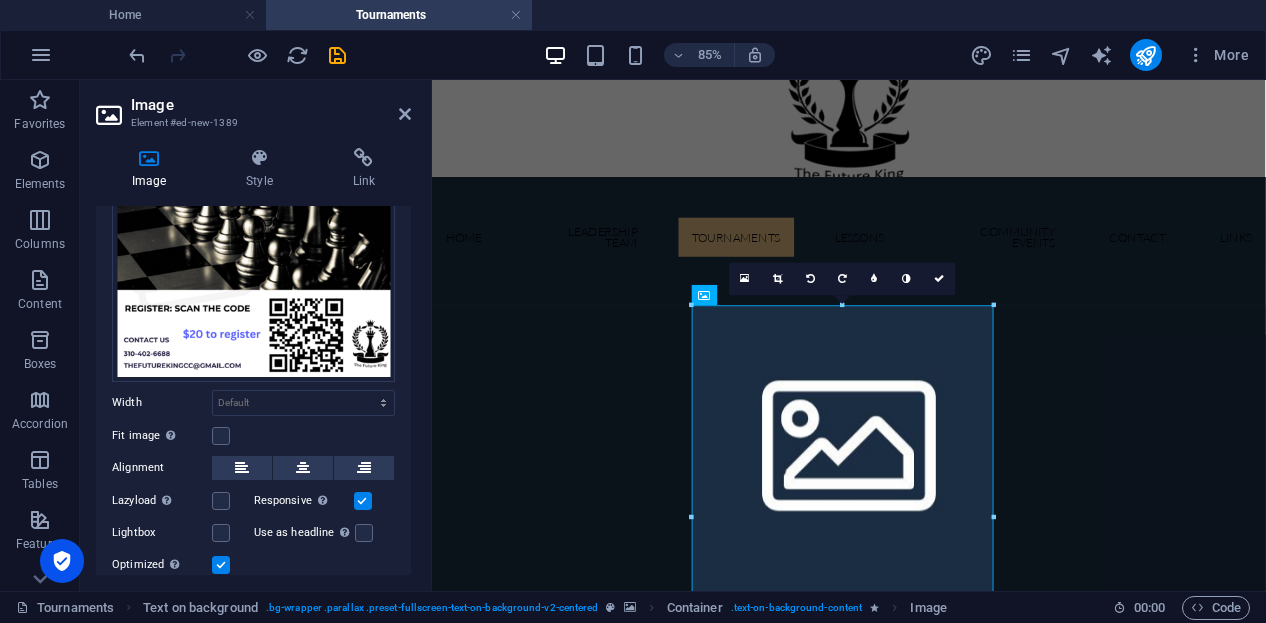 scroll, scrollTop: 300, scrollLeft: 0, axis: vertical 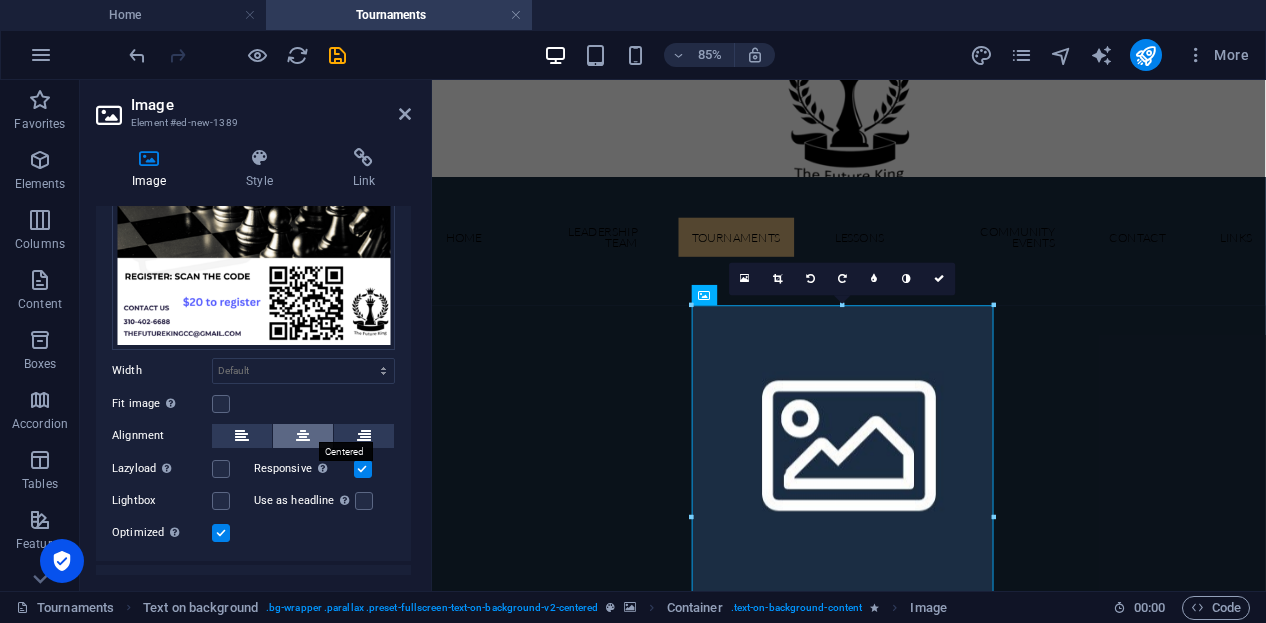 click at bounding box center [303, 436] 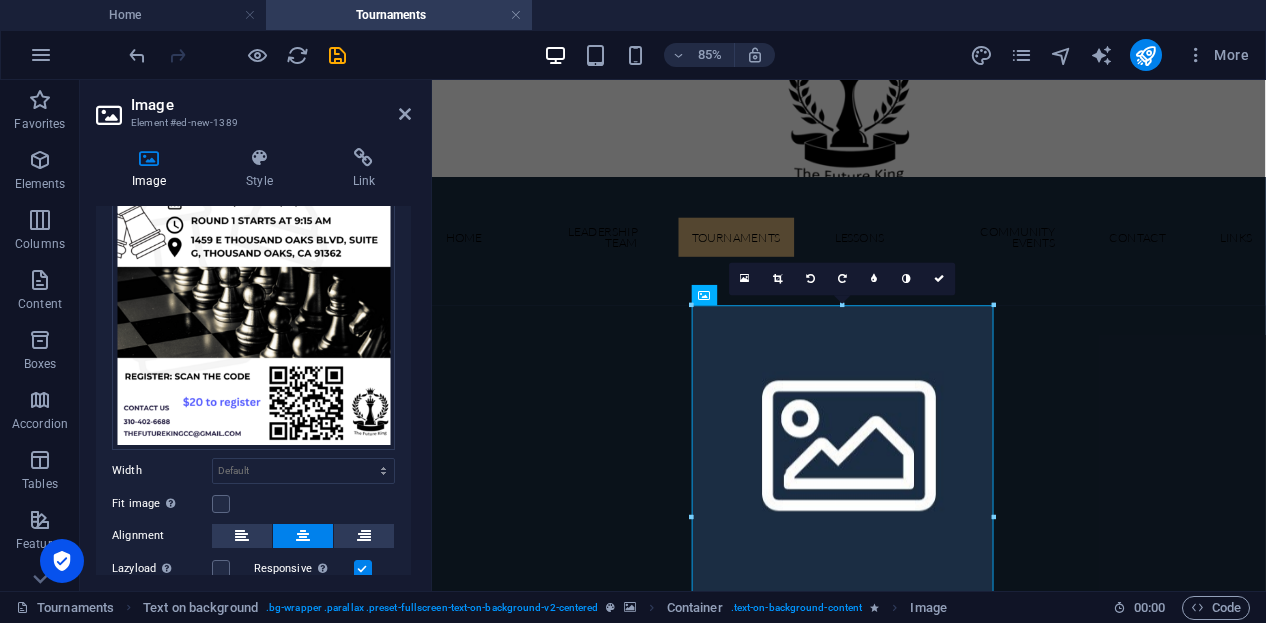 scroll, scrollTop: 300, scrollLeft: 0, axis: vertical 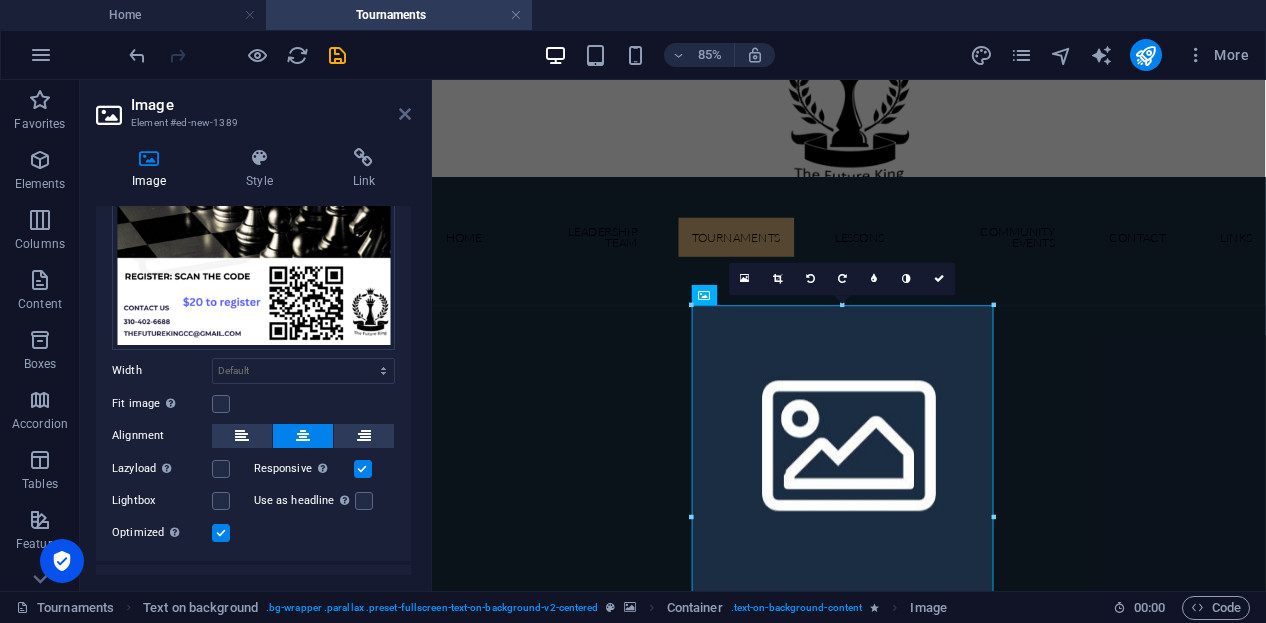 click at bounding box center [405, 114] 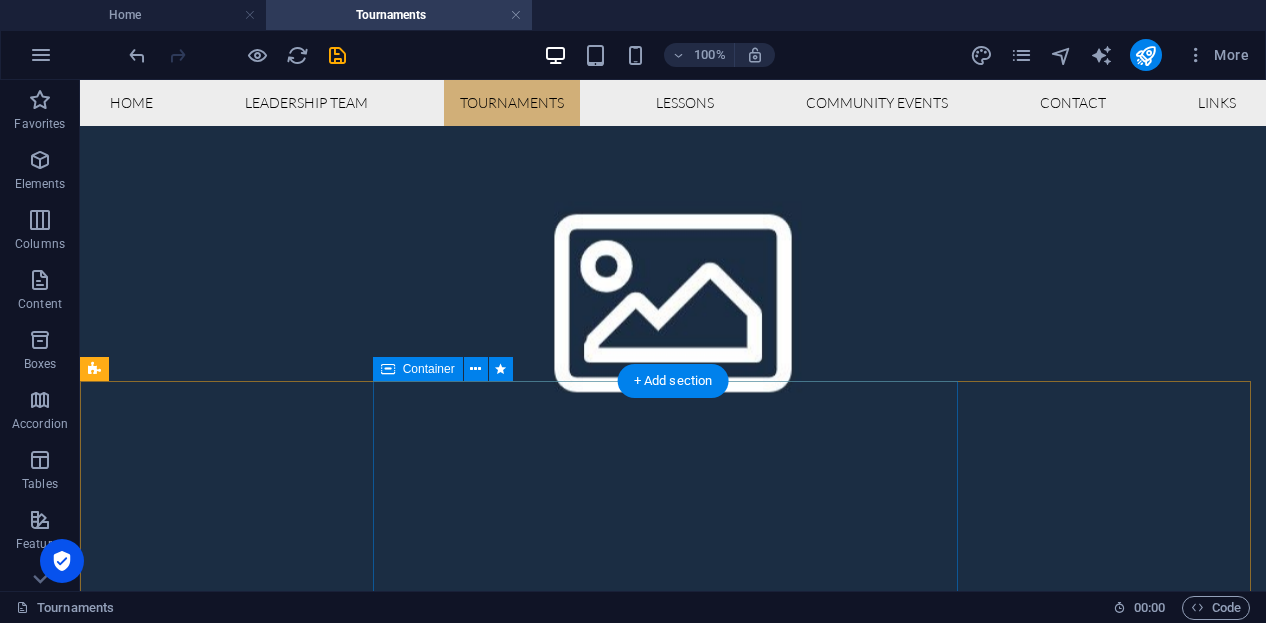 scroll, scrollTop: 0, scrollLeft: 0, axis: both 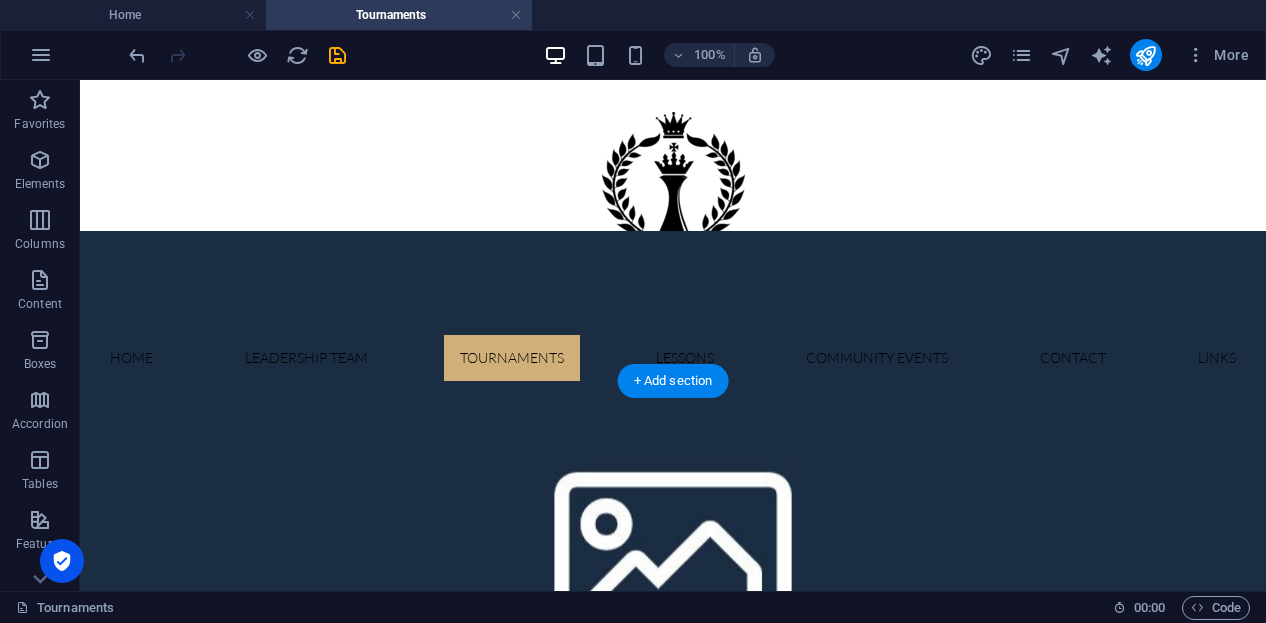 click at bounding box center (673, 551) 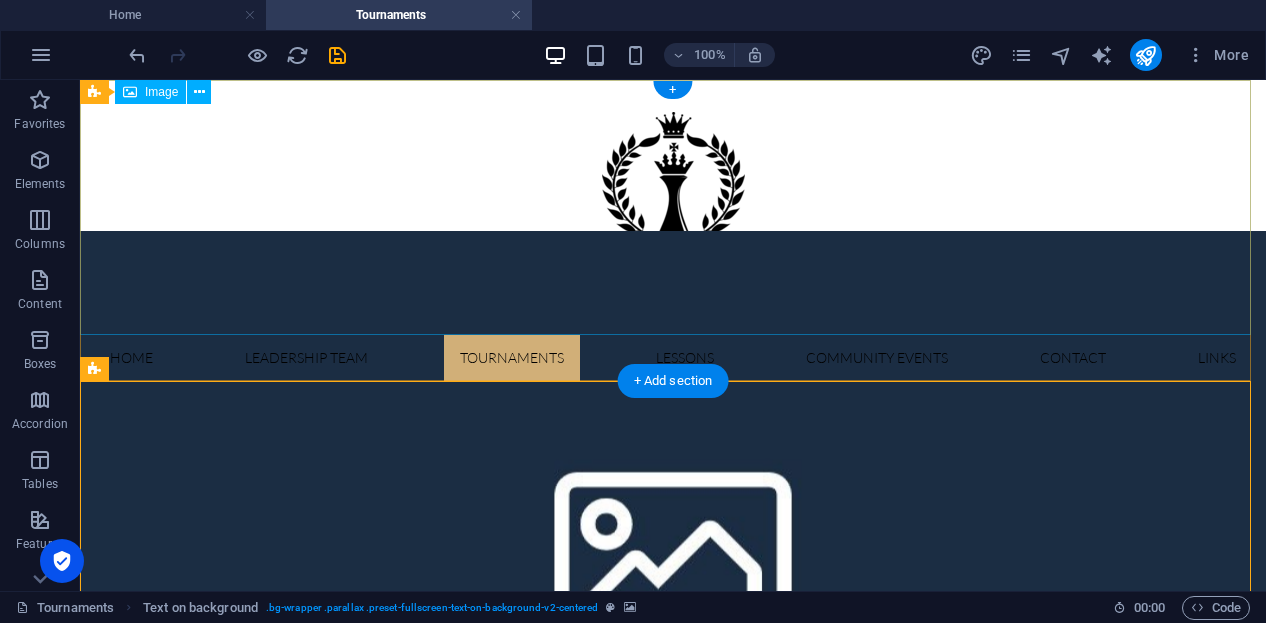 click at bounding box center (673, 207) 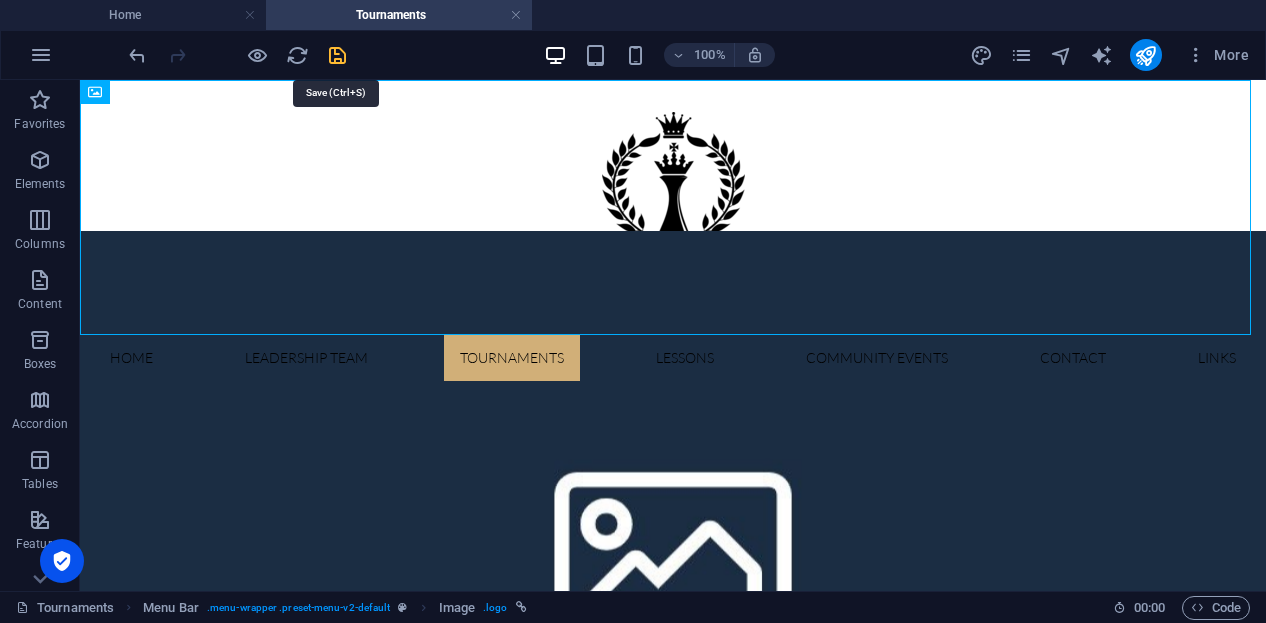 click at bounding box center (337, 55) 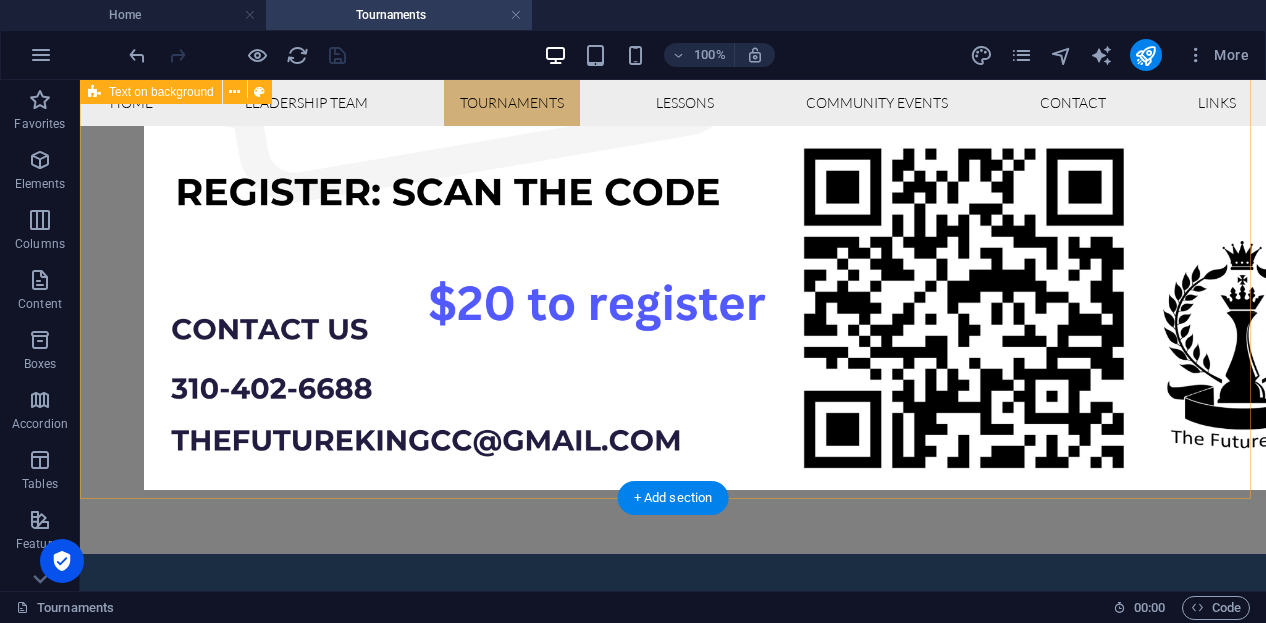 scroll, scrollTop: 2300, scrollLeft: 0, axis: vertical 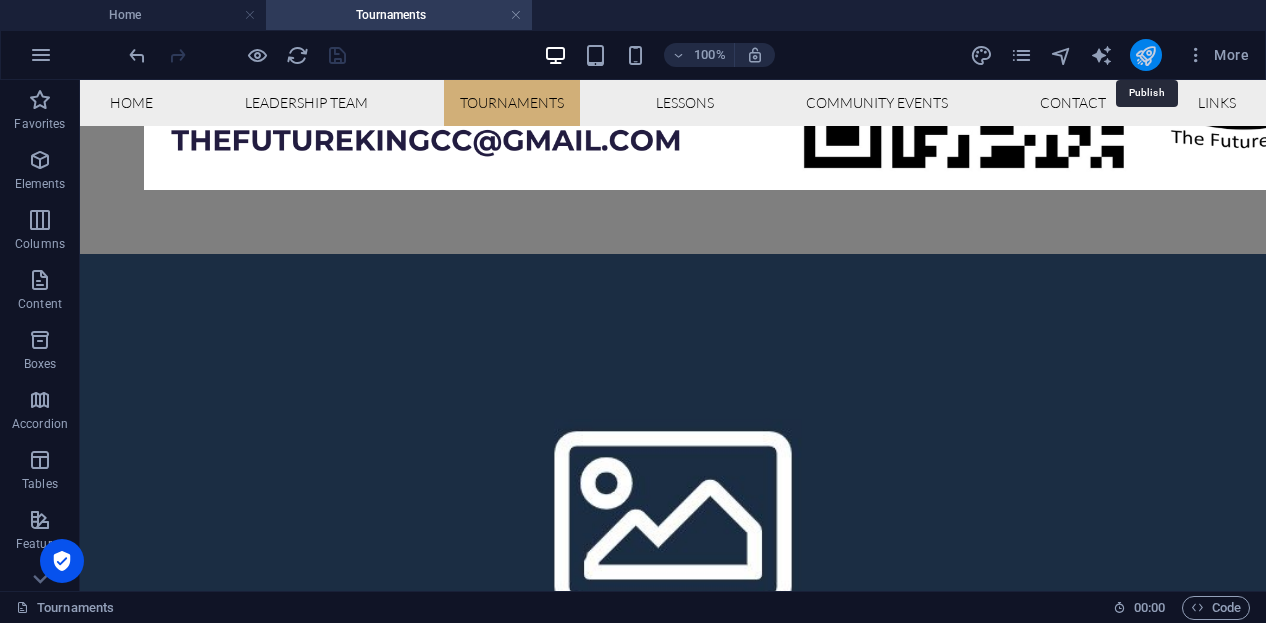 click at bounding box center [1145, 55] 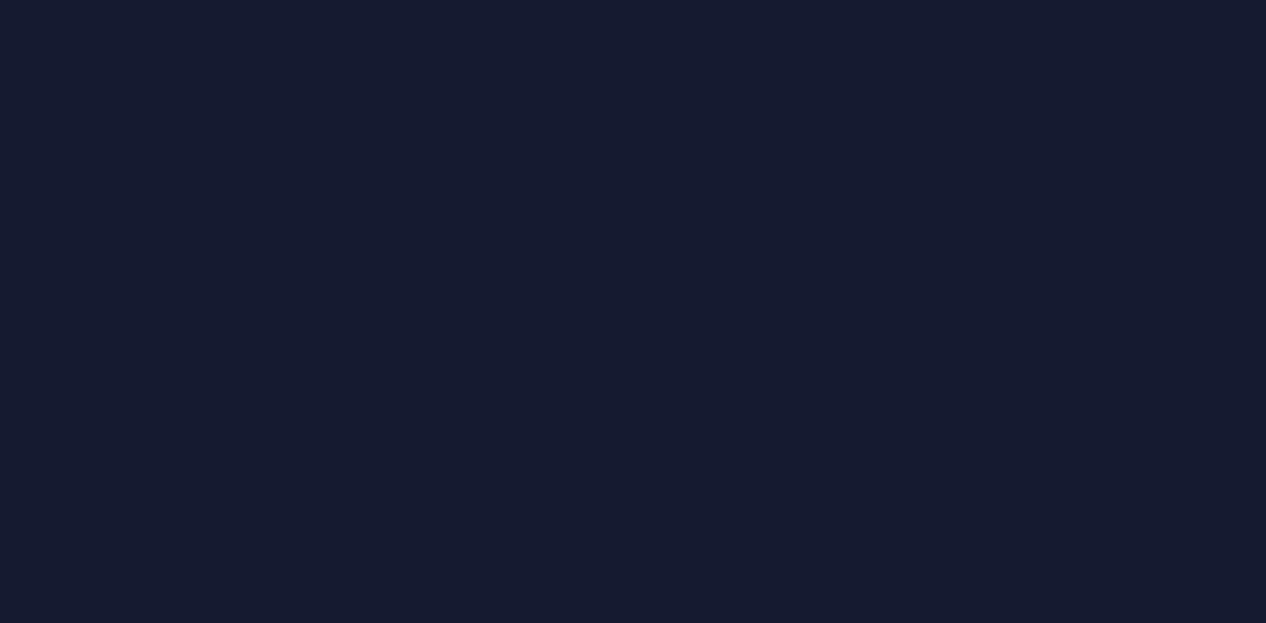 scroll, scrollTop: 0, scrollLeft: 0, axis: both 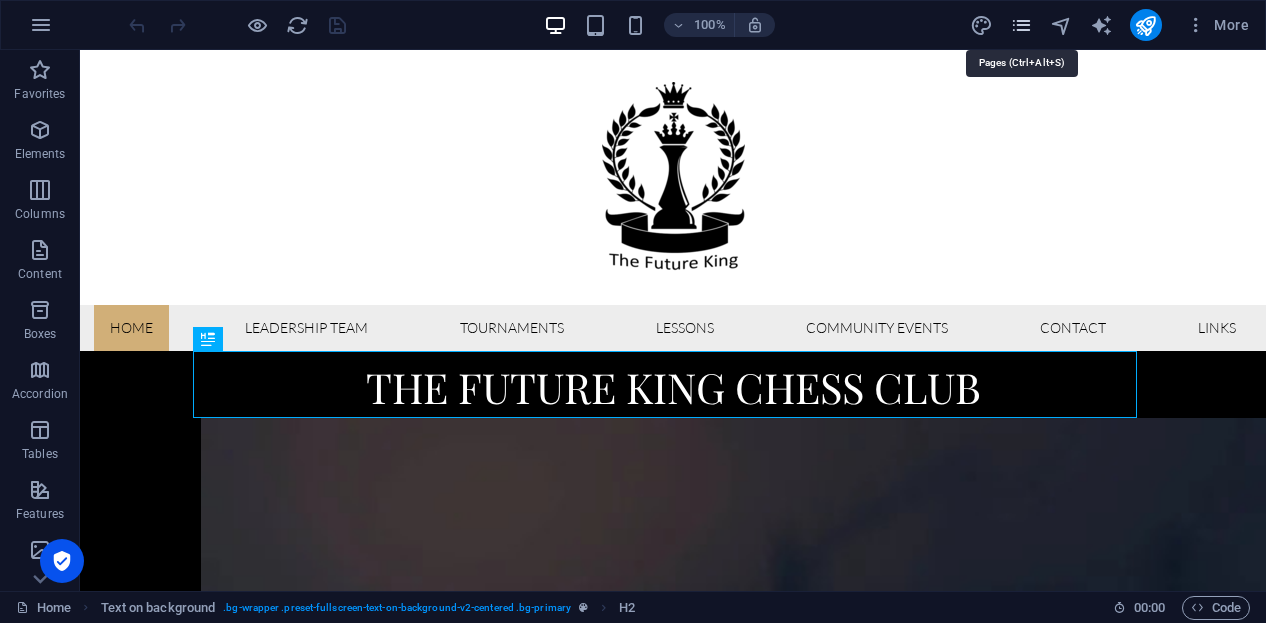 click at bounding box center [1021, 25] 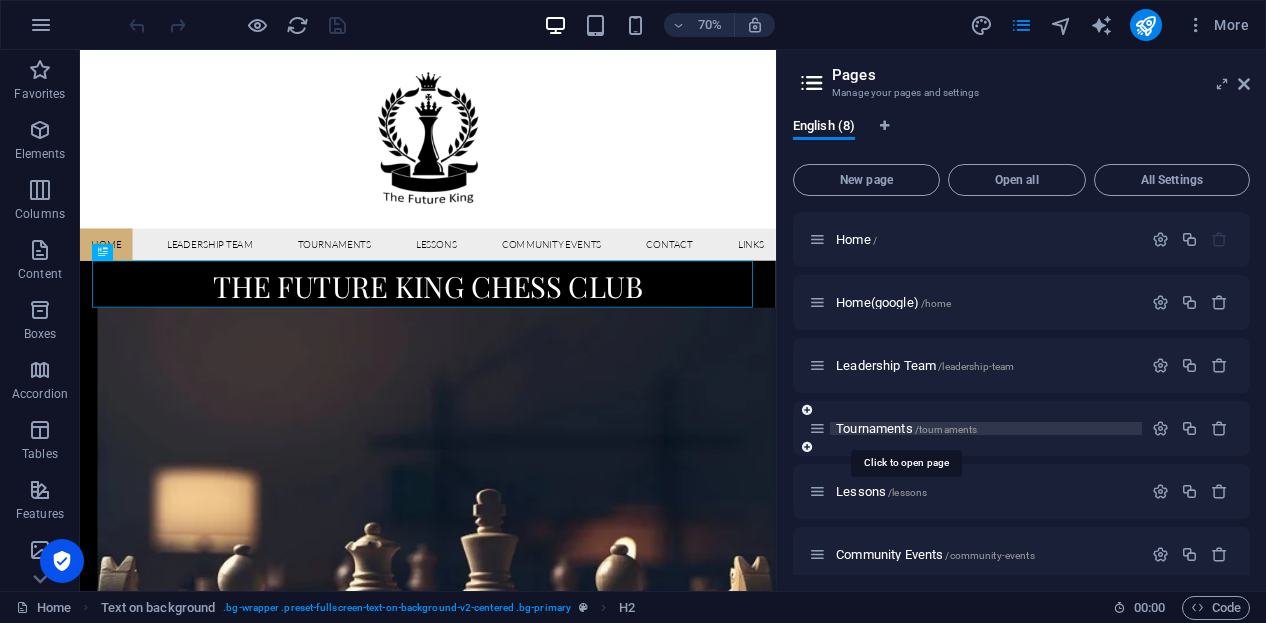 click on "Tournaments /tournaments" at bounding box center (906, 428) 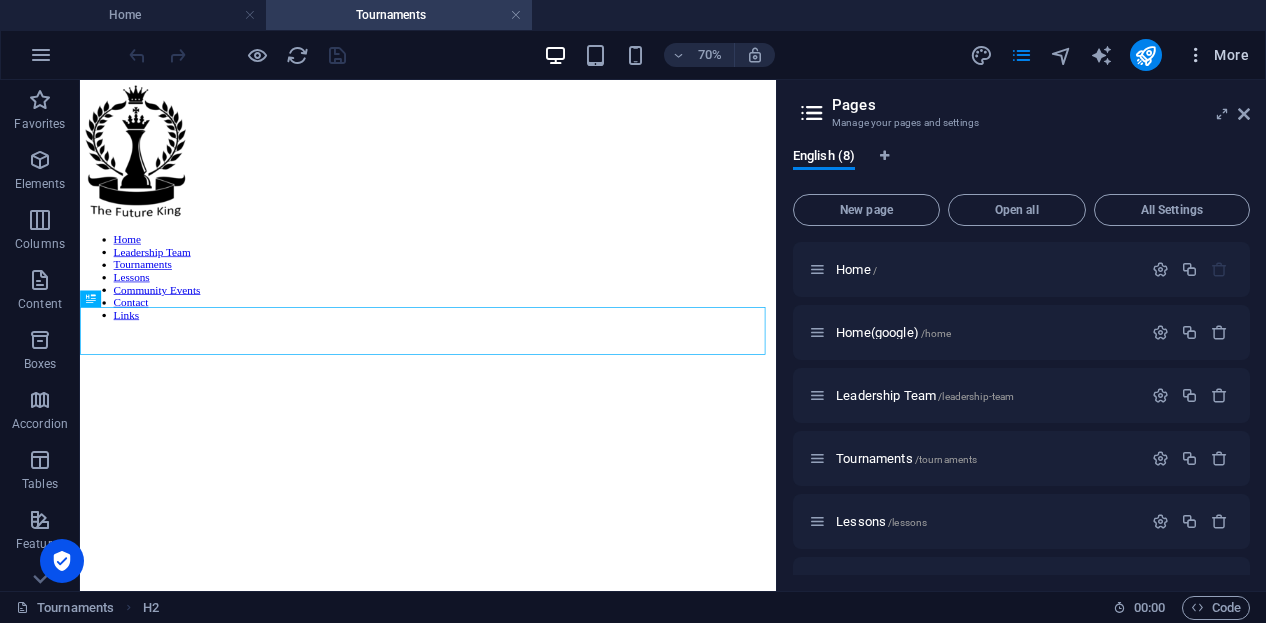 scroll, scrollTop: 610, scrollLeft: 0, axis: vertical 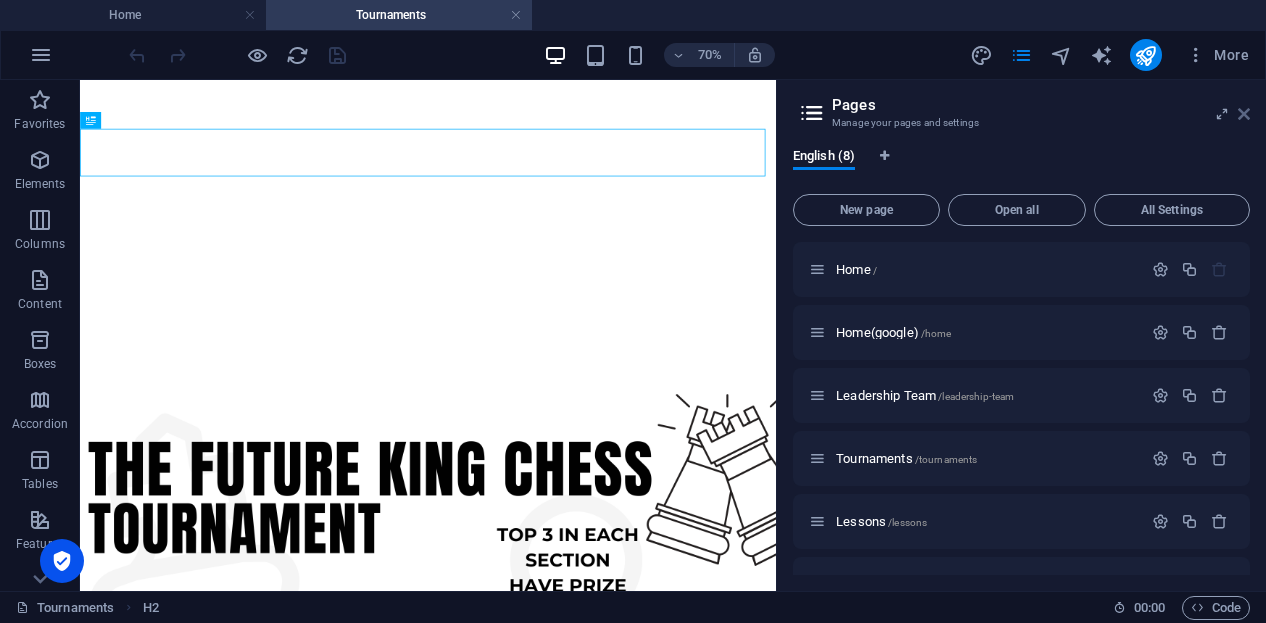 click at bounding box center [1244, 114] 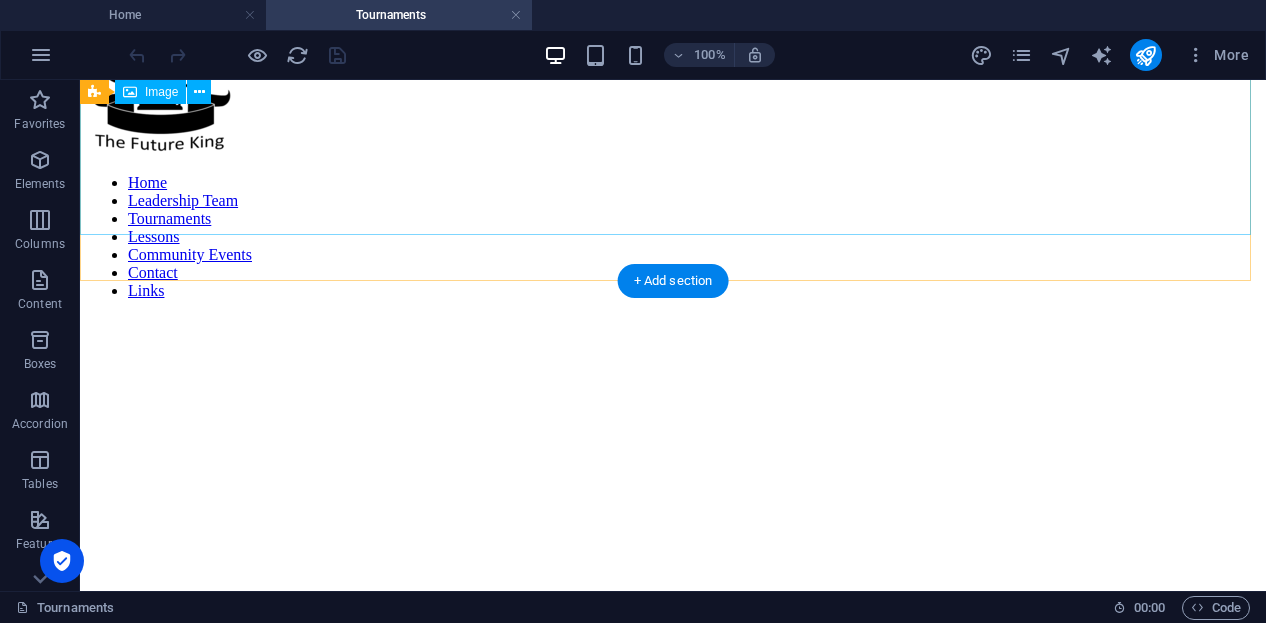 scroll, scrollTop: 100, scrollLeft: 0, axis: vertical 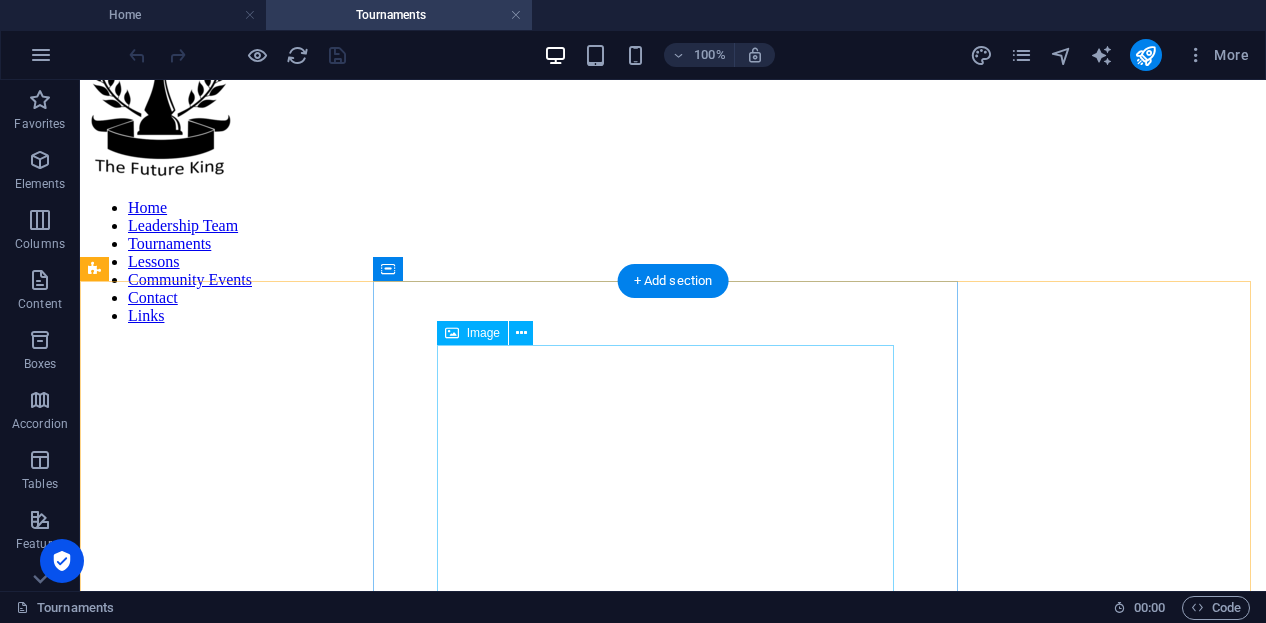 click at bounding box center (673, 1813) 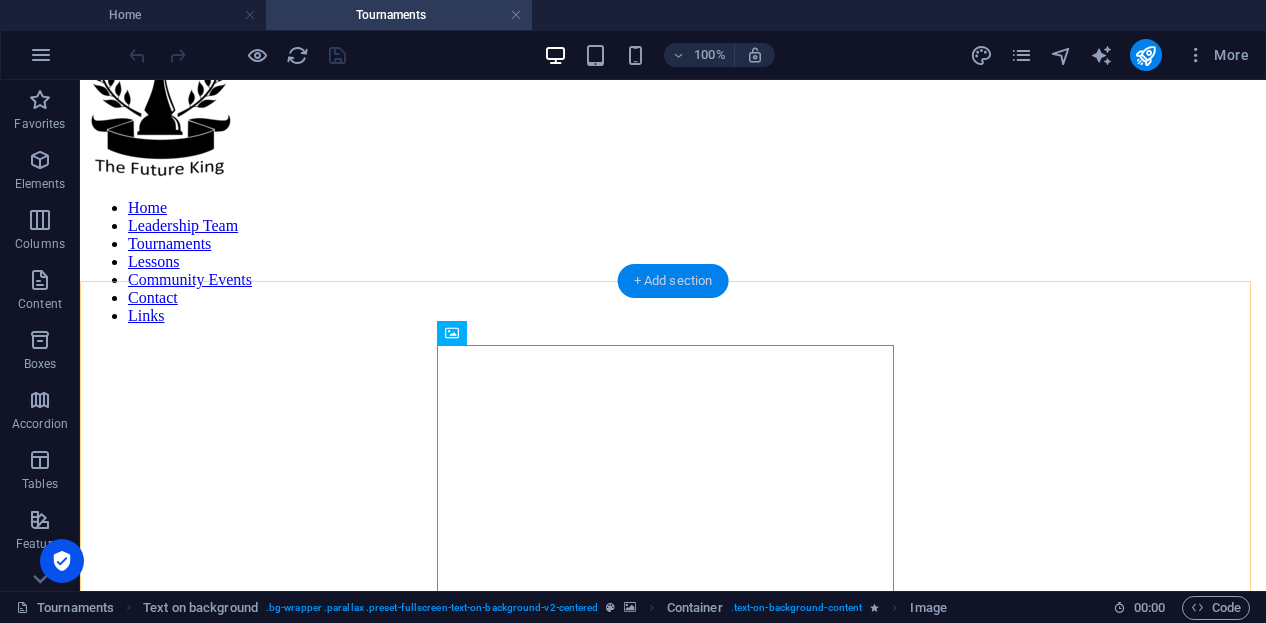 click on "+ Add section" at bounding box center [673, 281] 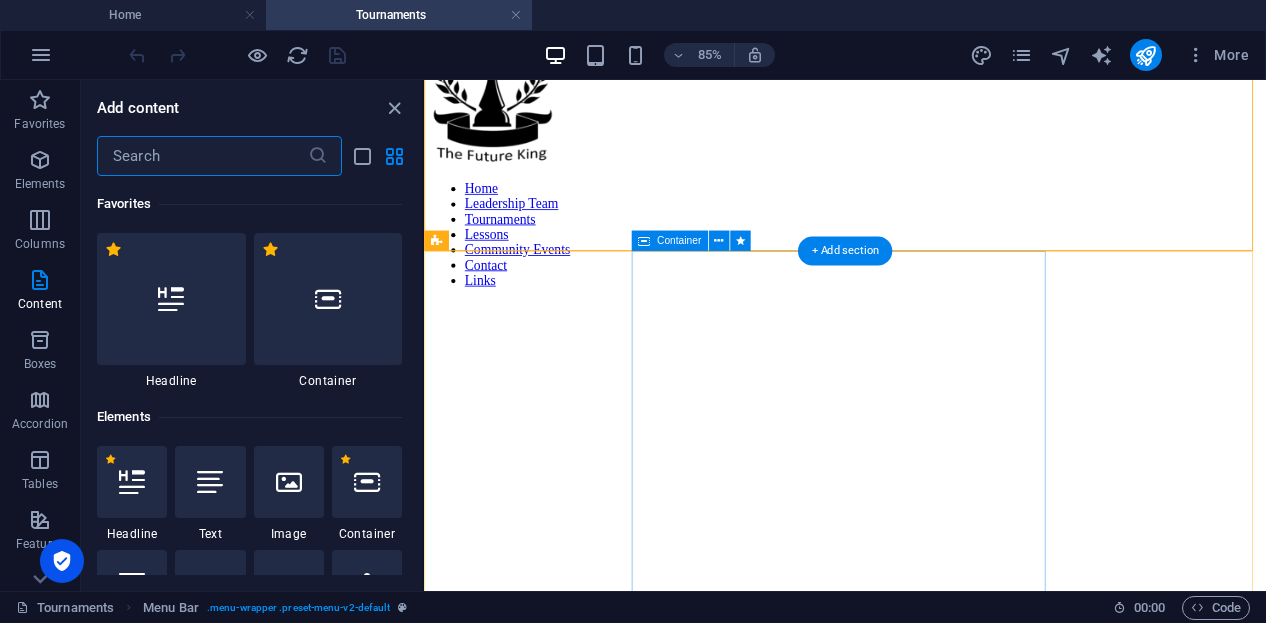 scroll, scrollTop: 3499, scrollLeft: 0, axis: vertical 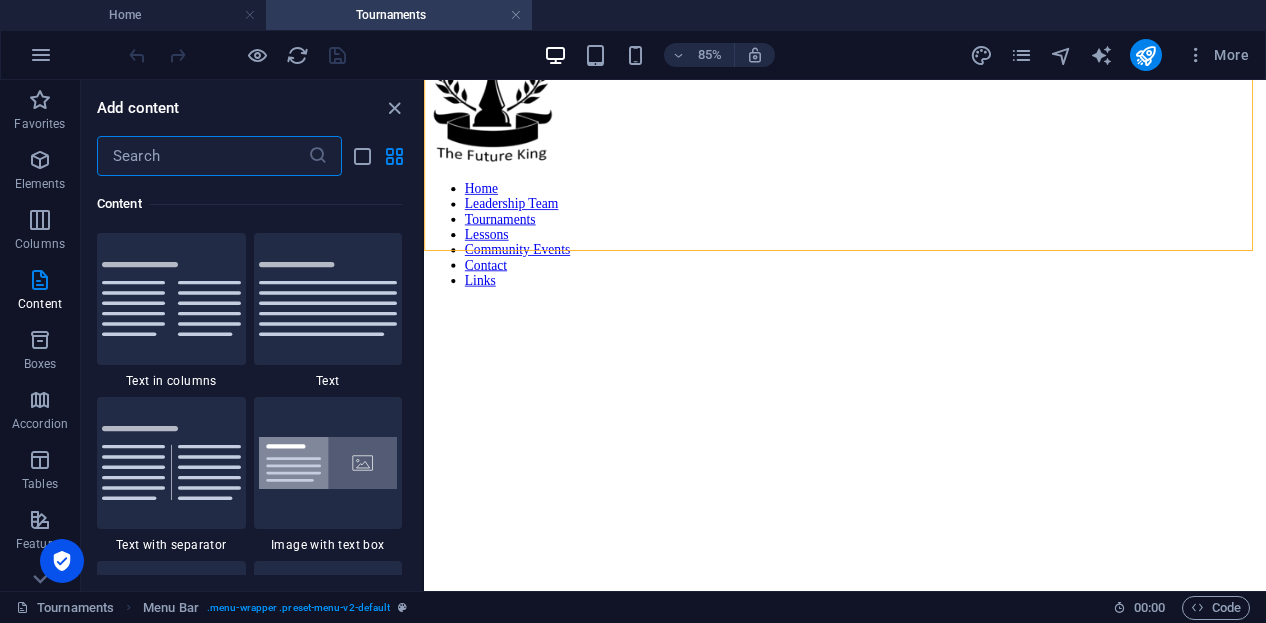 click at bounding box center (202, 156) 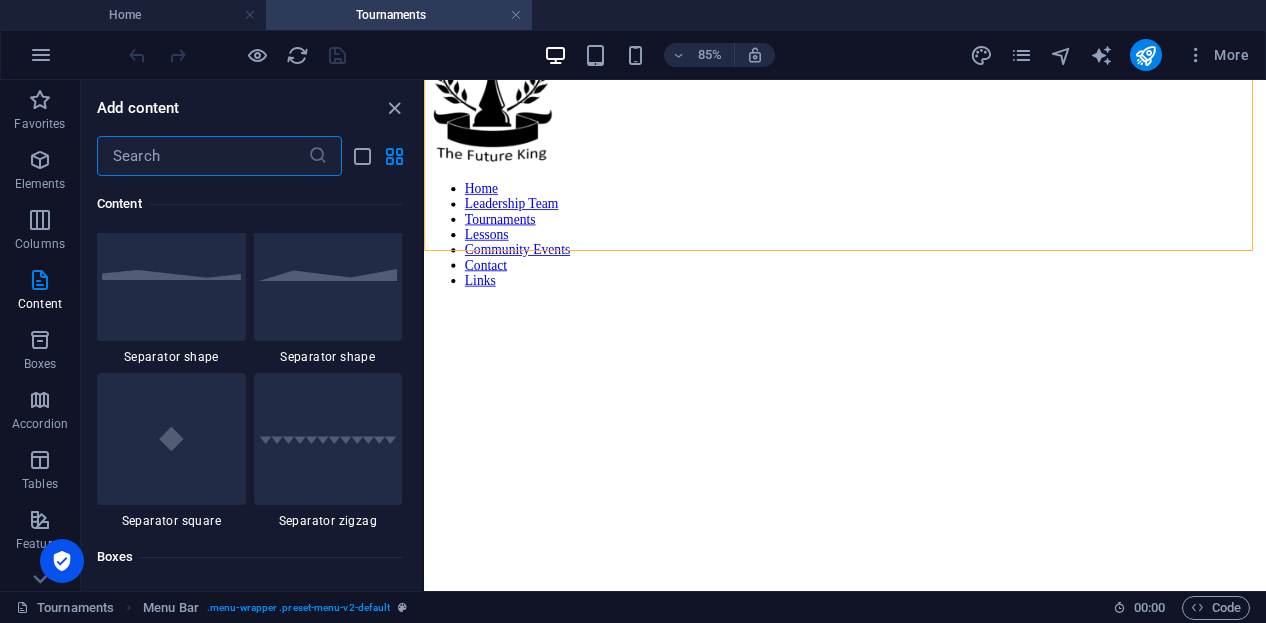 scroll, scrollTop: 5399, scrollLeft: 0, axis: vertical 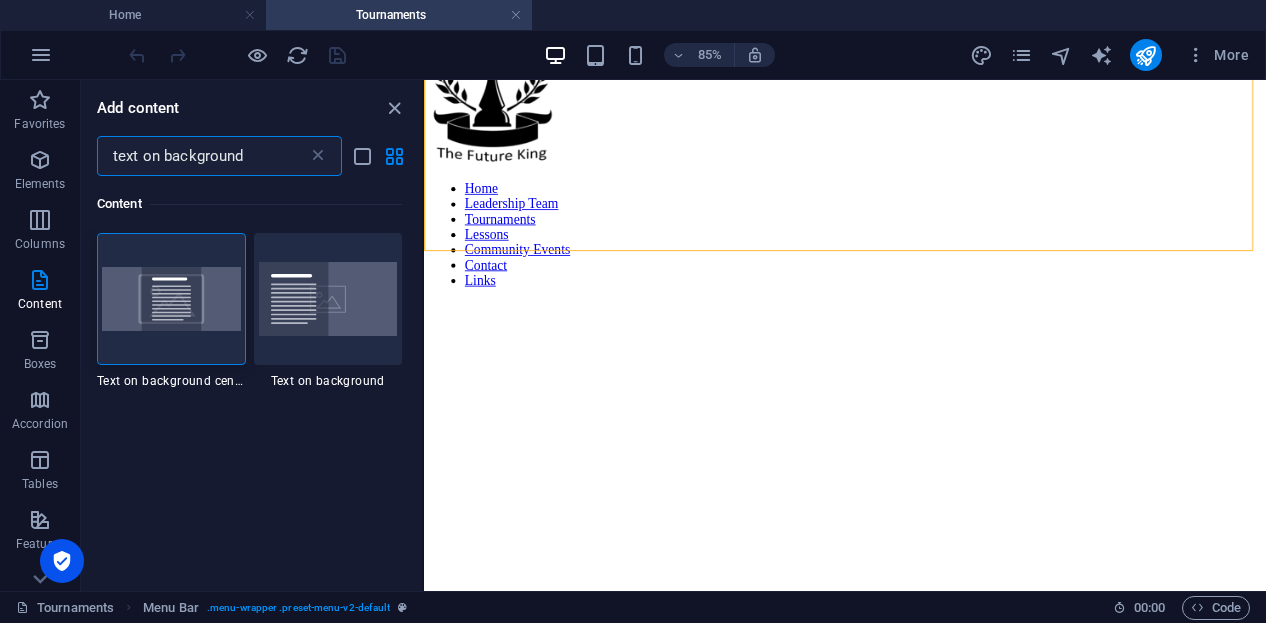 type on "text on background" 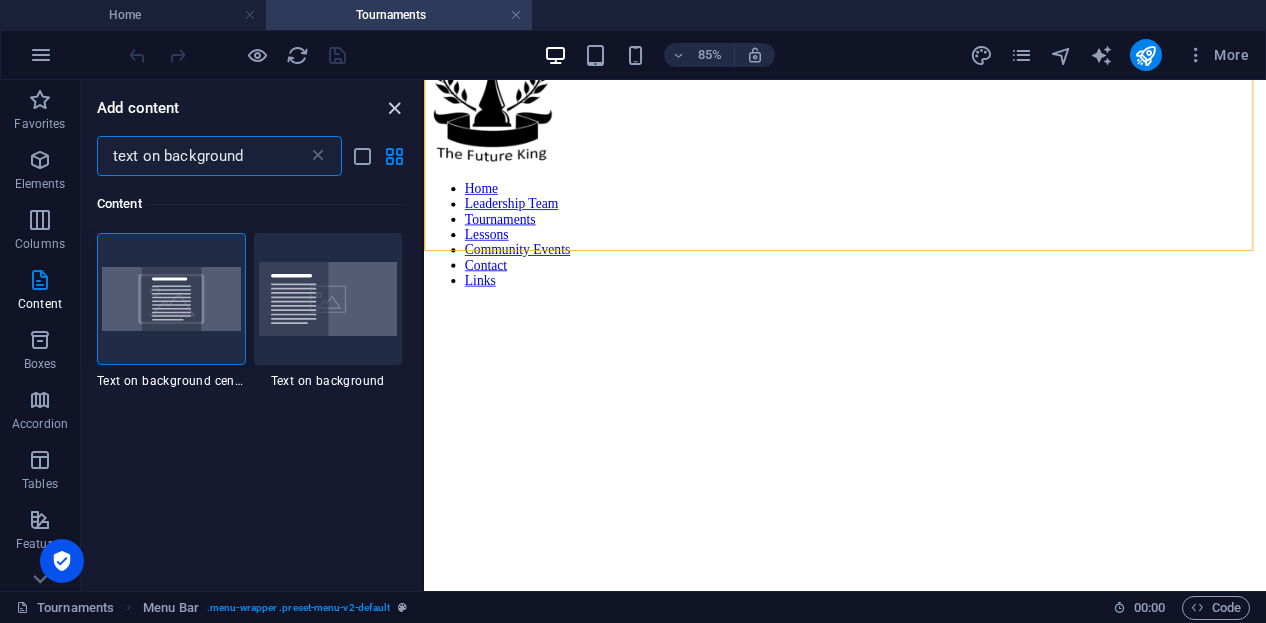 click at bounding box center (394, 108) 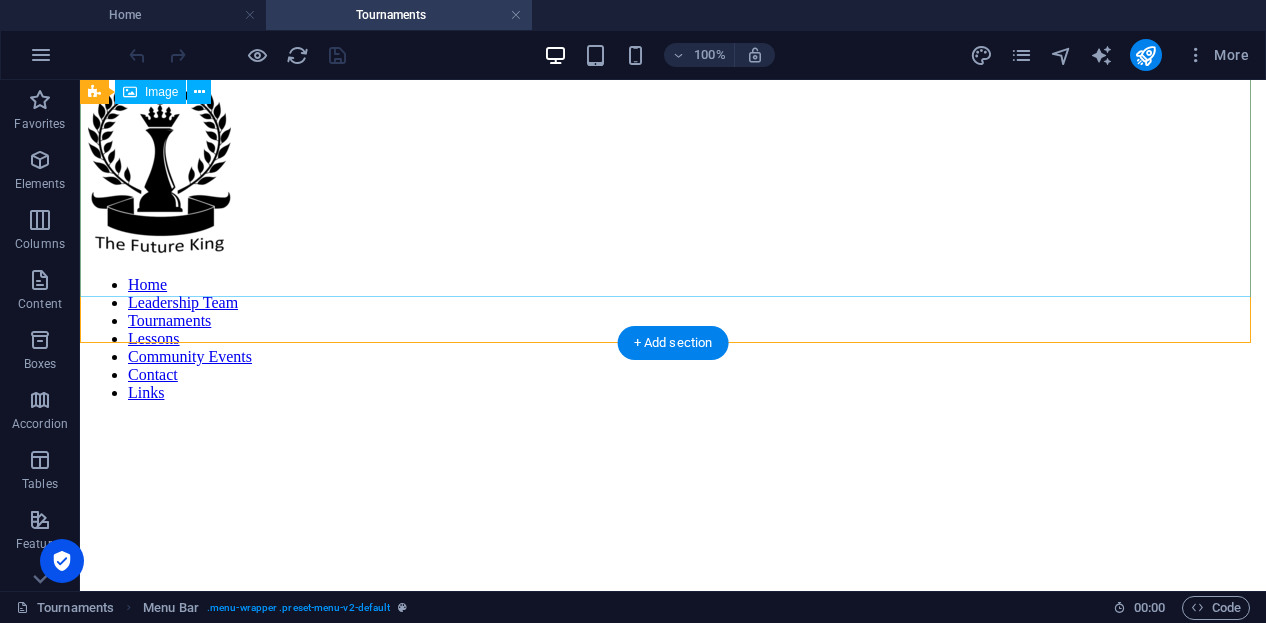 scroll, scrollTop: 0, scrollLeft: 0, axis: both 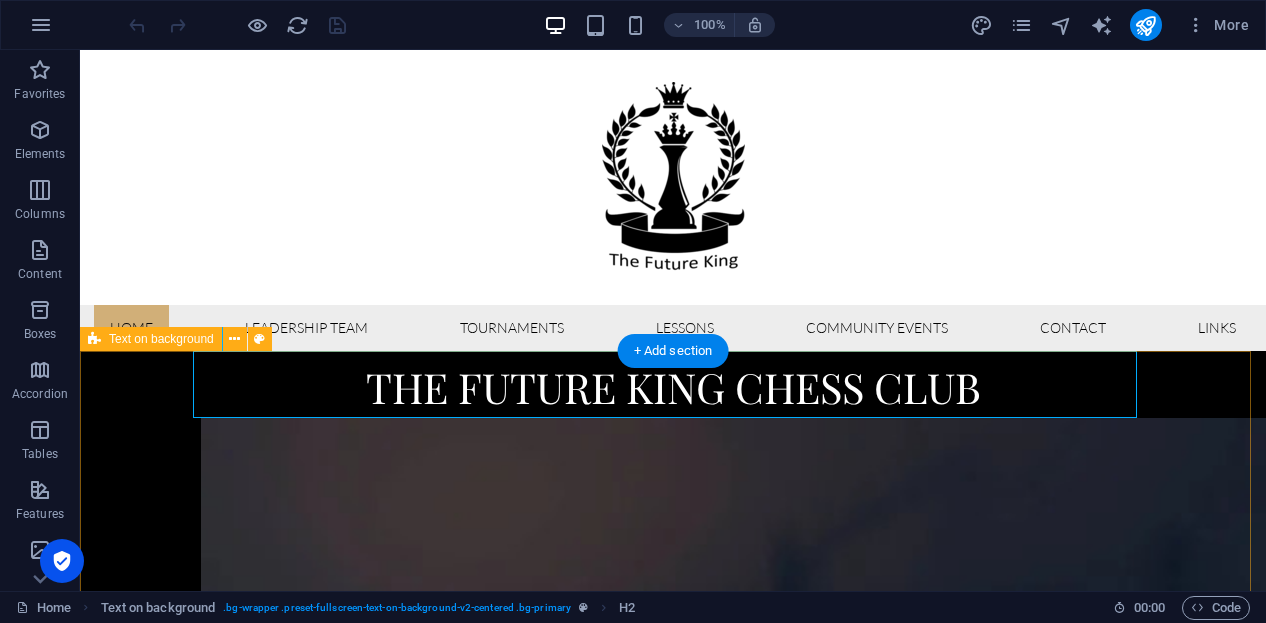 click on "The Future king chess club" at bounding box center [673, 764] 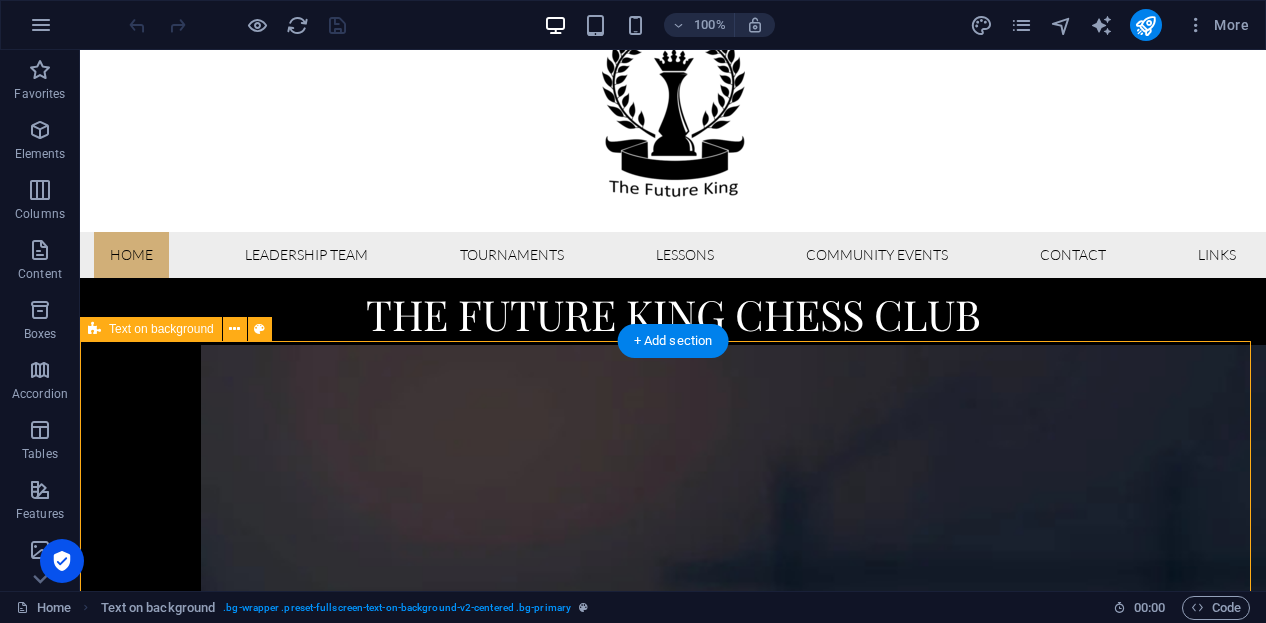 scroll, scrollTop: 0, scrollLeft: 0, axis: both 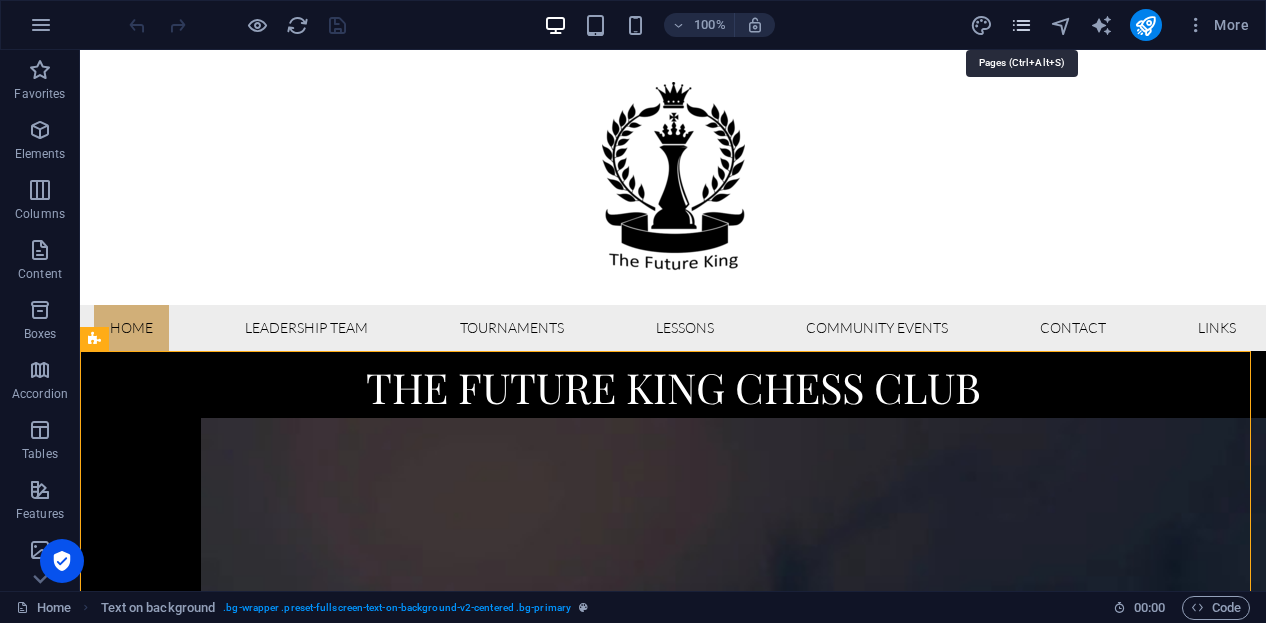 click at bounding box center (1021, 25) 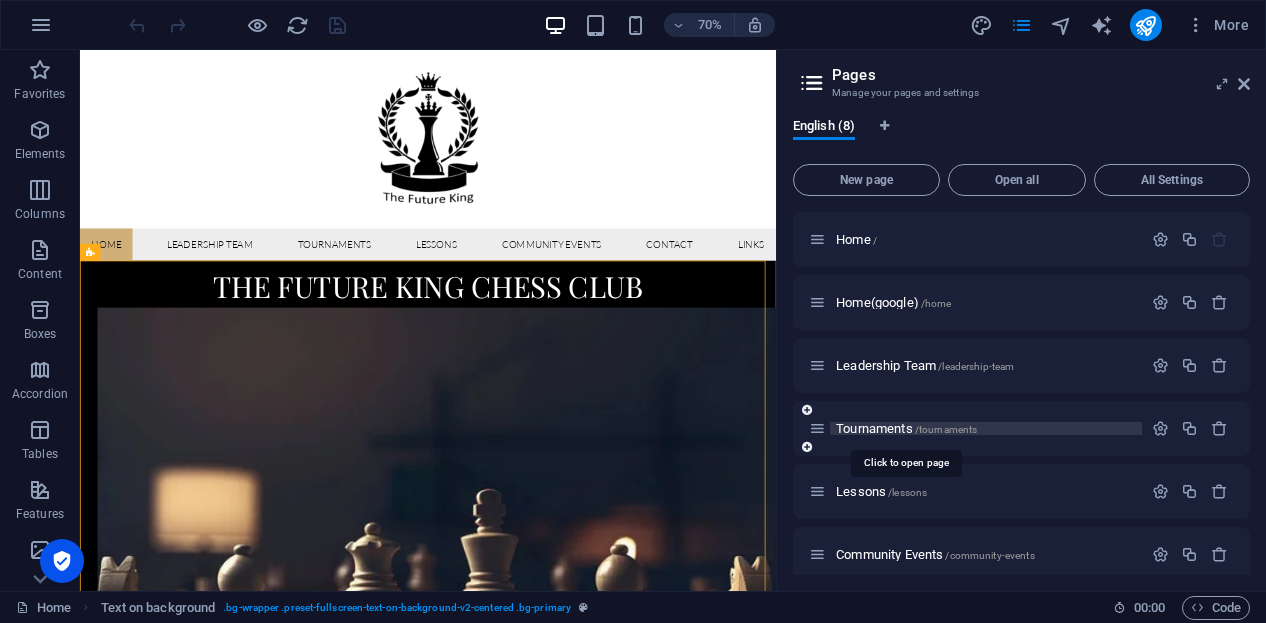 click on "Tournaments /tournaments" at bounding box center (906, 428) 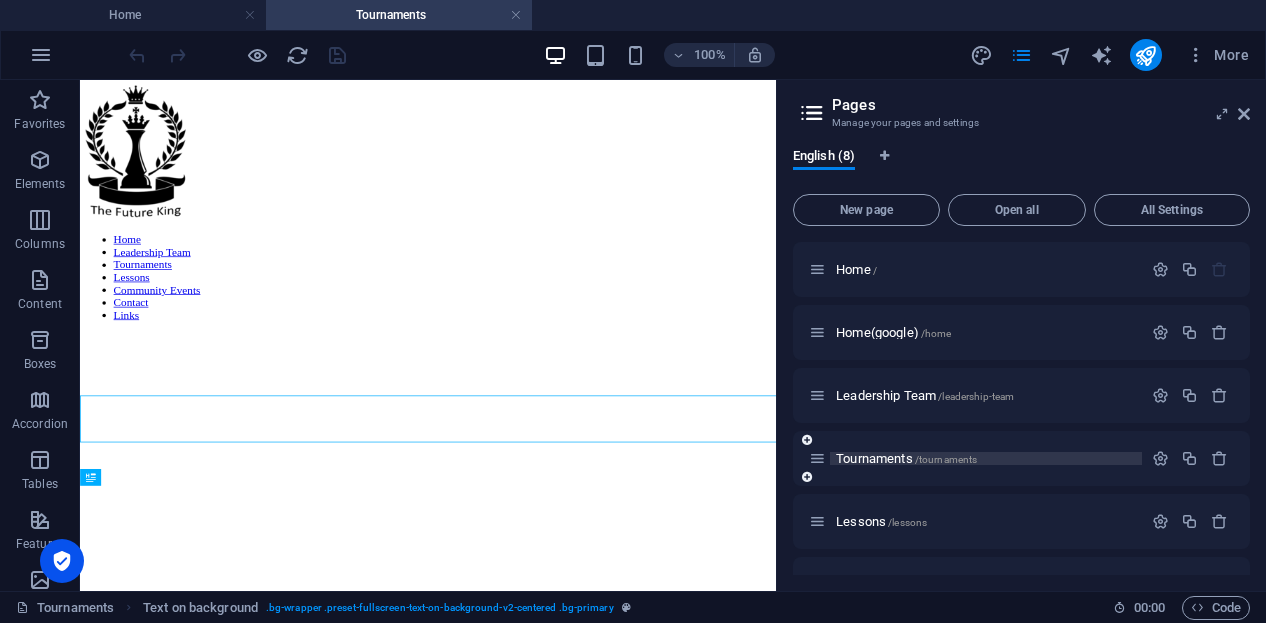scroll, scrollTop: 610, scrollLeft: 0, axis: vertical 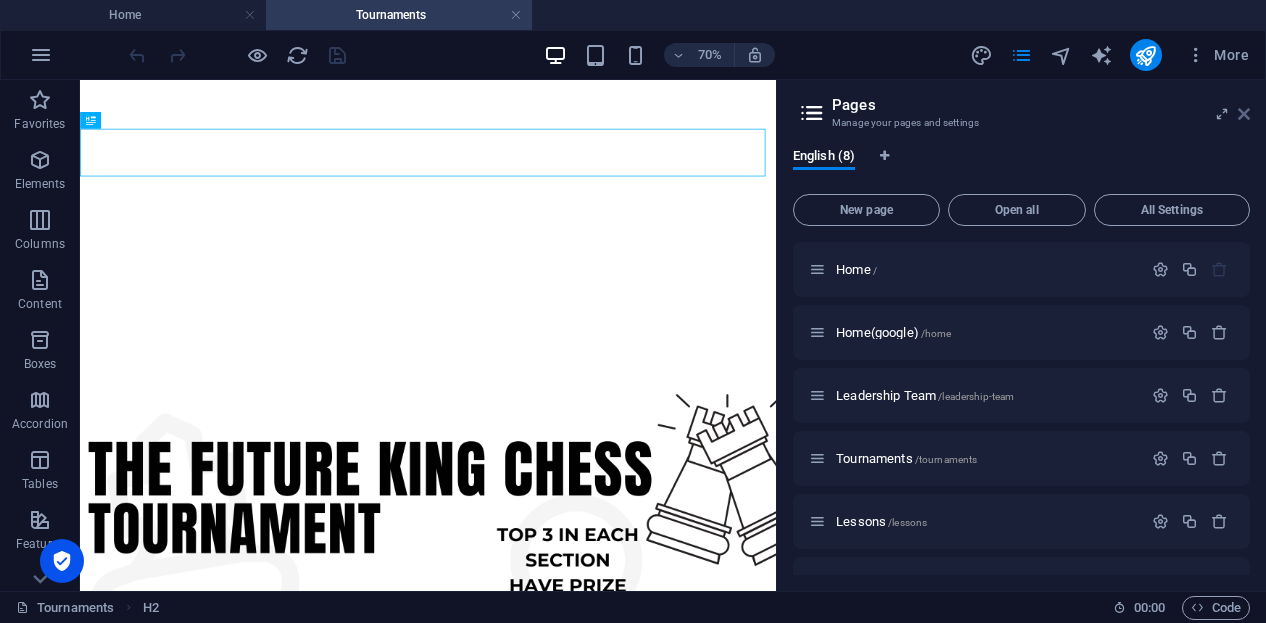 click at bounding box center (1244, 114) 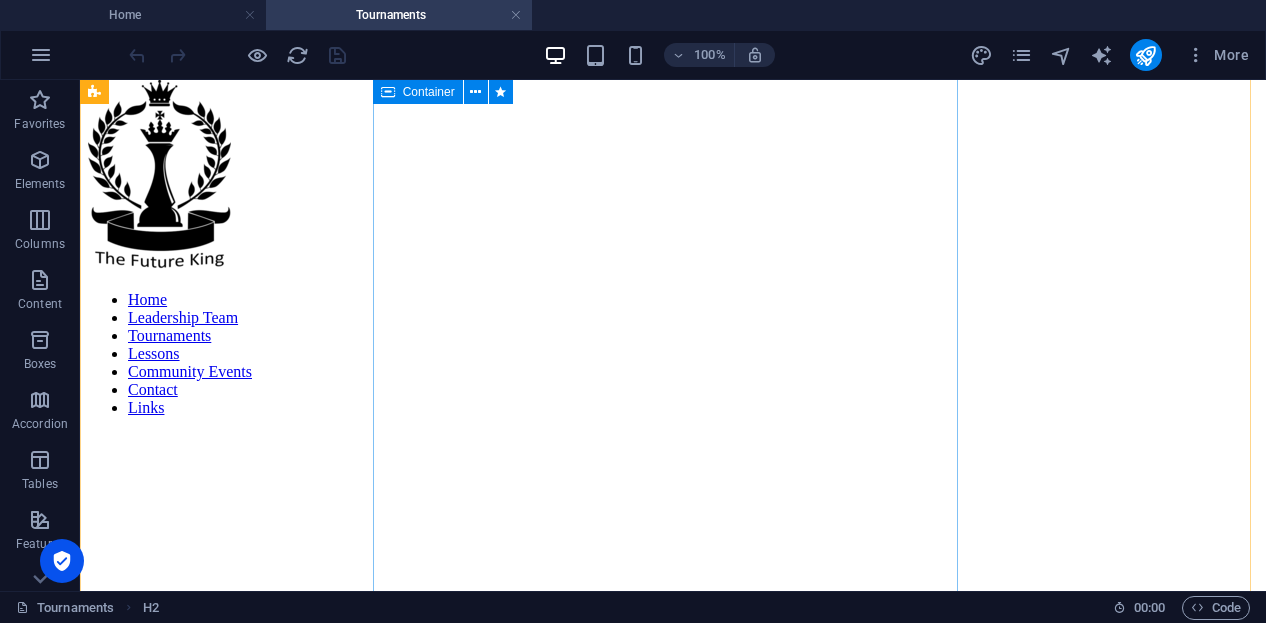scroll, scrollTop: 0, scrollLeft: 0, axis: both 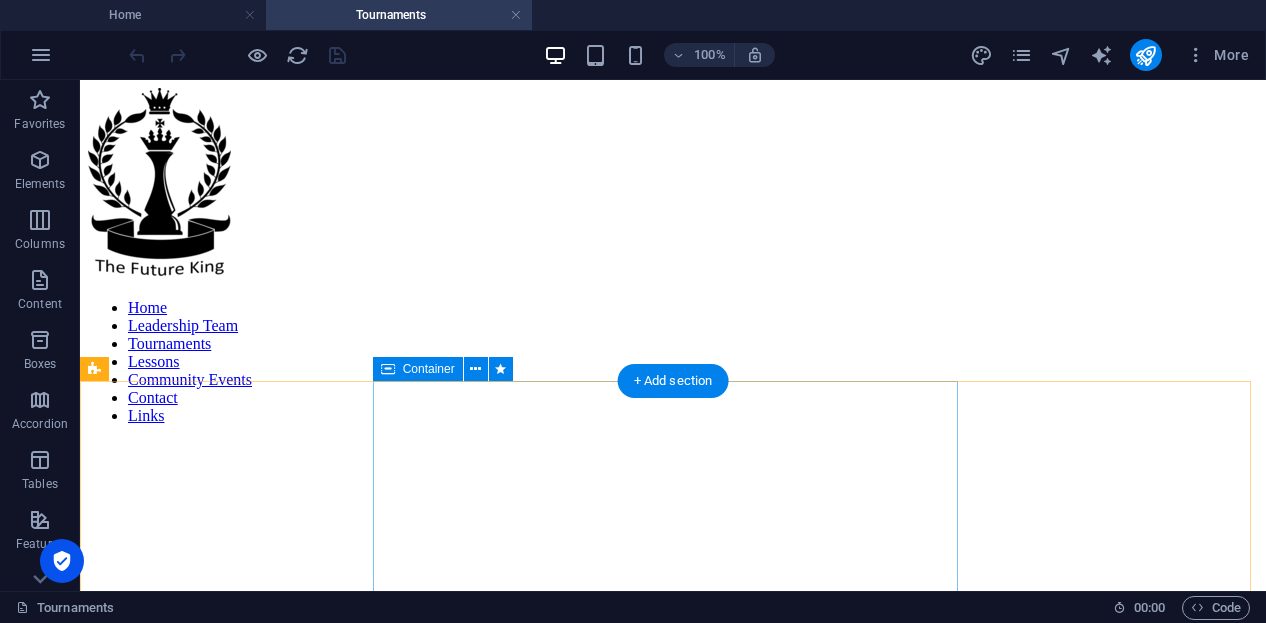 click at bounding box center (673, 1913) 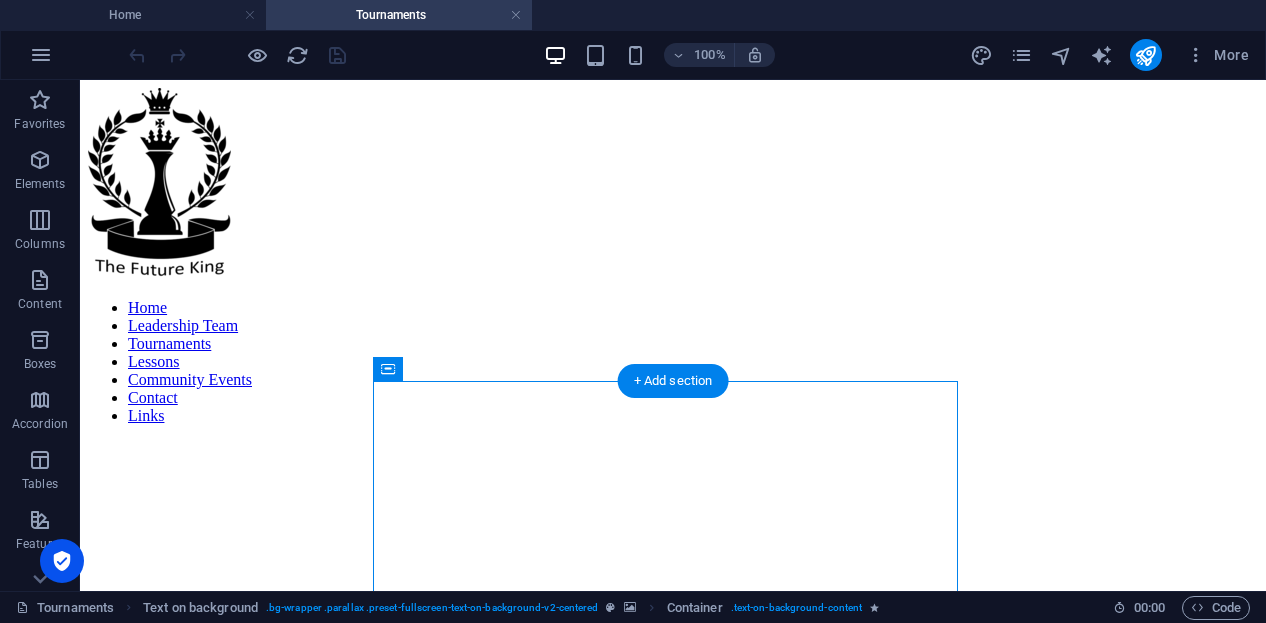 click at bounding box center [673, 418] 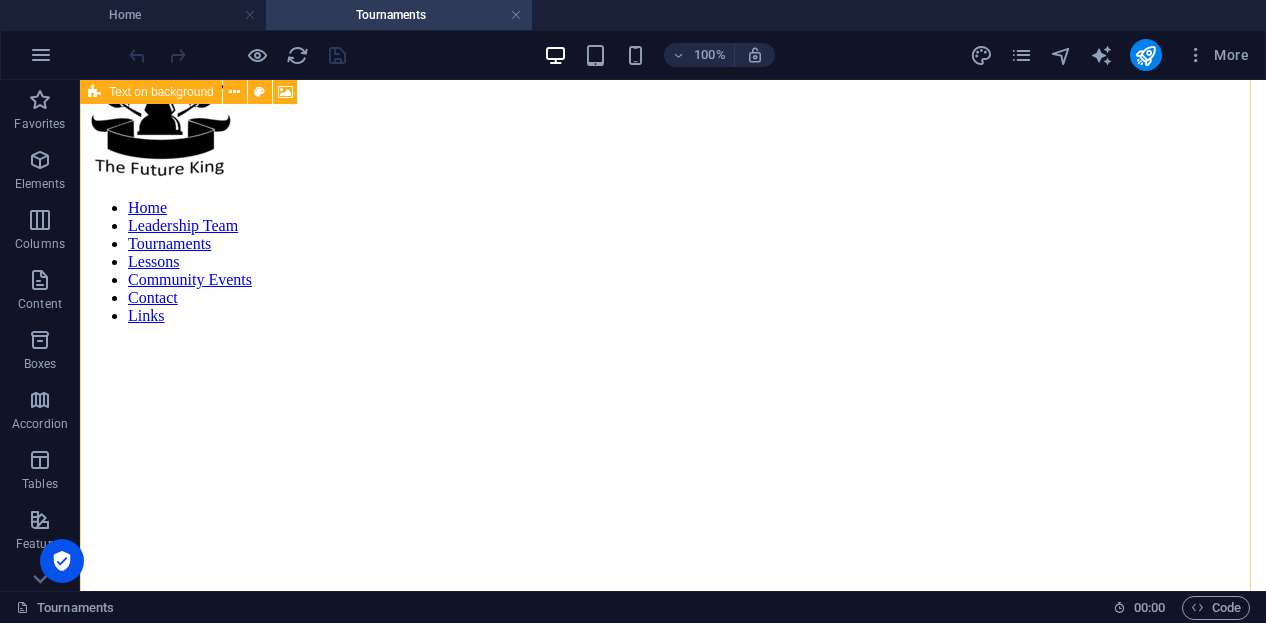 scroll, scrollTop: 0, scrollLeft: 0, axis: both 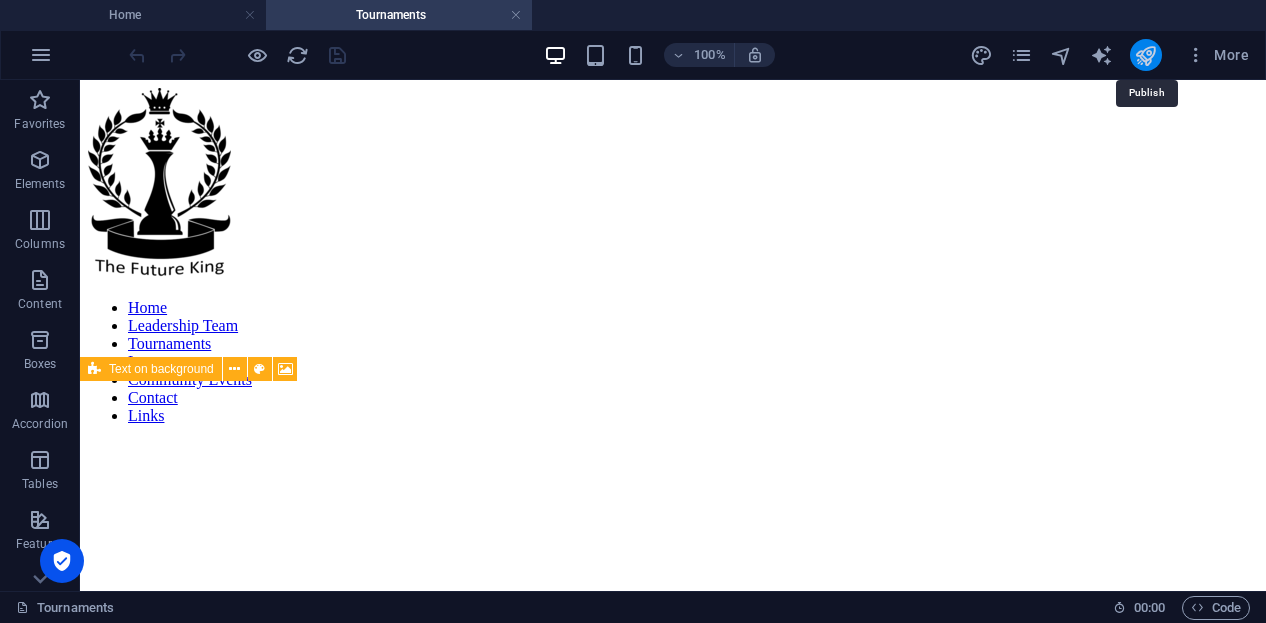 click at bounding box center [1145, 55] 